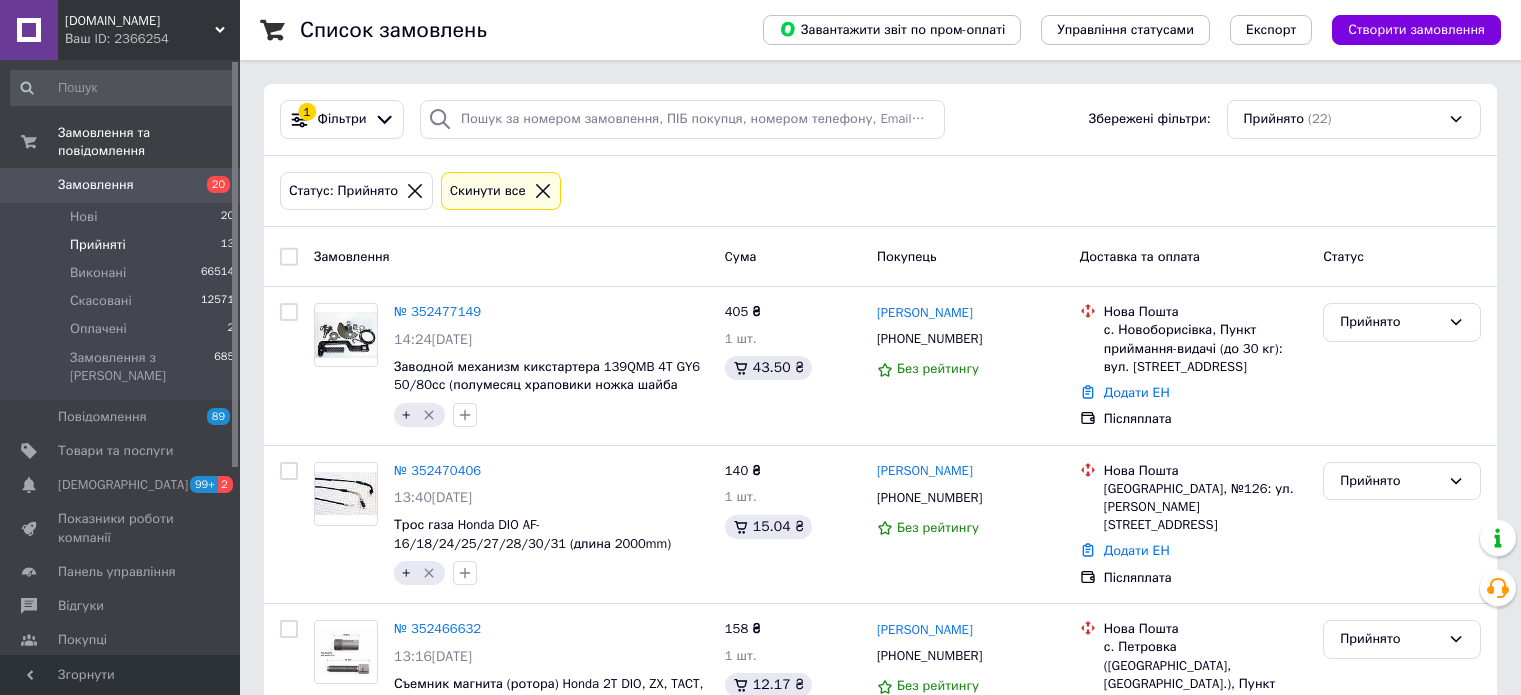scroll, scrollTop: 0, scrollLeft: 0, axis: both 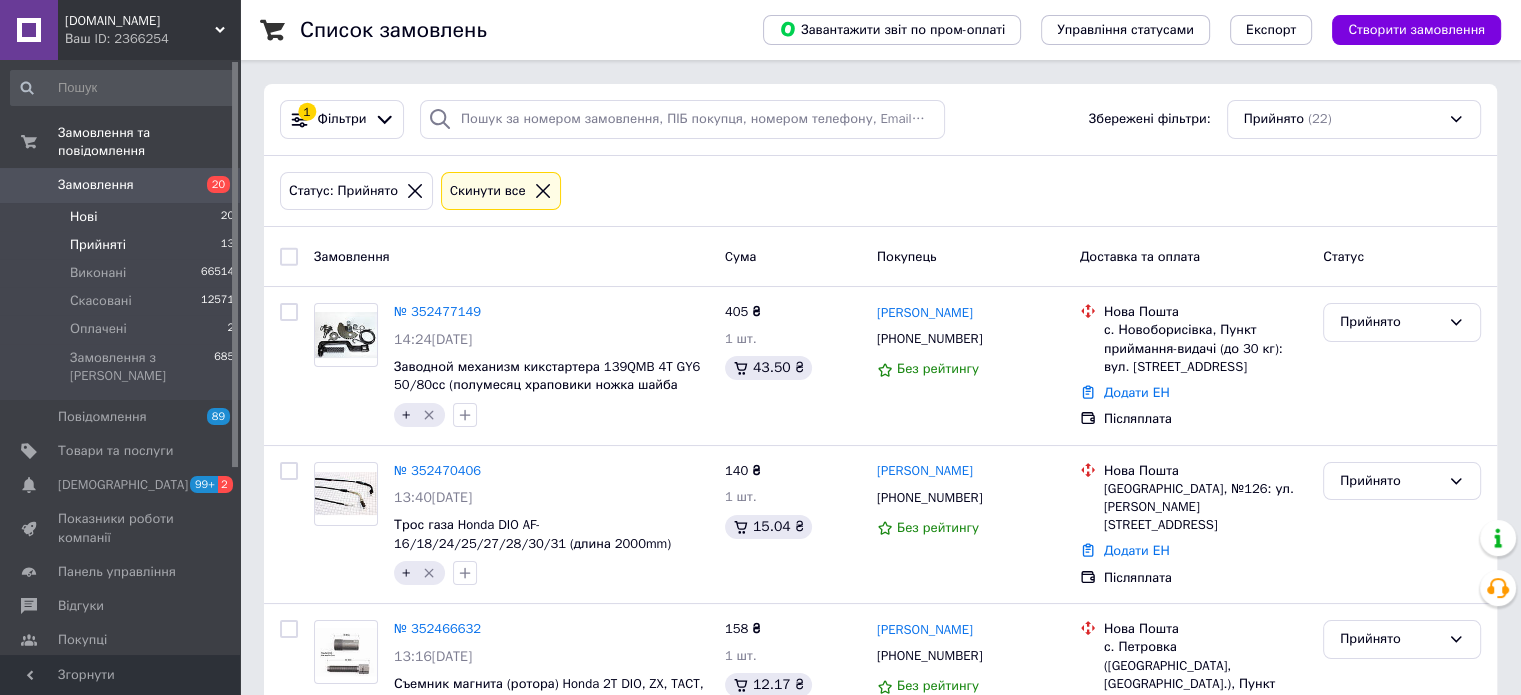 click on "Нові 20" at bounding box center (123, 217) 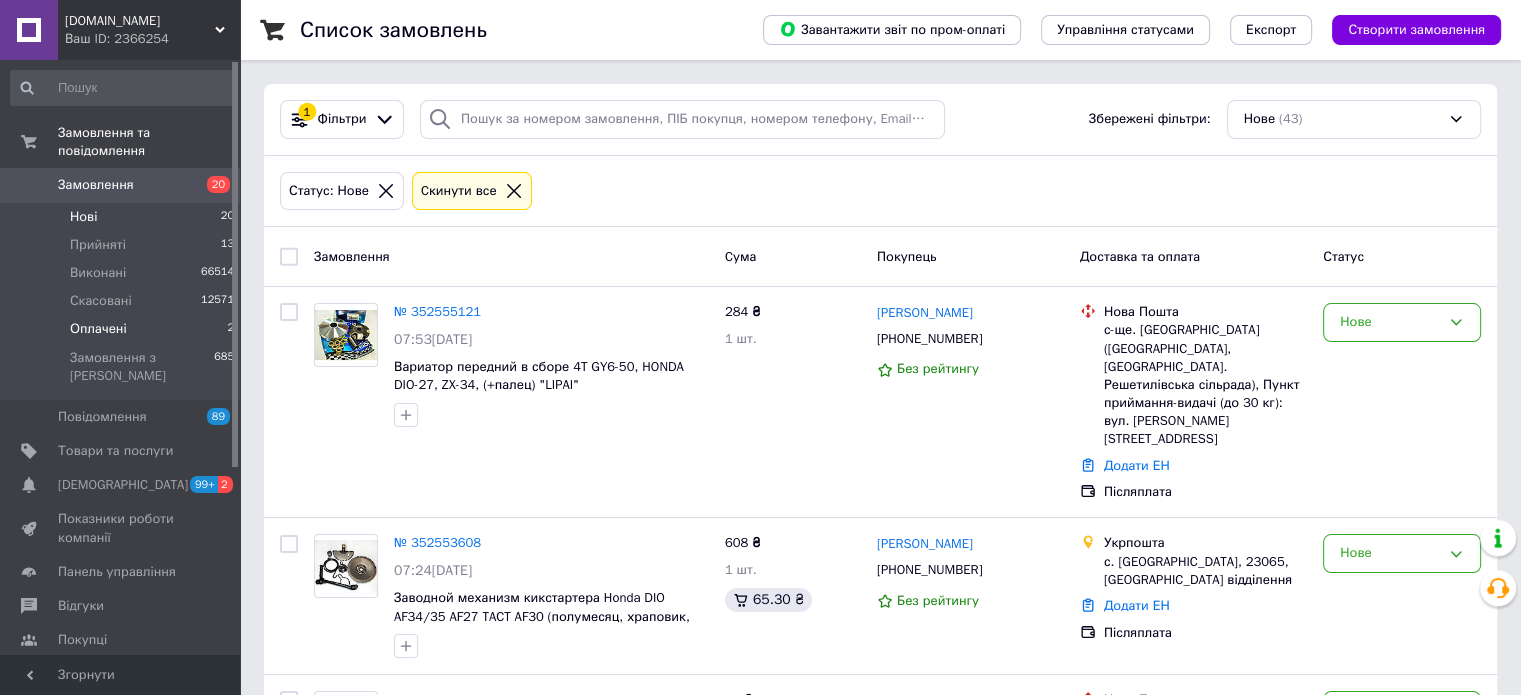 click on "Оплачені" at bounding box center [98, 329] 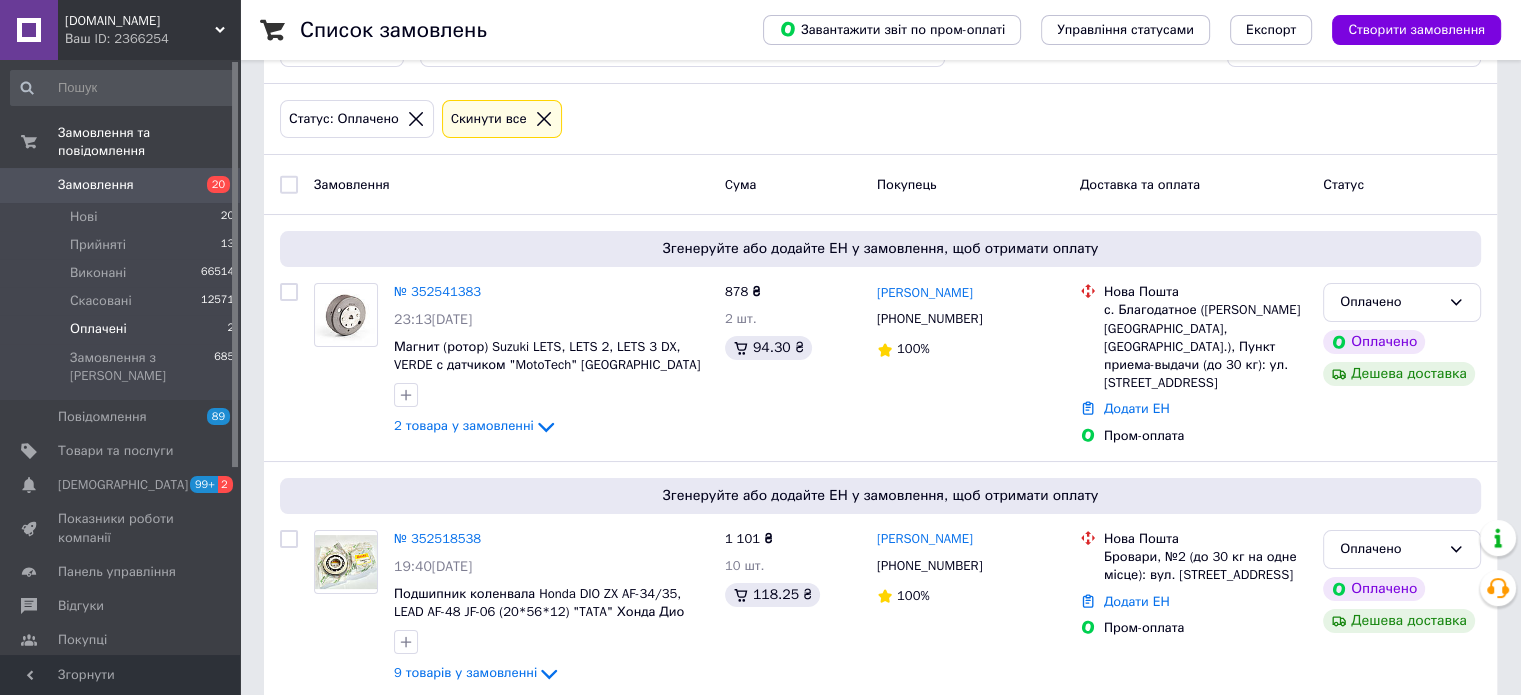 scroll, scrollTop: 200, scrollLeft: 0, axis: vertical 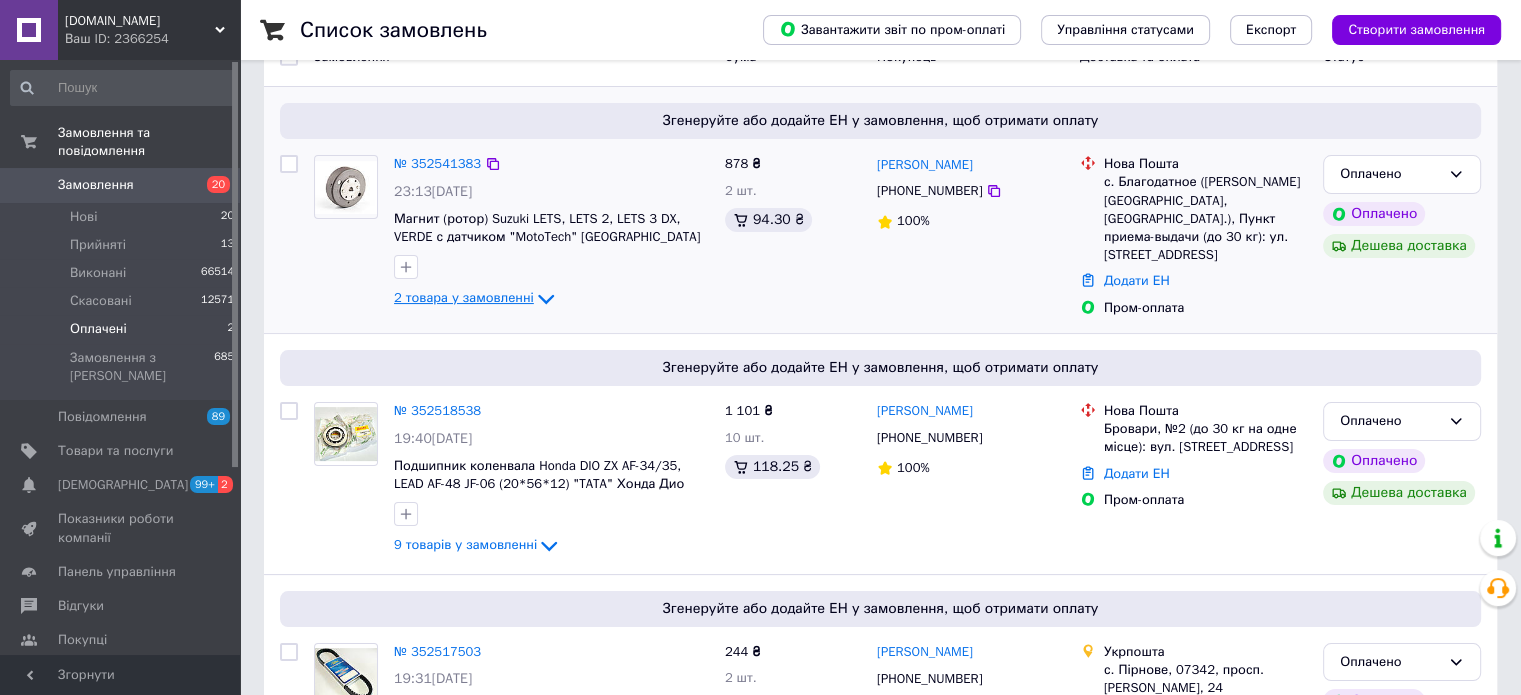 click on "2 товара у замовленні" at bounding box center [464, 298] 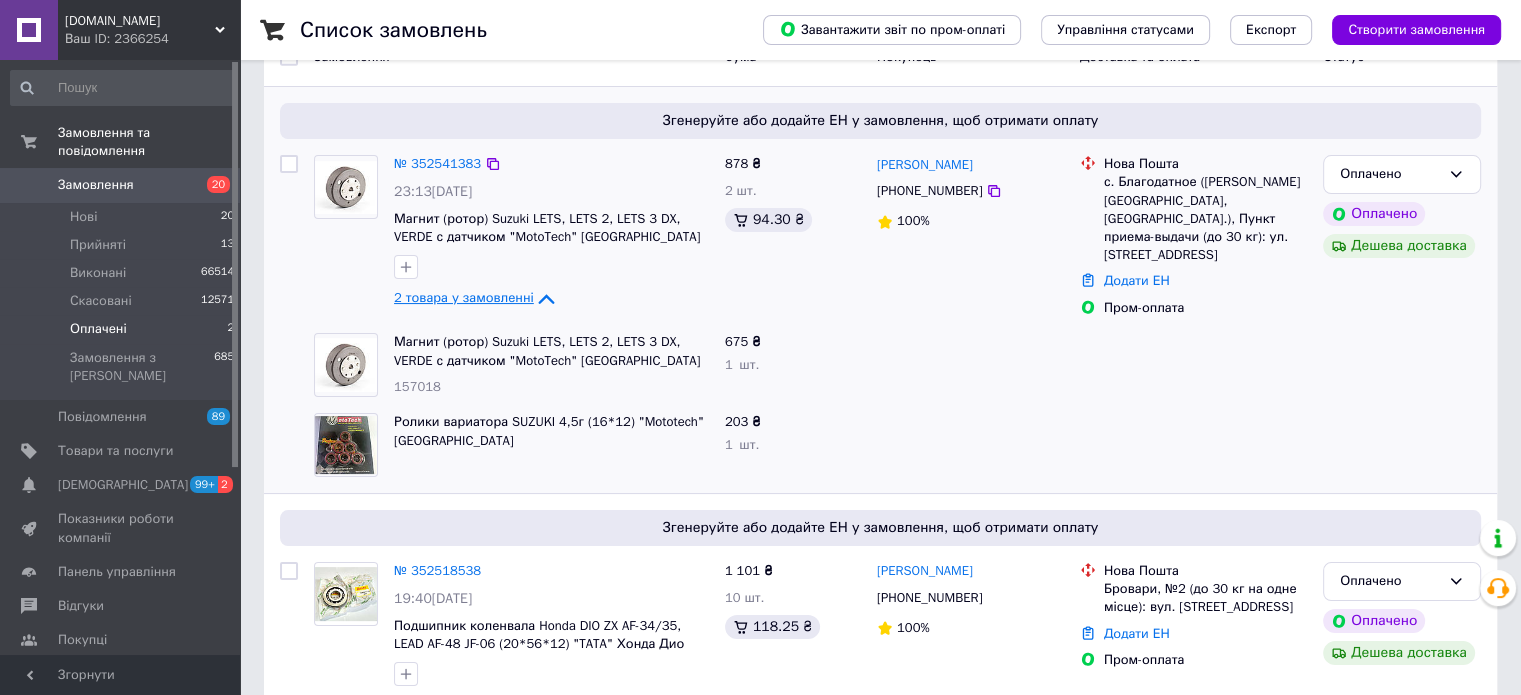 click on "2 товара у замовленні" at bounding box center (464, 298) 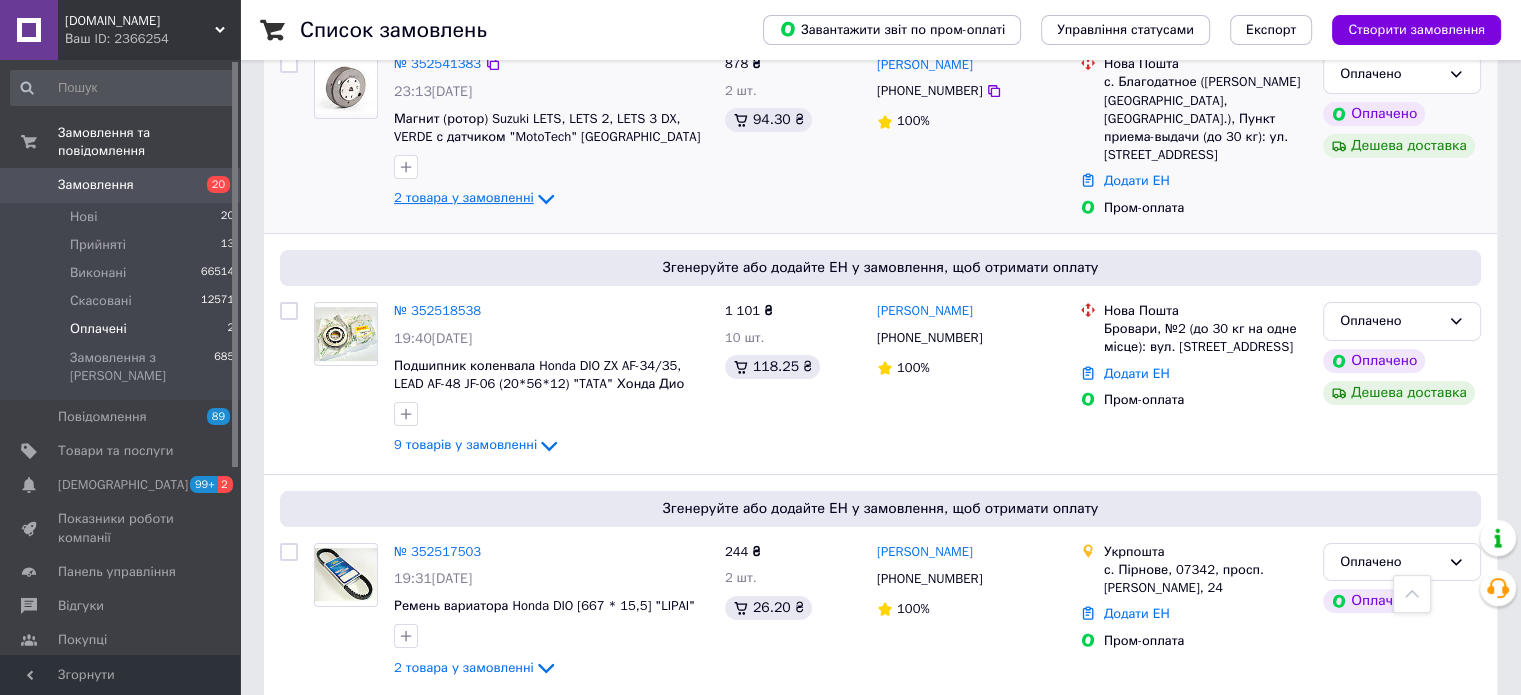 scroll, scrollTop: 300, scrollLeft: 0, axis: vertical 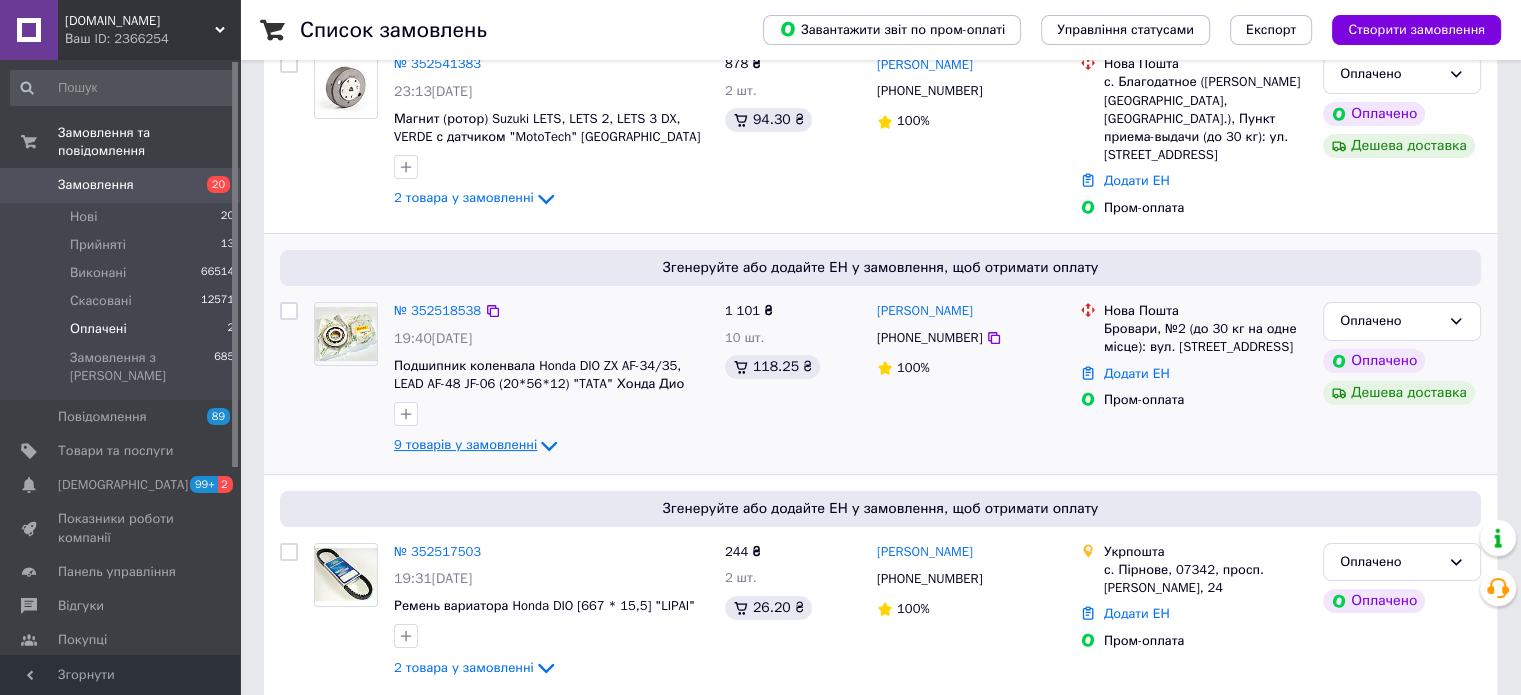 click on "9 товарів у замовленні" at bounding box center [465, 444] 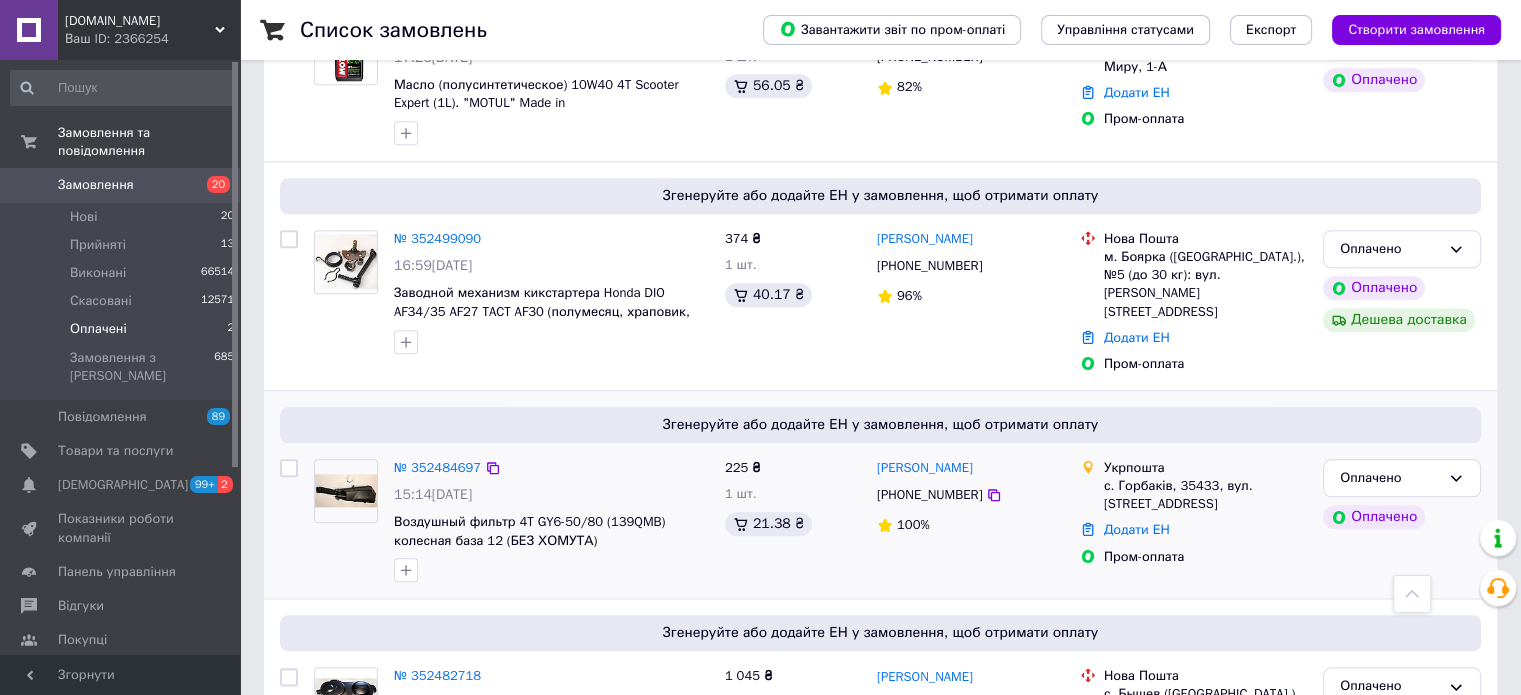 scroll, scrollTop: 2383, scrollLeft: 0, axis: vertical 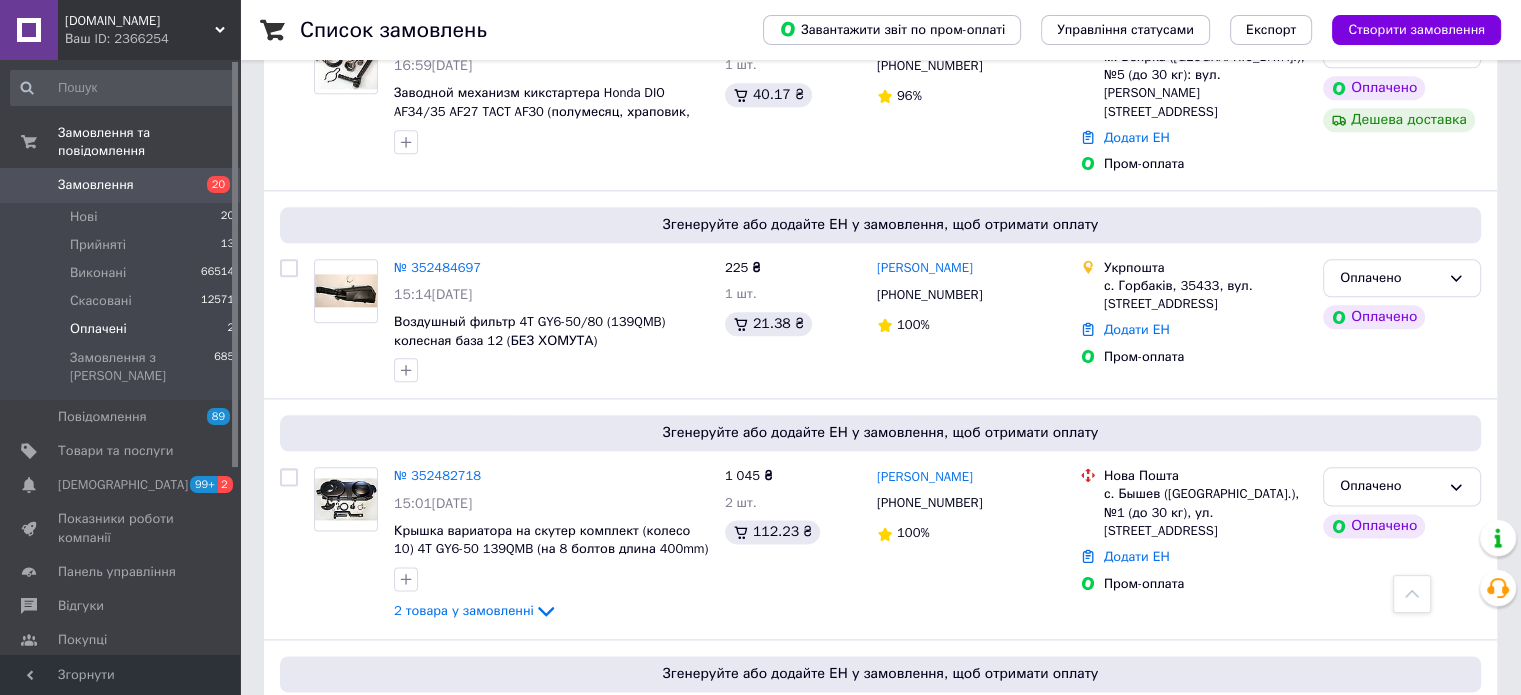 click on "Ваш ID: 2366254" at bounding box center [152, 39] 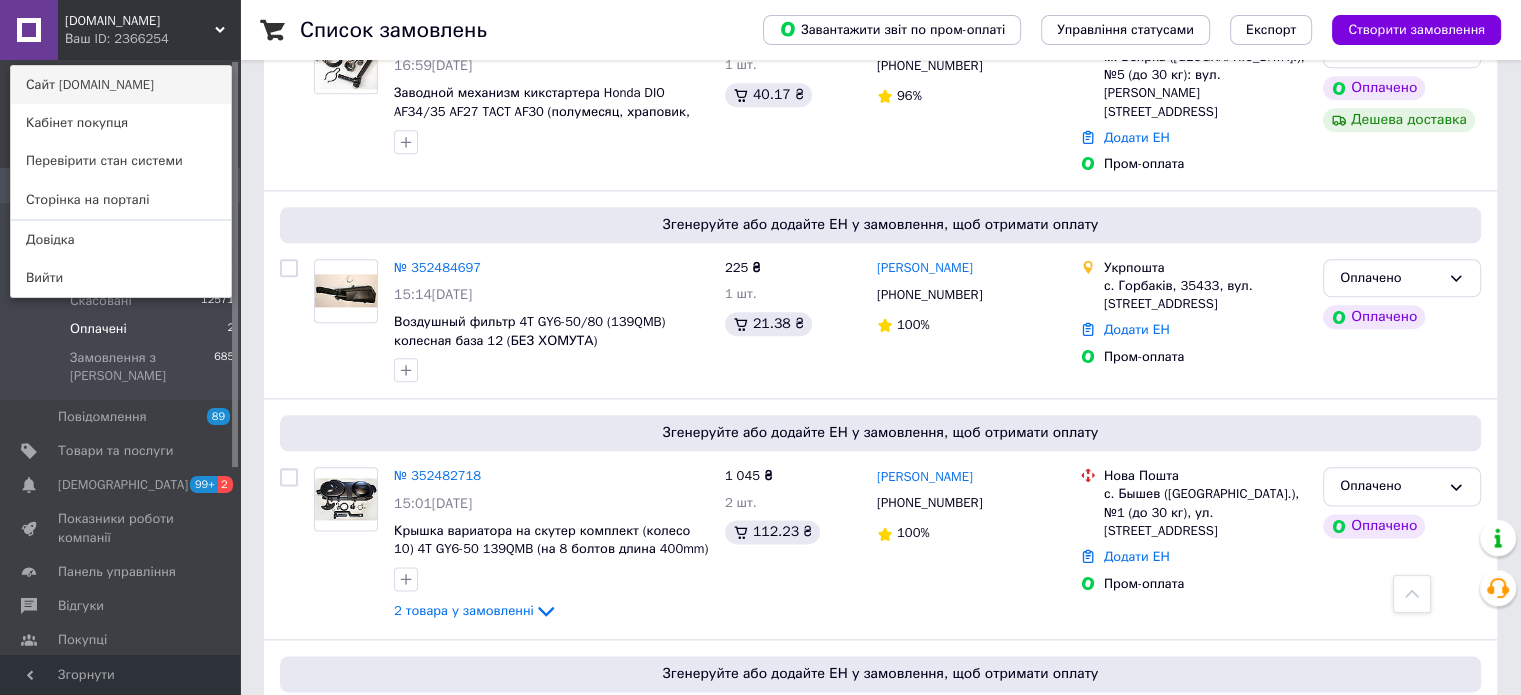 click on "Сайт [DOMAIN_NAME]" at bounding box center [121, 85] 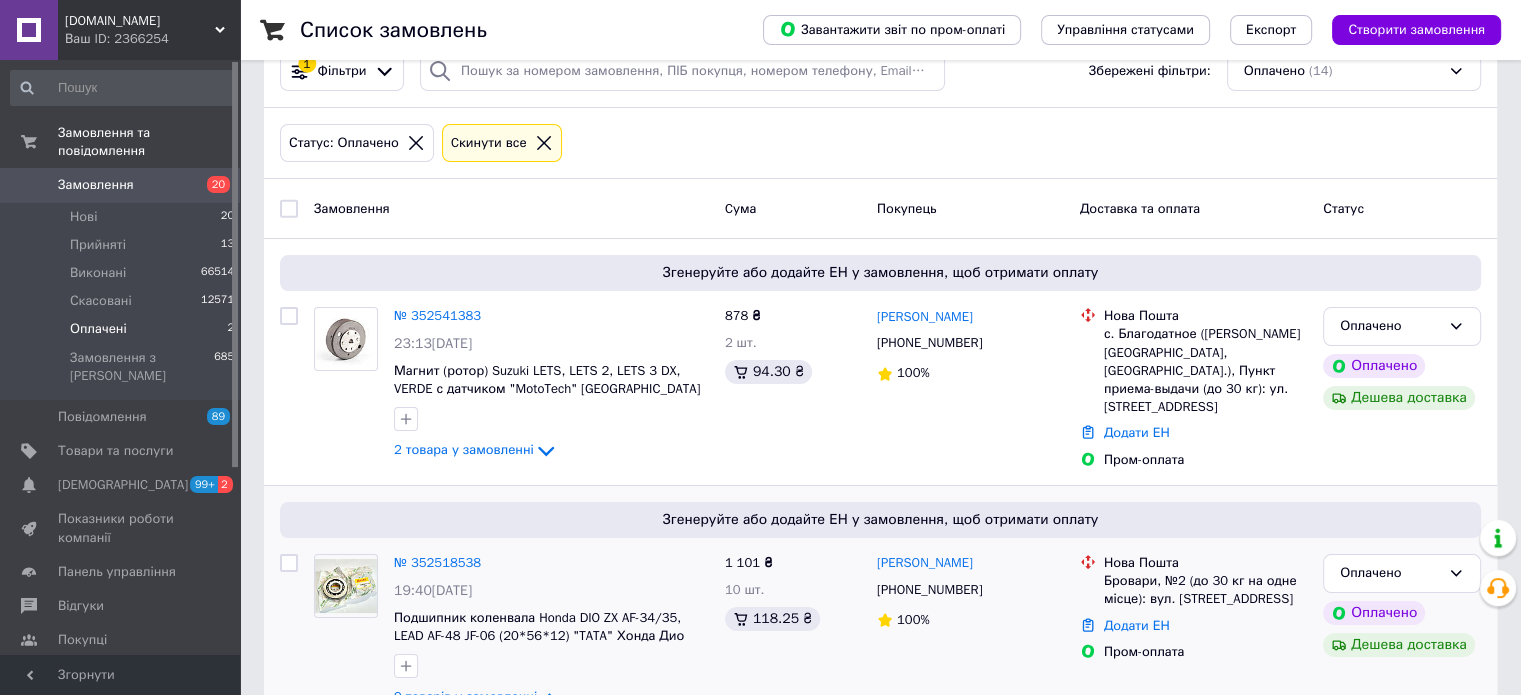 scroll, scrollTop: 0, scrollLeft: 0, axis: both 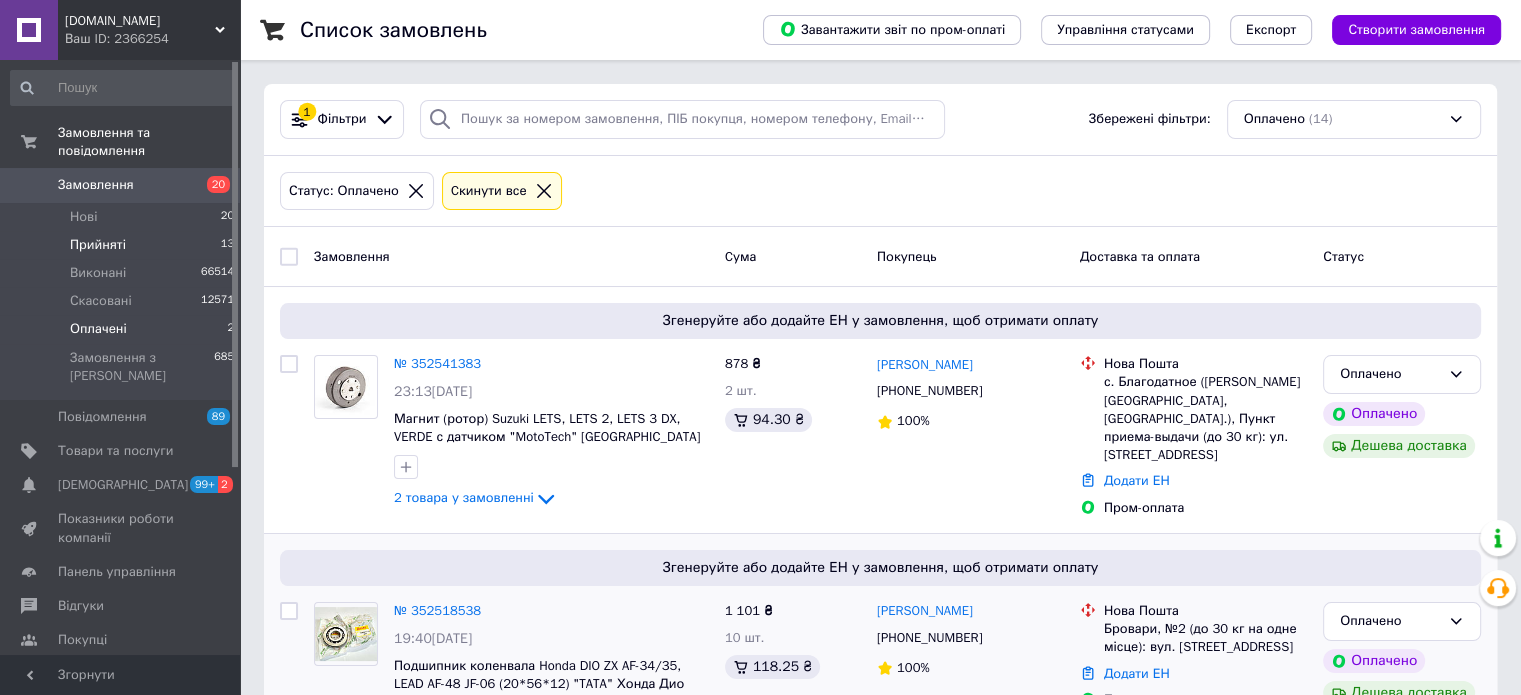 click on "Прийняті 13" at bounding box center [123, 245] 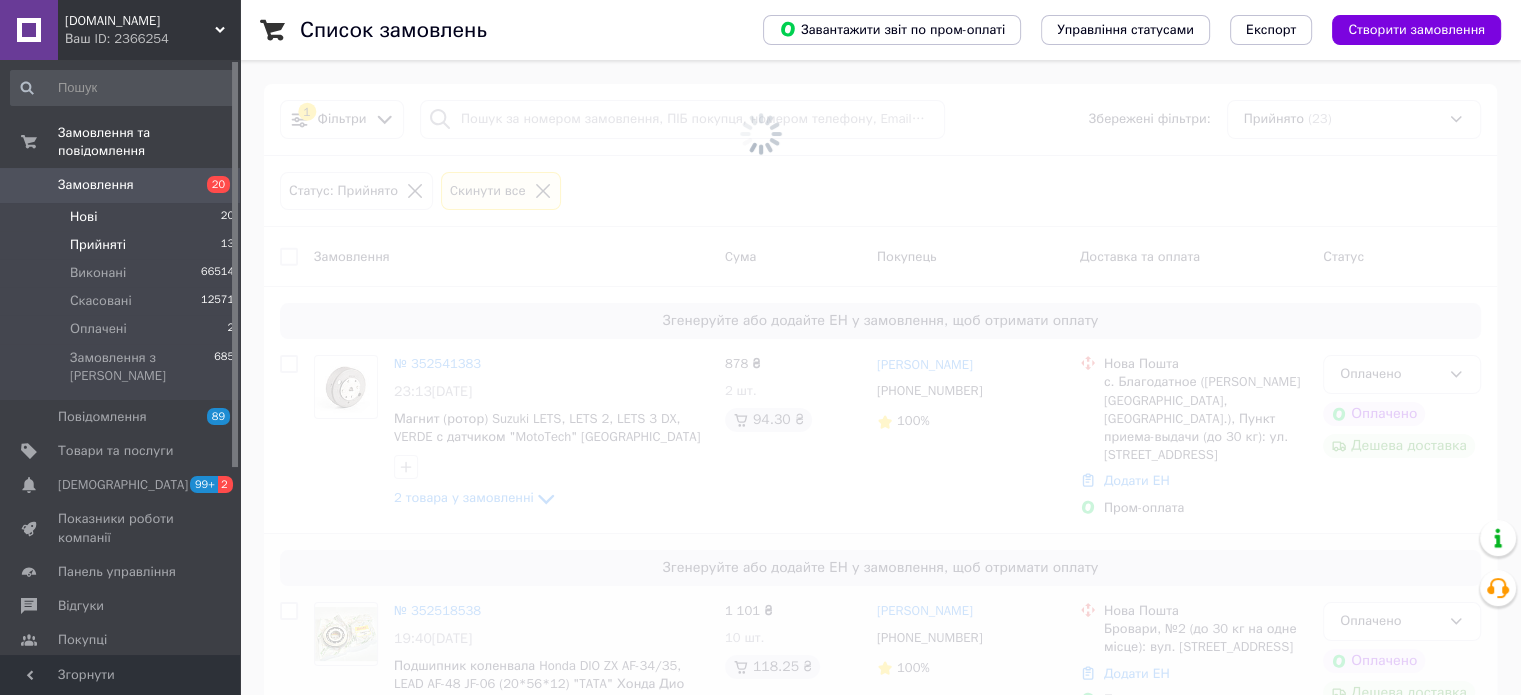 click on "Нові 20" at bounding box center [123, 217] 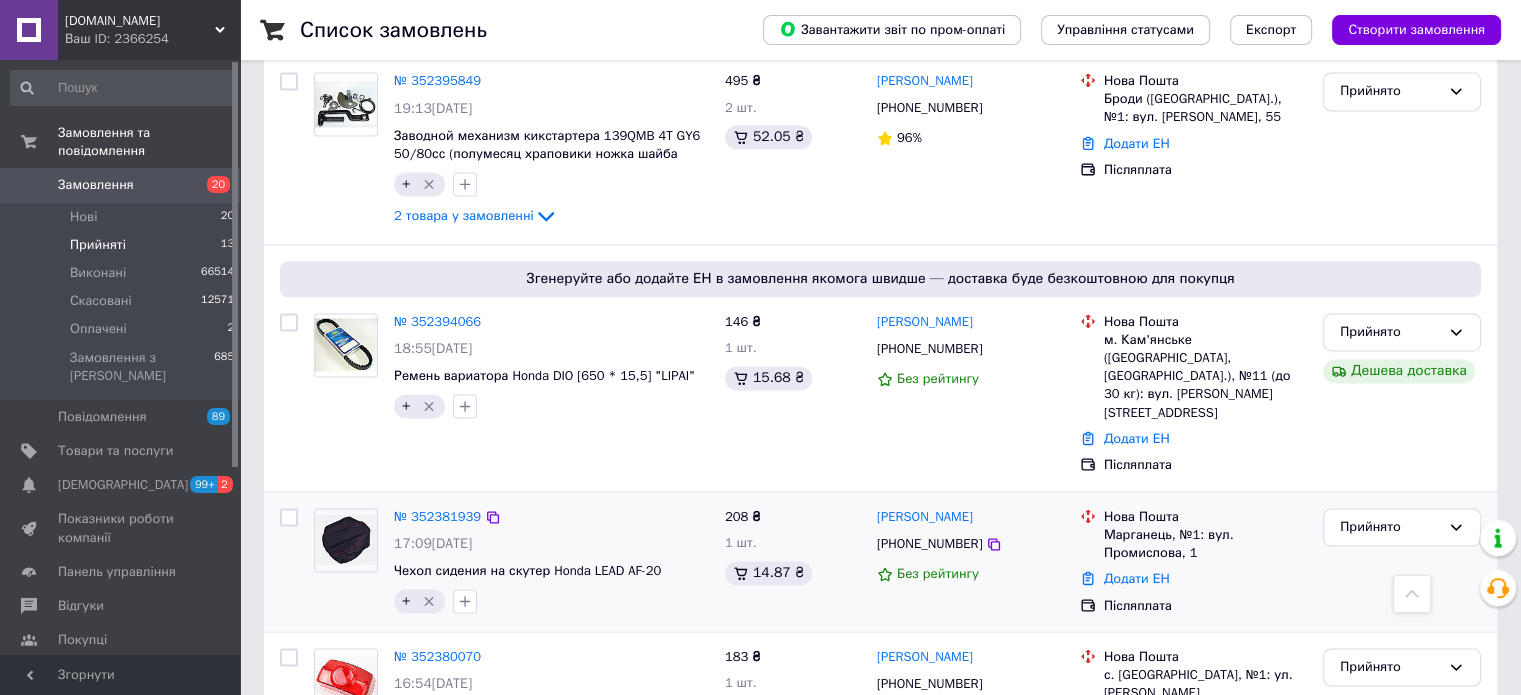 scroll, scrollTop: 3647, scrollLeft: 0, axis: vertical 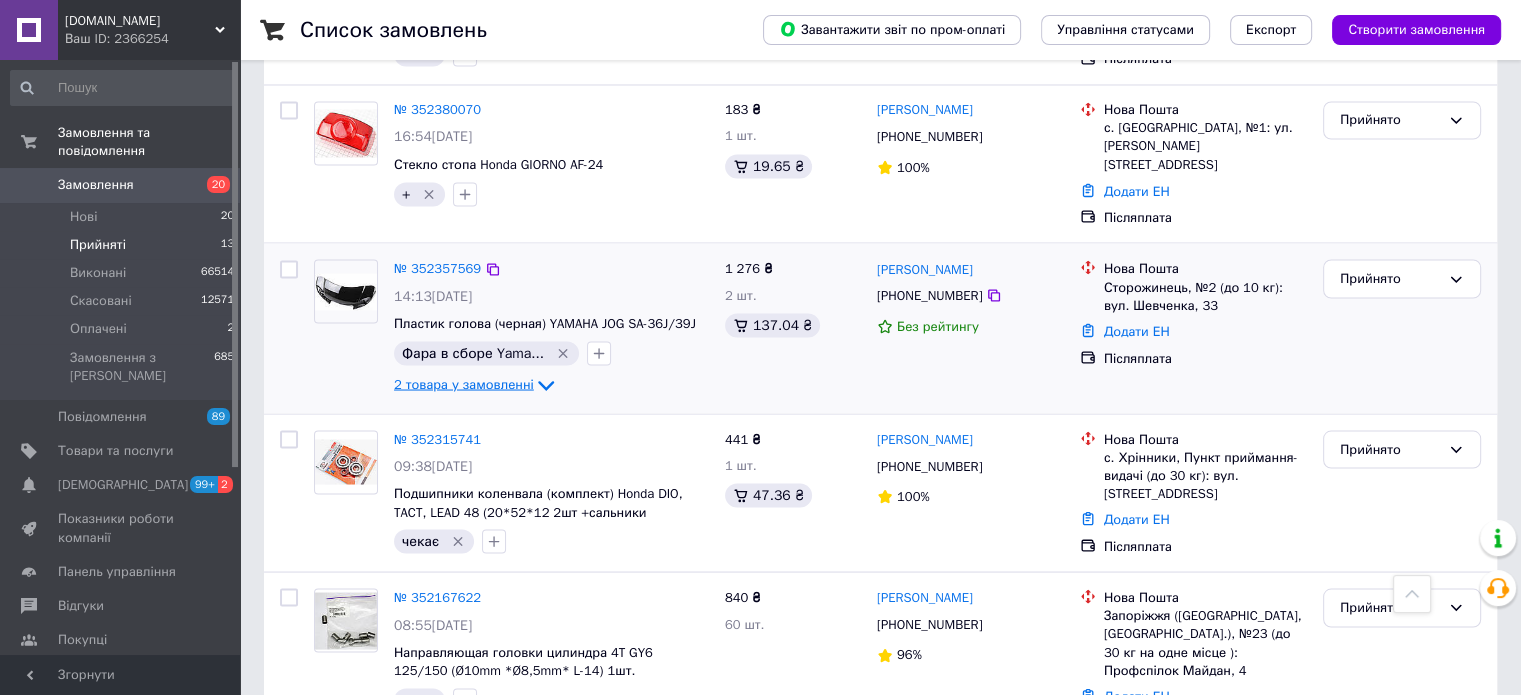 click on "2 товара у замовленні" at bounding box center (464, 383) 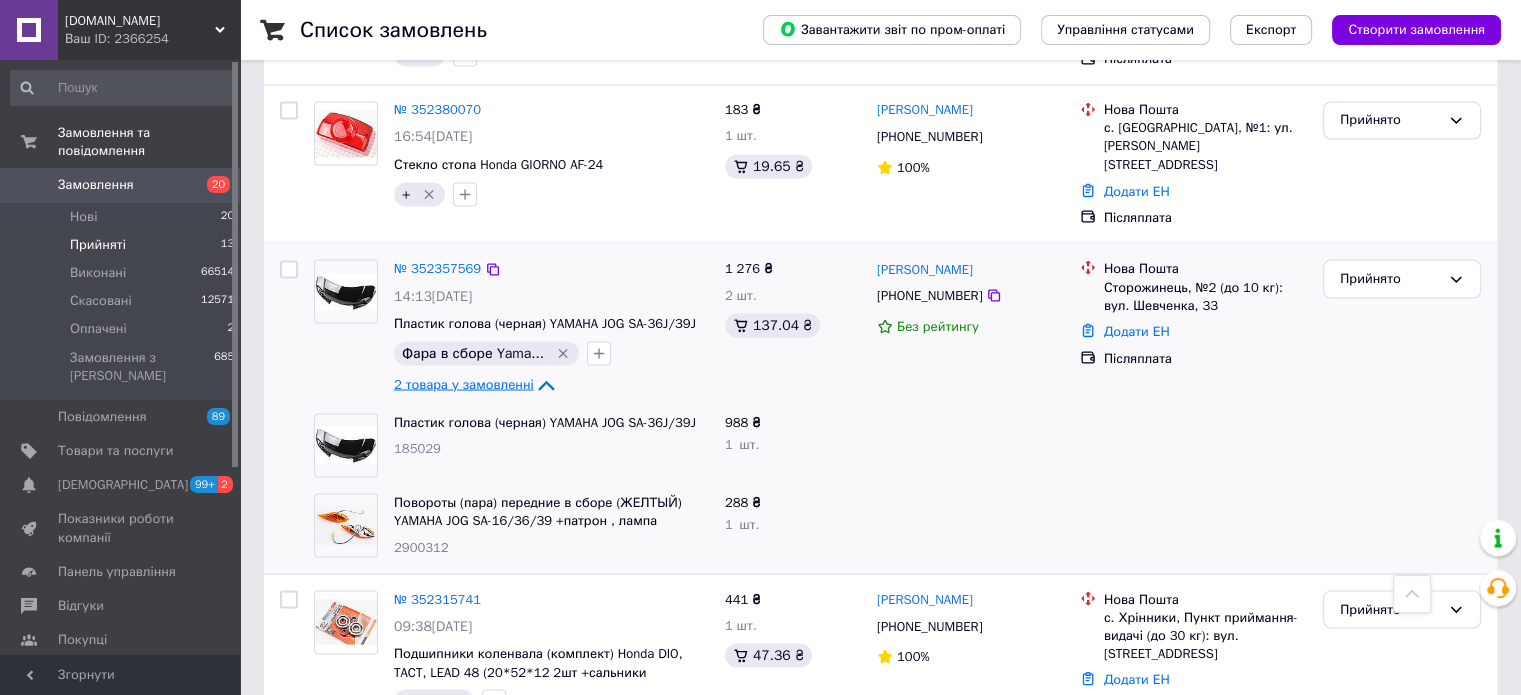click on "2 товара у замовленні" at bounding box center (464, 383) 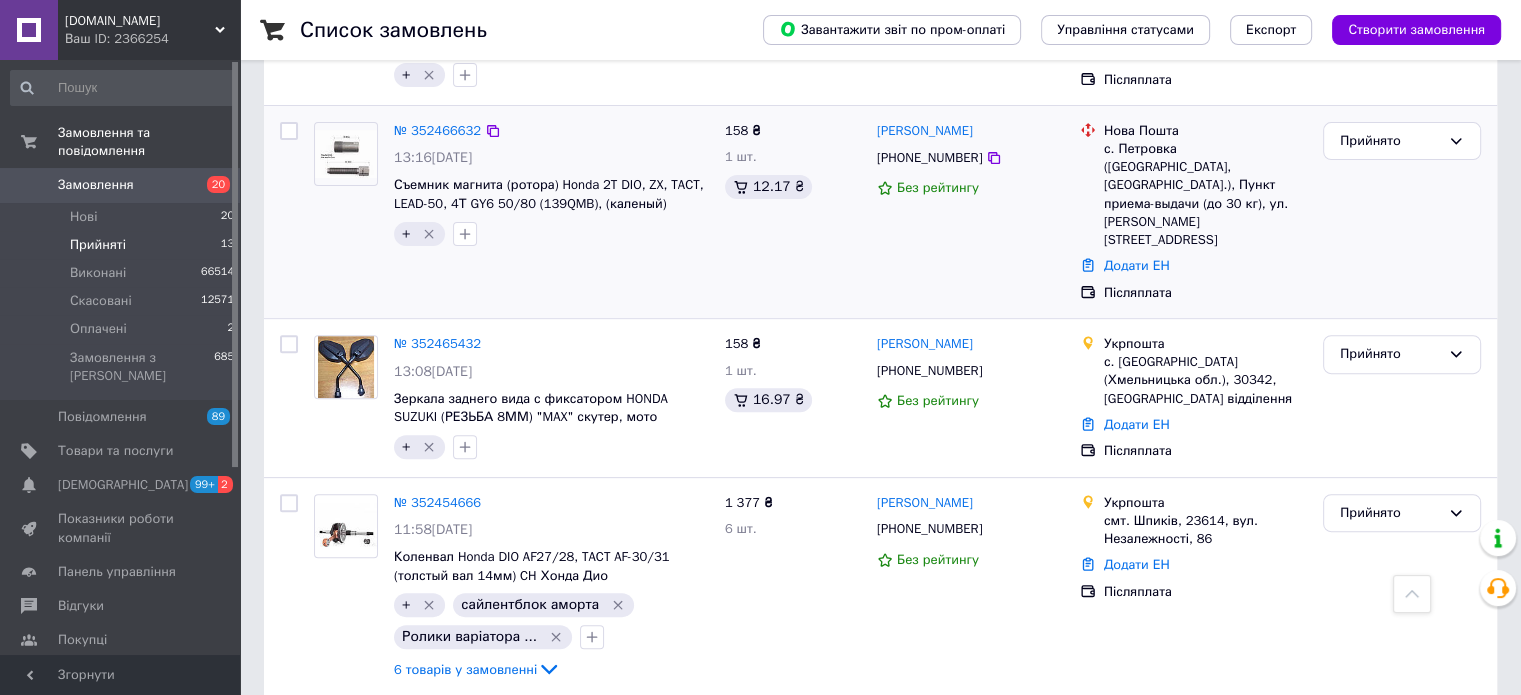 scroll, scrollTop: 847, scrollLeft: 0, axis: vertical 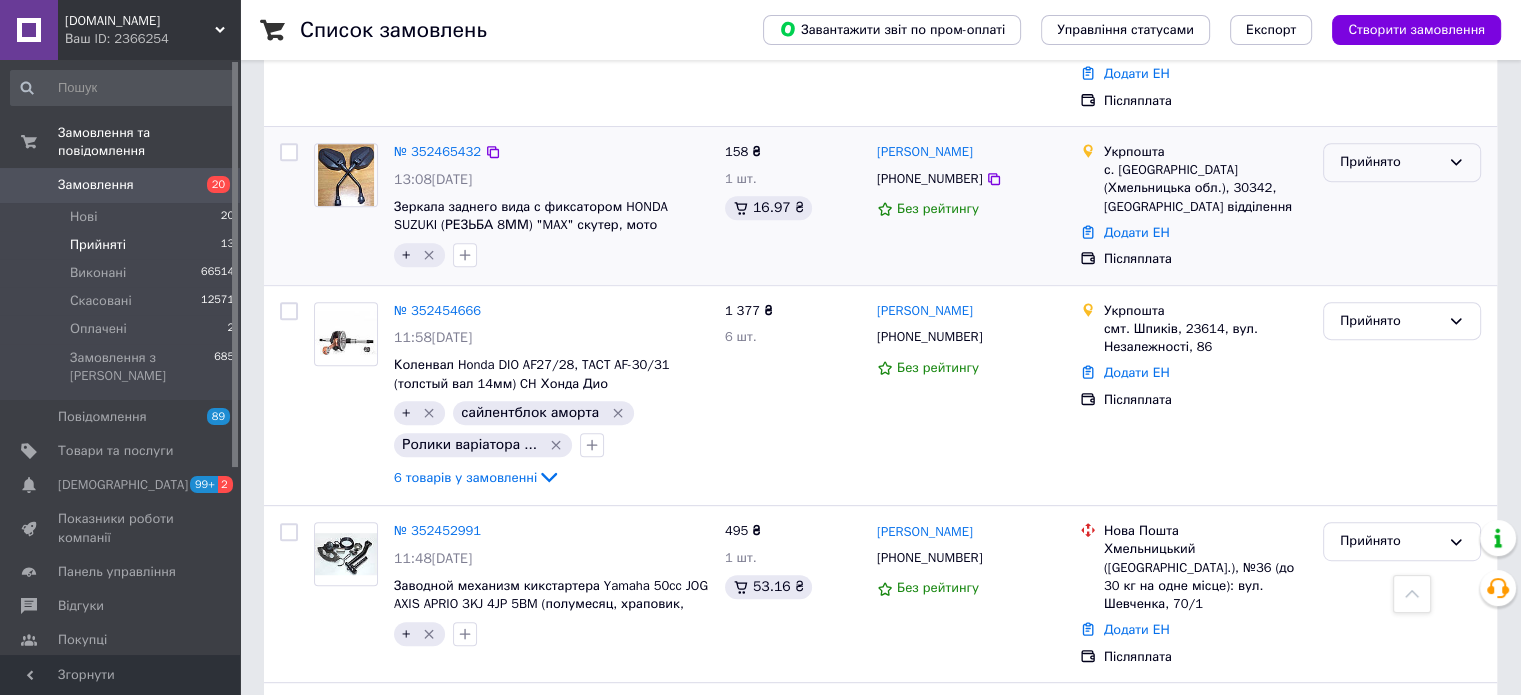 click on "Прийнято" at bounding box center [1390, 162] 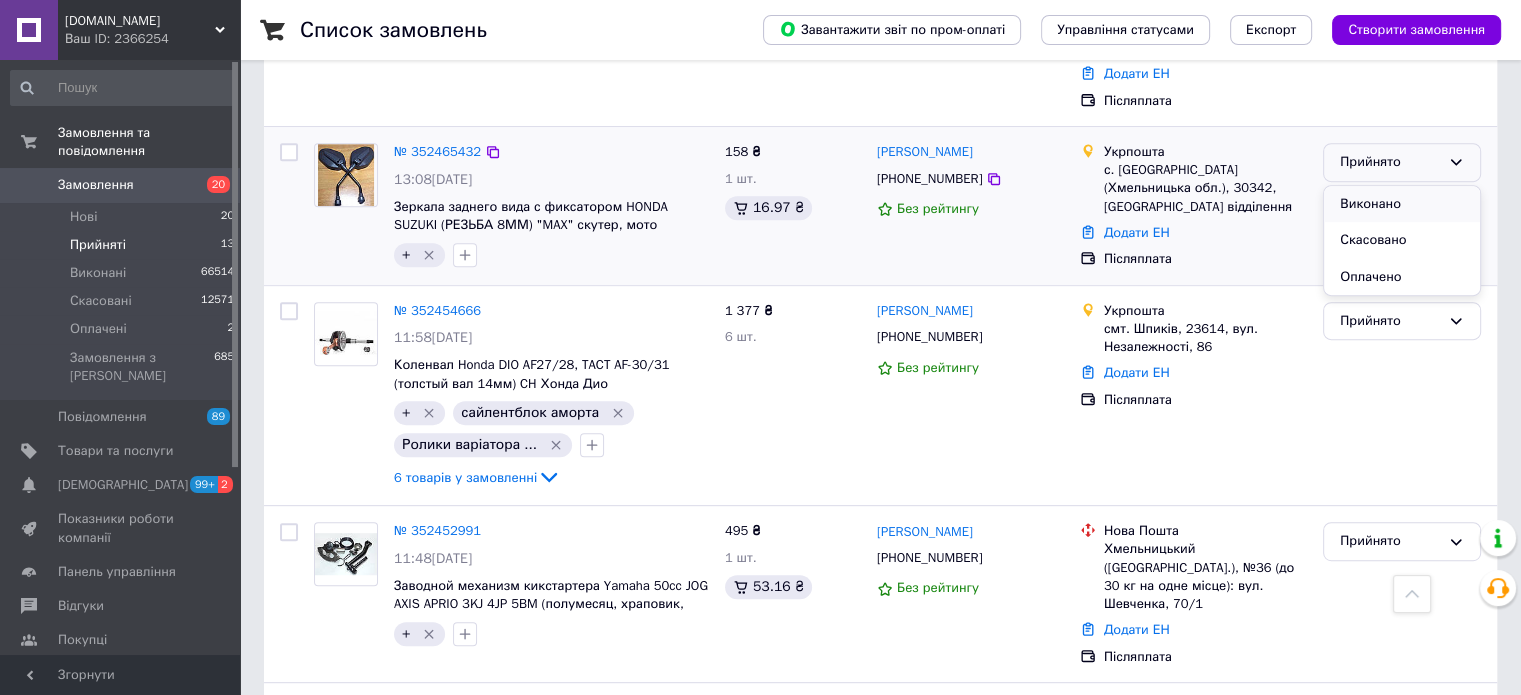 click on "Виконано" at bounding box center (1402, 204) 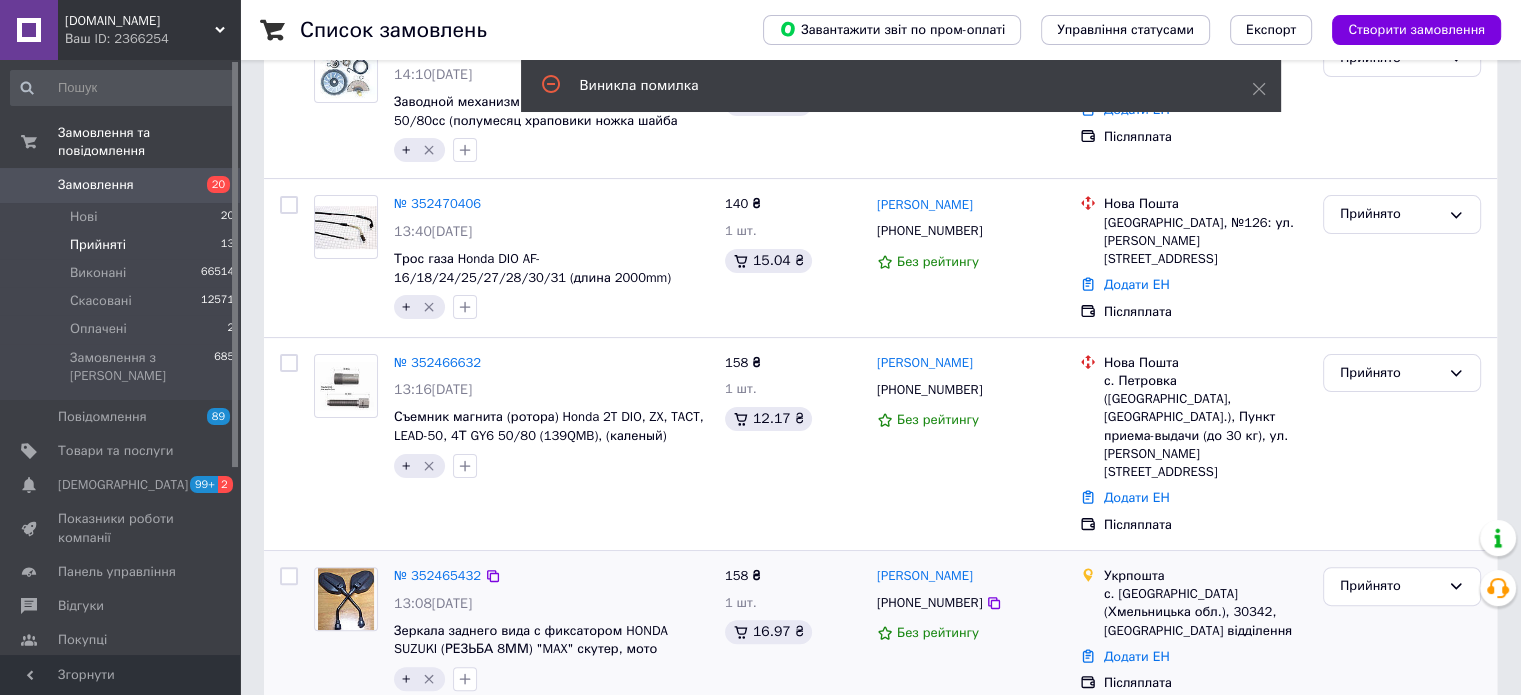 scroll, scrollTop: 247, scrollLeft: 0, axis: vertical 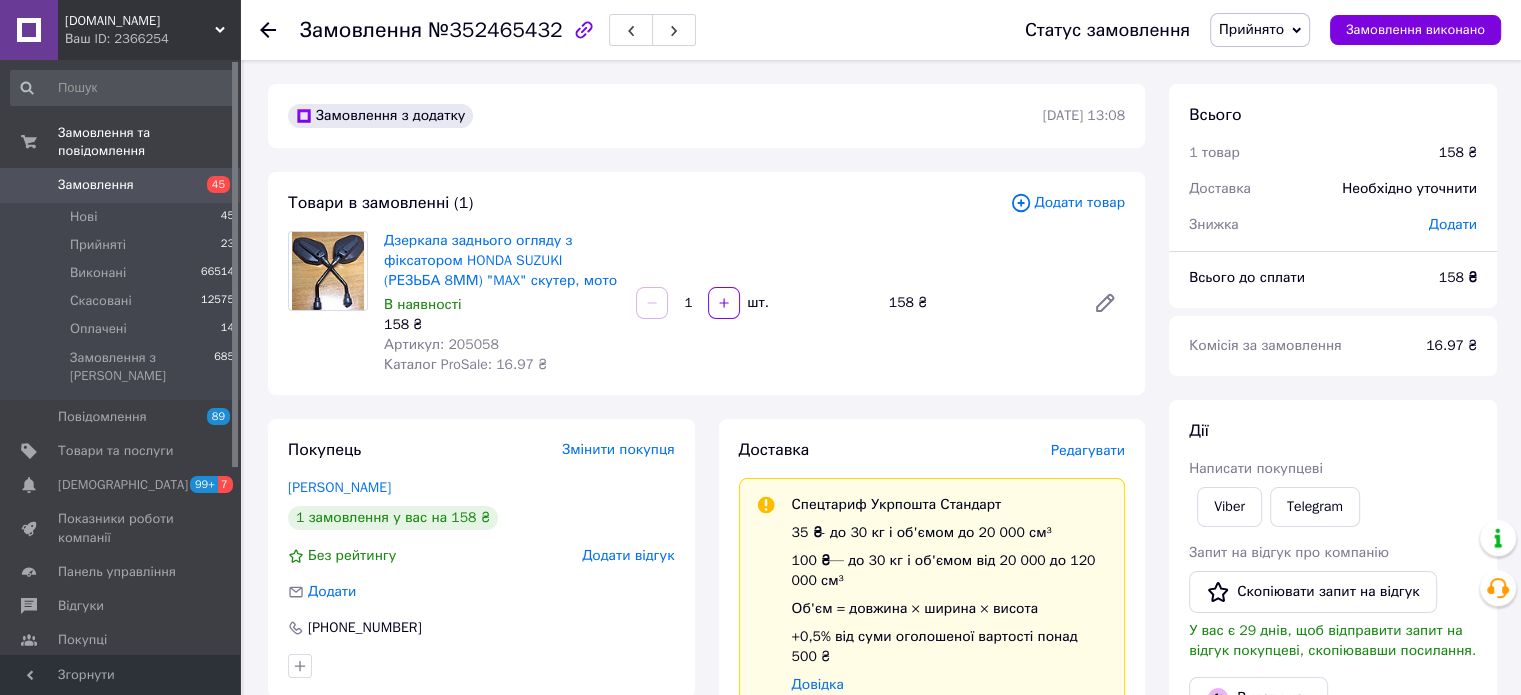 click on "Редагувати" at bounding box center (1088, 450) 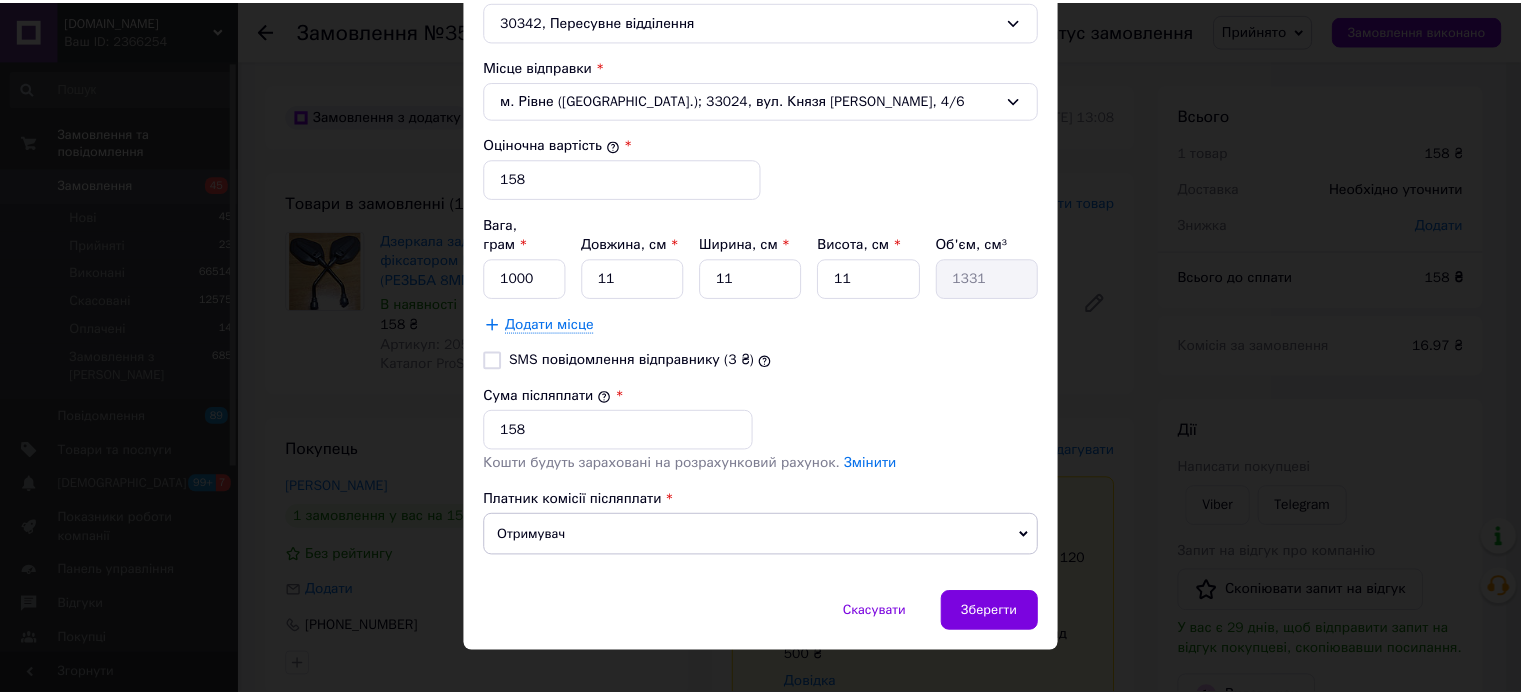 scroll, scrollTop: 736, scrollLeft: 0, axis: vertical 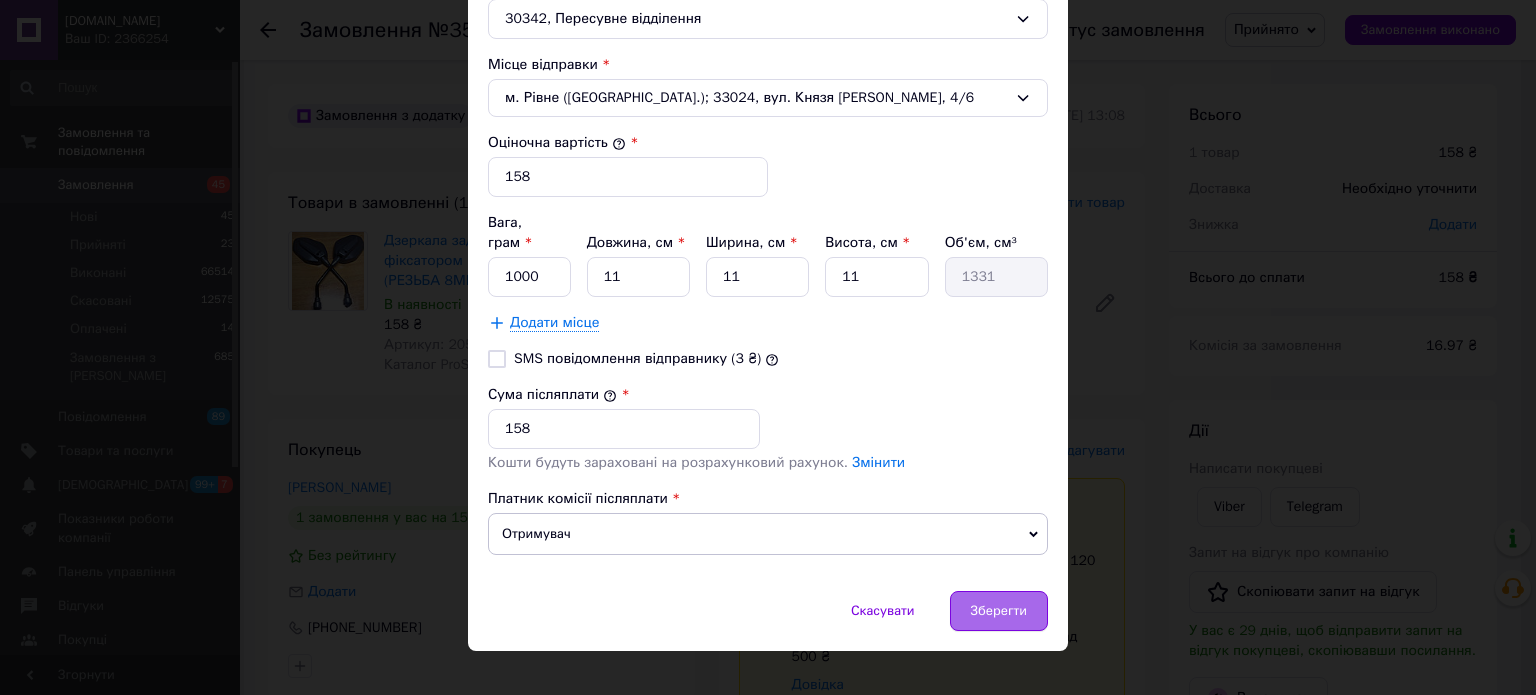 click on "Зберегти" at bounding box center (999, 611) 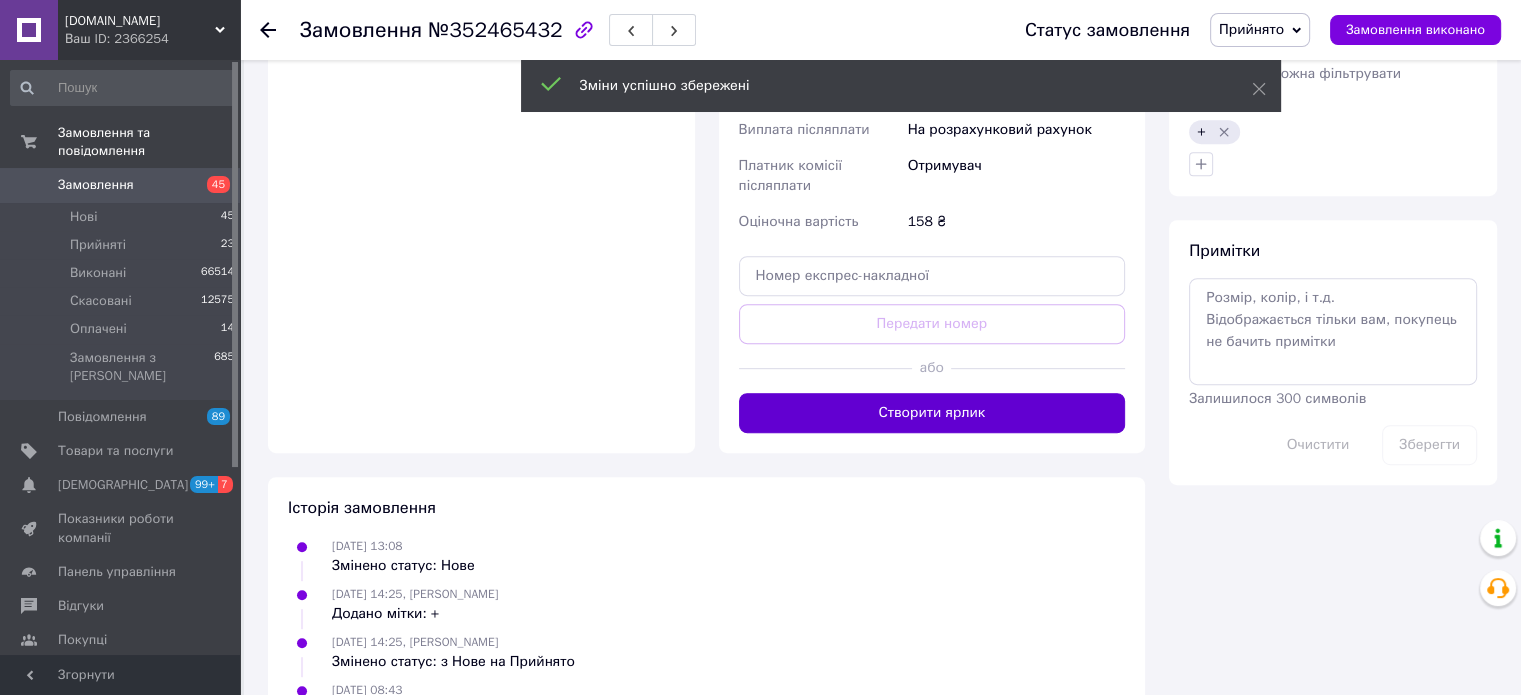 click on "Створити ярлик" at bounding box center (932, 413) 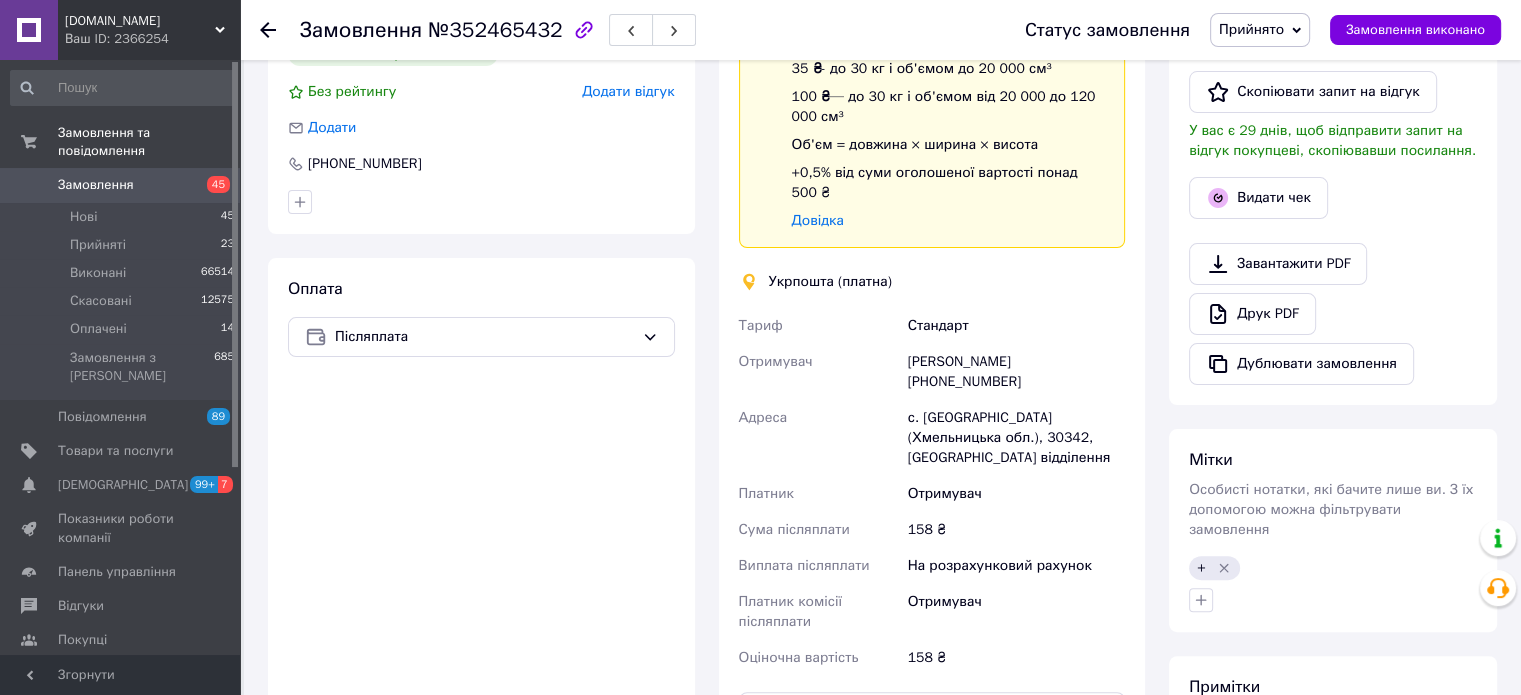 scroll, scrollTop: 500, scrollLeft: 0, axis: vertical 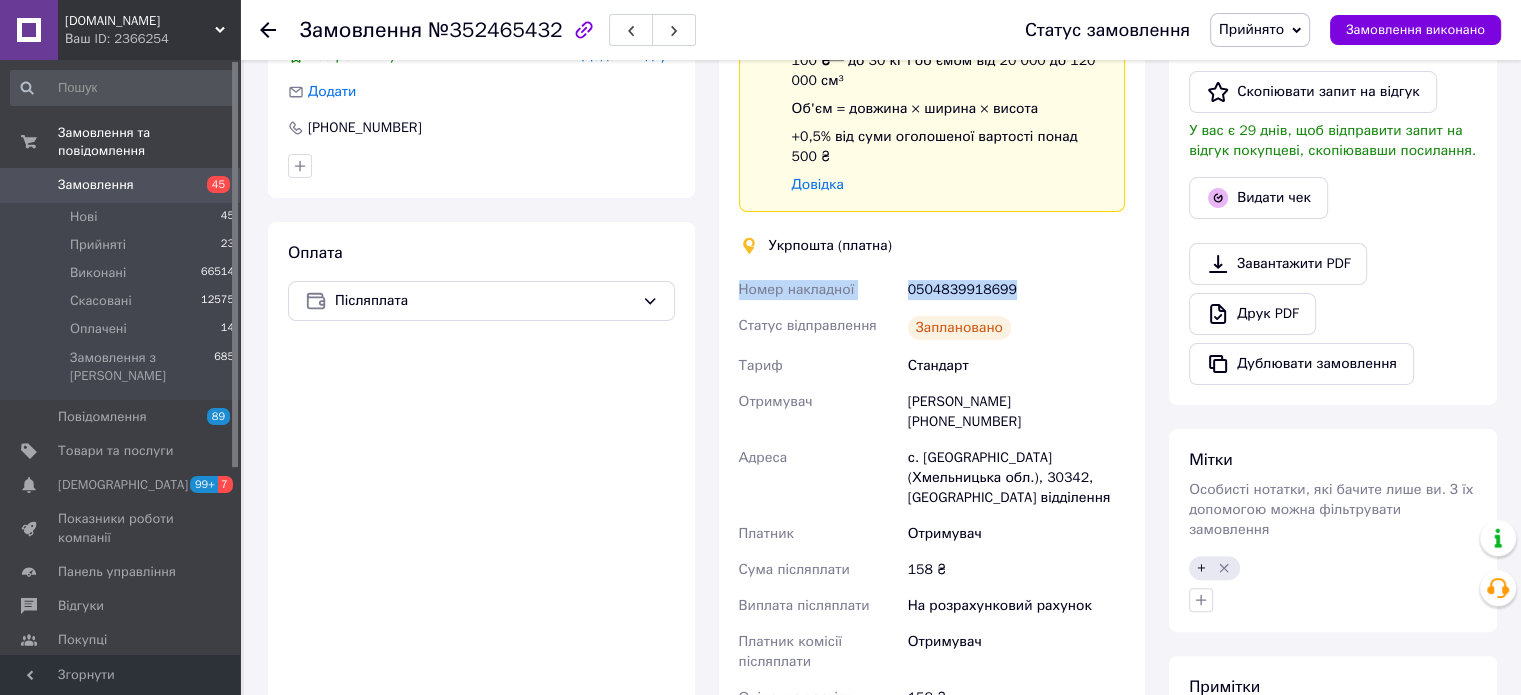 drag, startPoint x: 1052, startPoint y: 274, endPoint x: 740, endPoint y: 275, distance: 312.00162 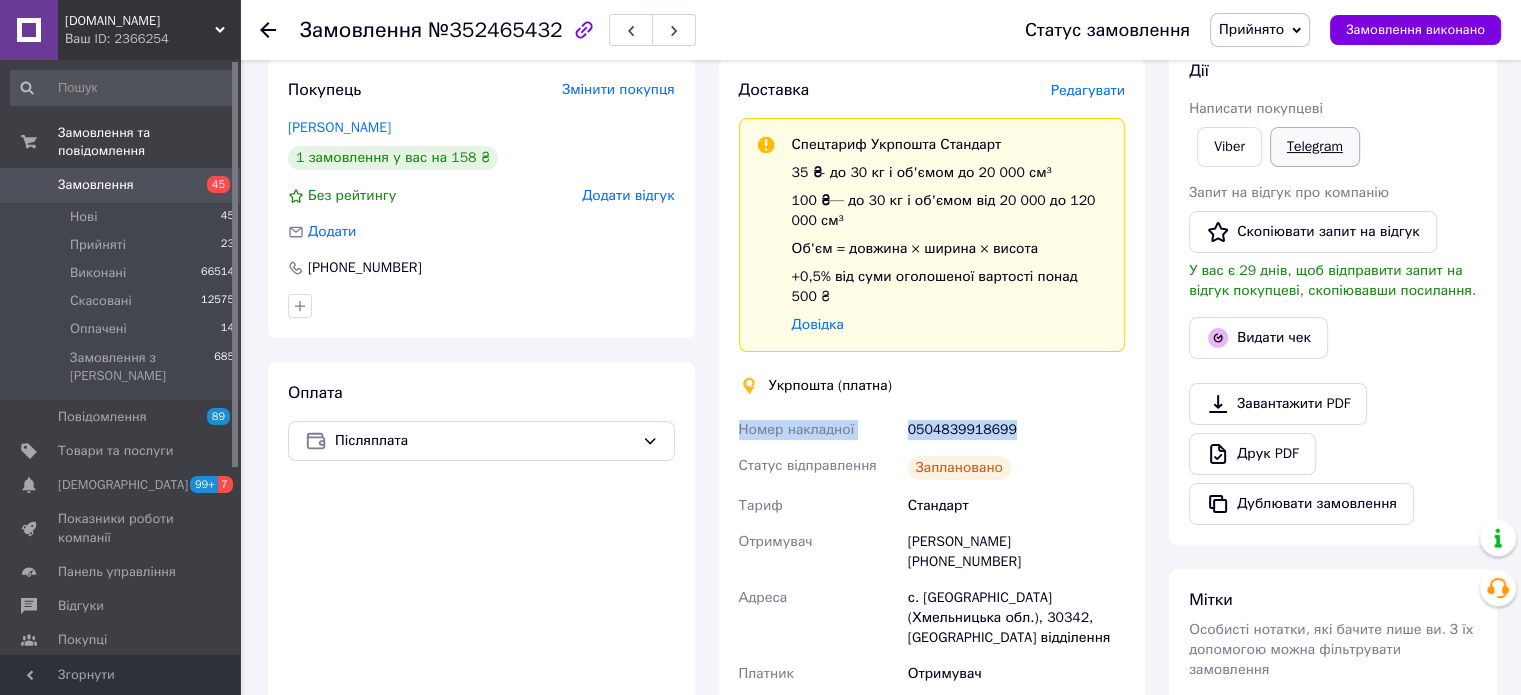 scroll, scrollTop: 200, scrollLeft: 0, axis: vertical 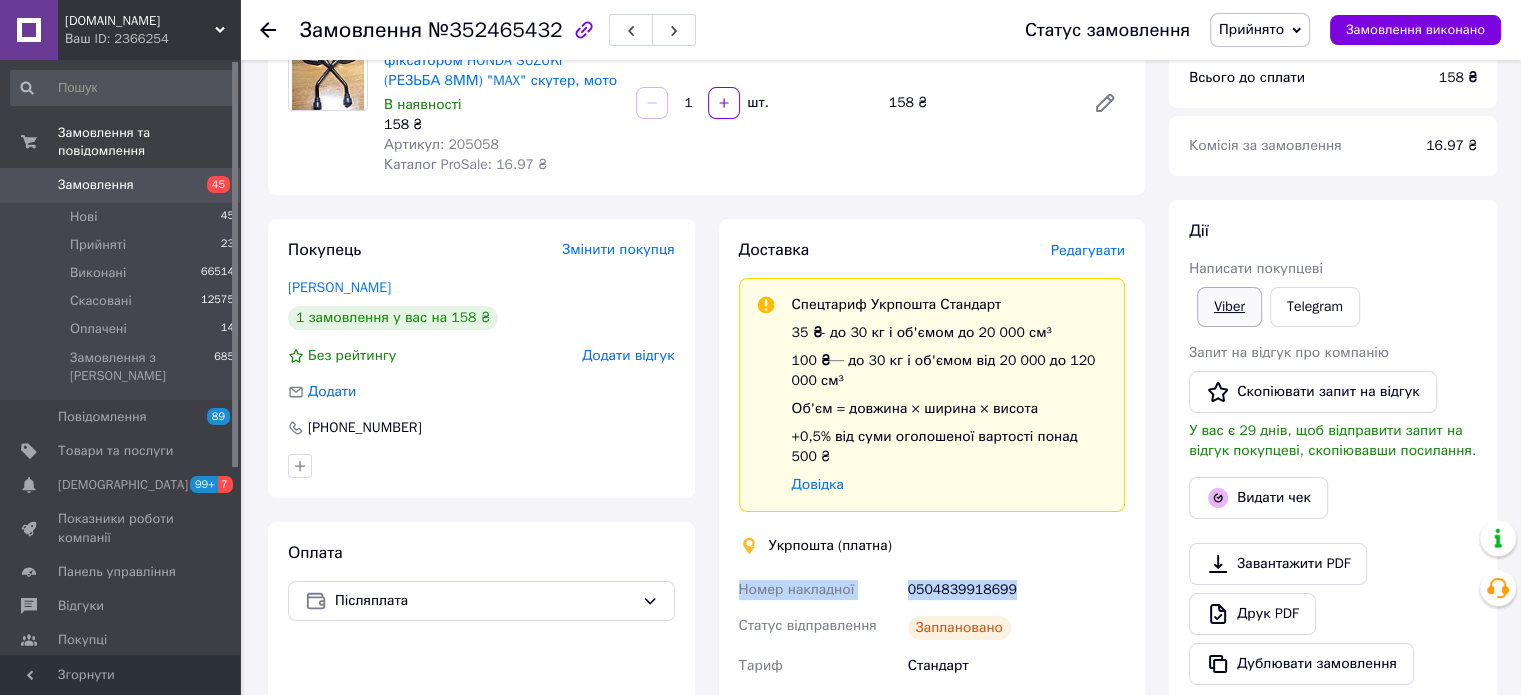 click on "Viber" at bounding box center (1229, 307) 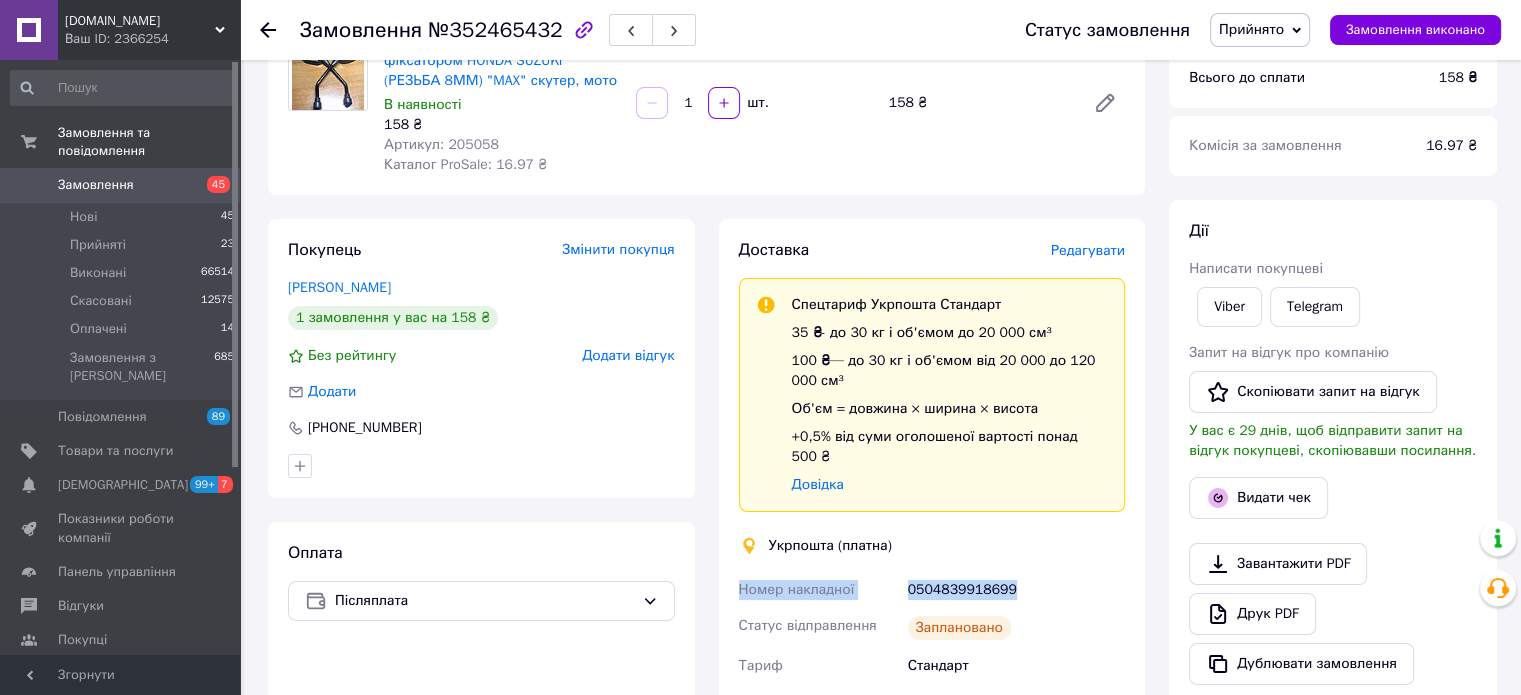 click on "0504839918699" at bounding box center [1016, 590] 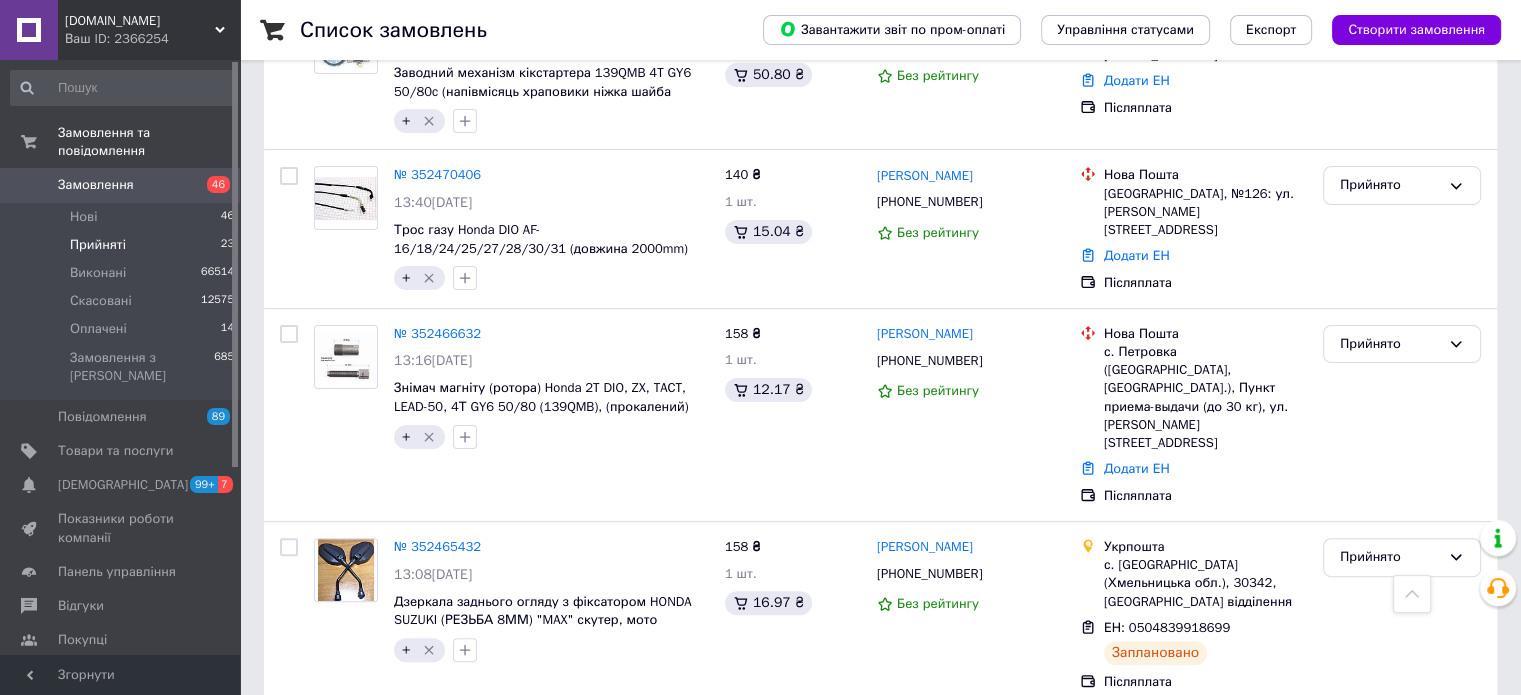 scroll, scrollTop: 500, scrollLeft: 0, axis: vertical 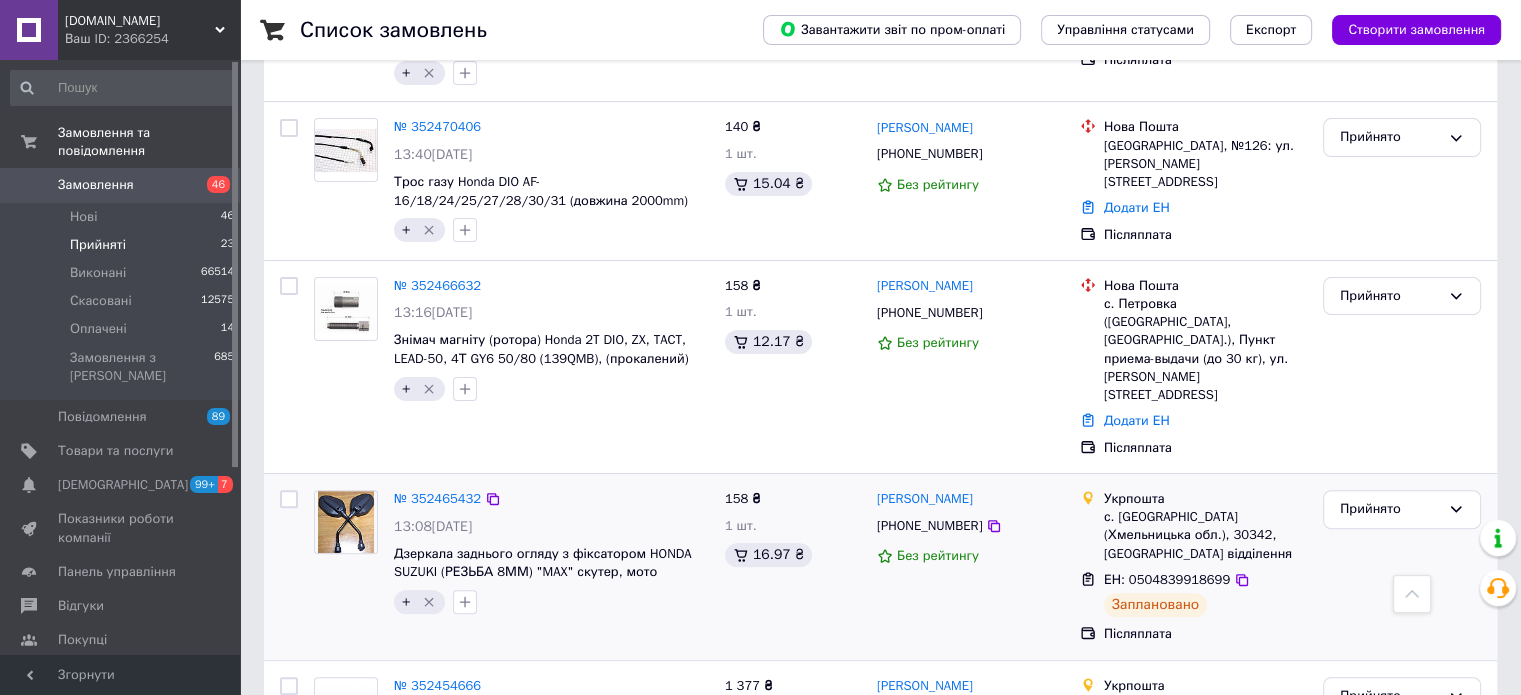 click on "Прийнято" at bounding box center [1402, 567] 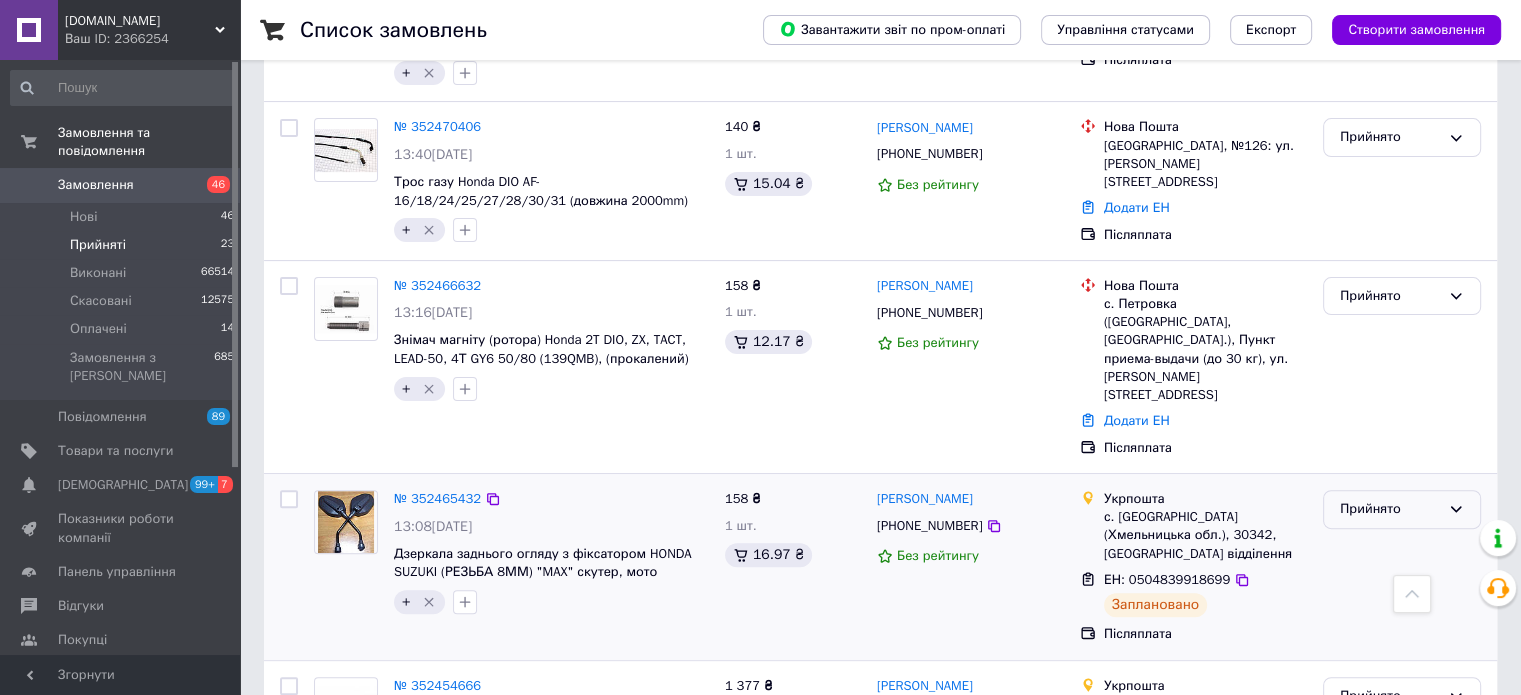 click on "Прийнято" at bounding box center [1390, 509] 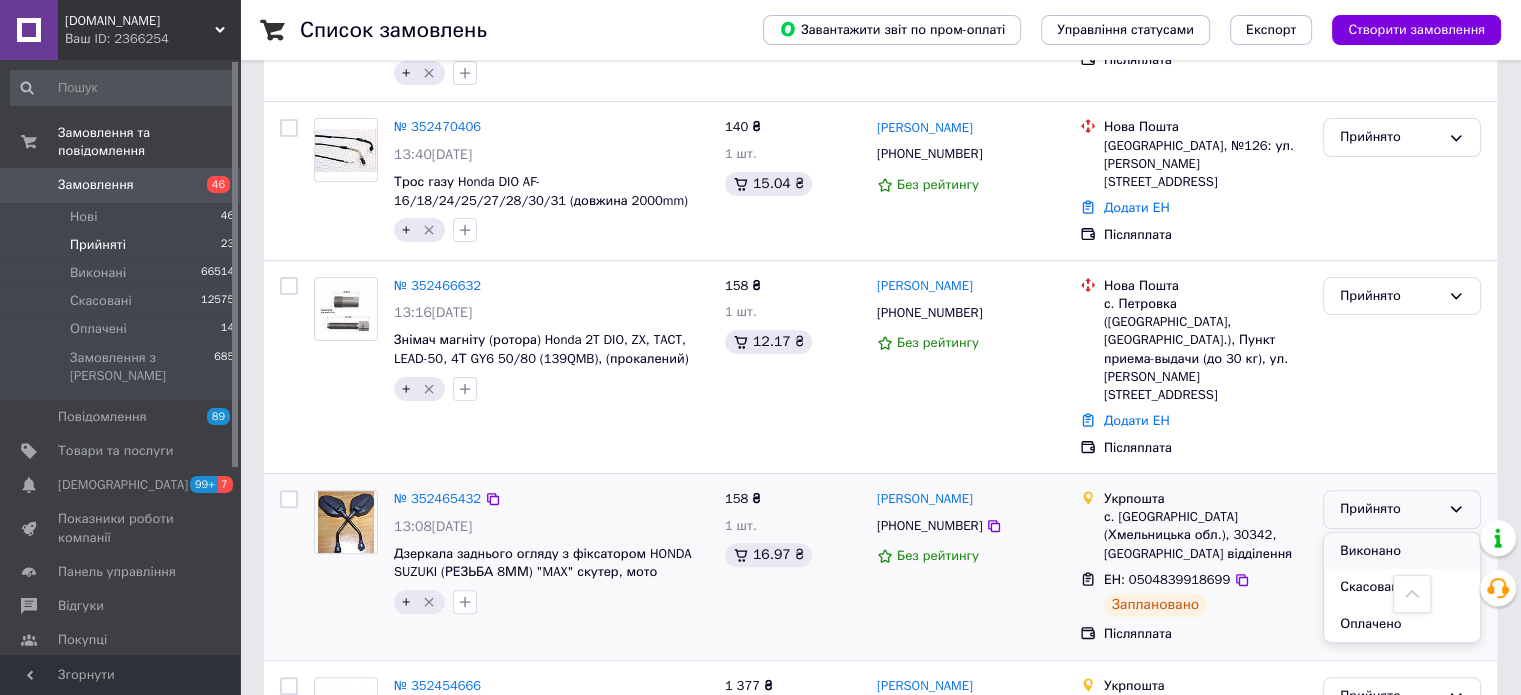 click on "Виконано" at bounding box center [1402, 551] 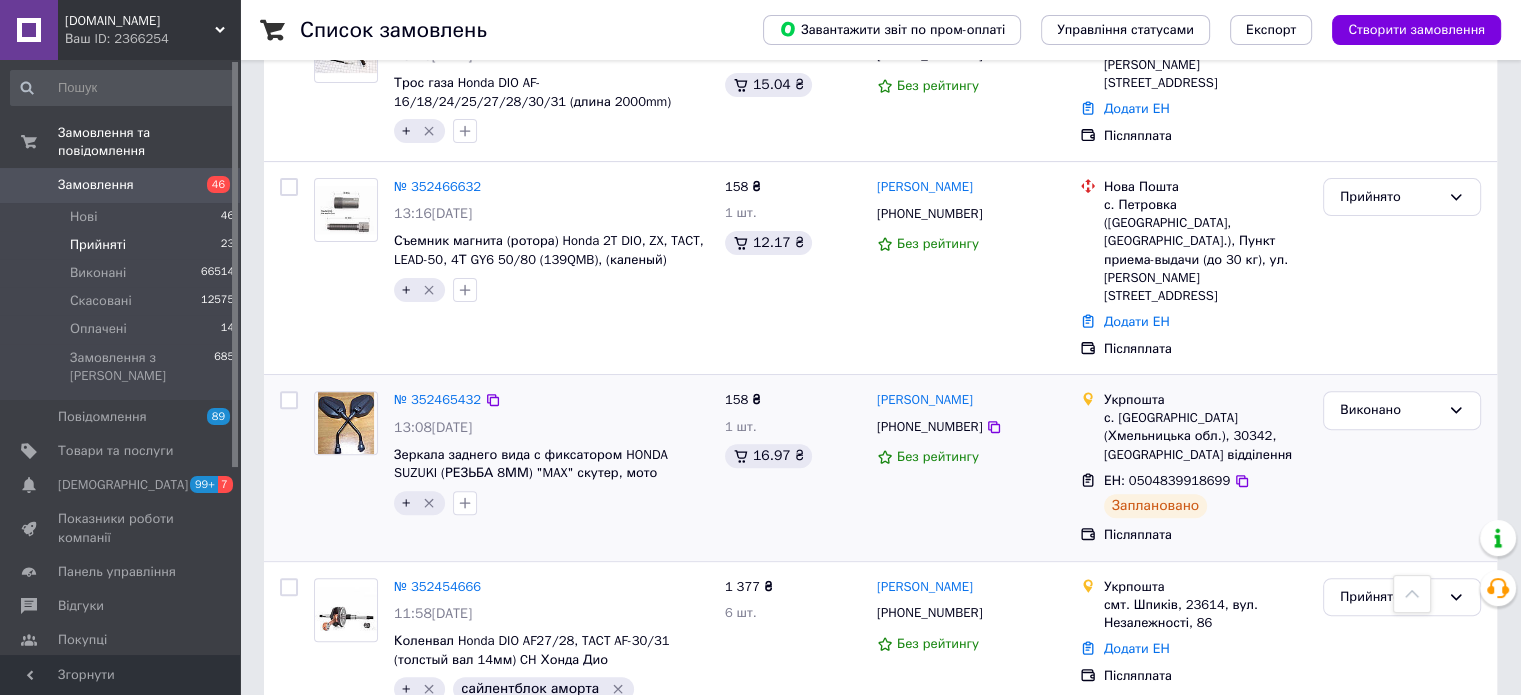 scroll, scrollTop: 600, scrollLeft: 0, axis: vertical 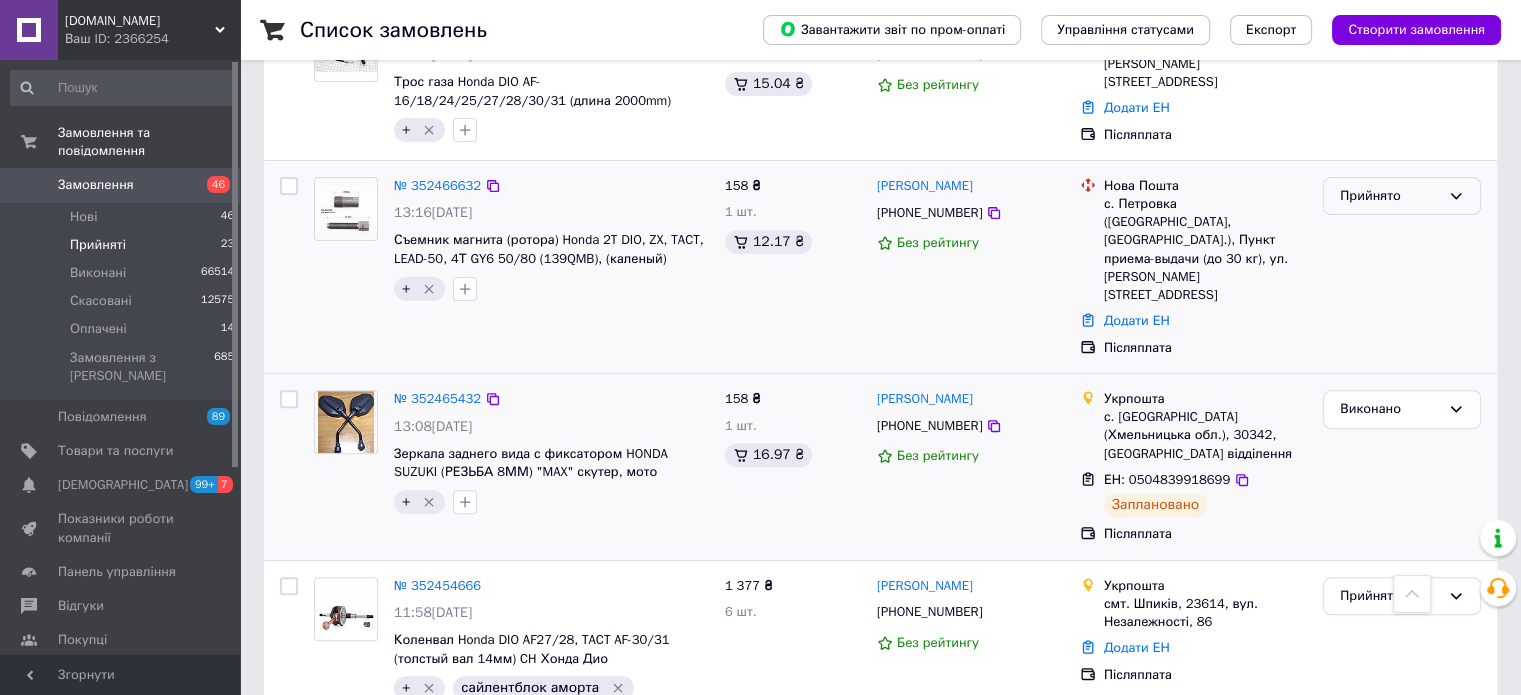 click on "Прийнято" at bounding box center [1390, 196] 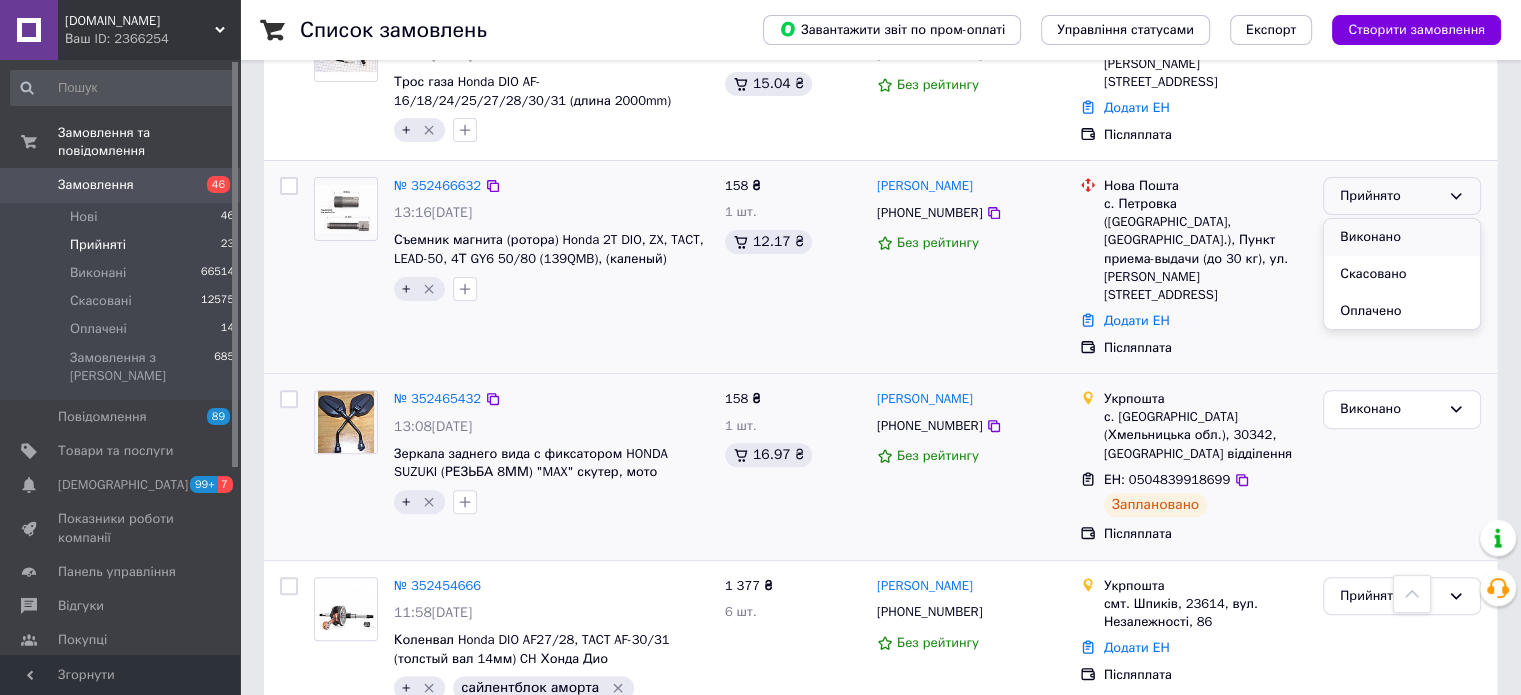 click on "Виконано" at bounding box center (1402, 237) 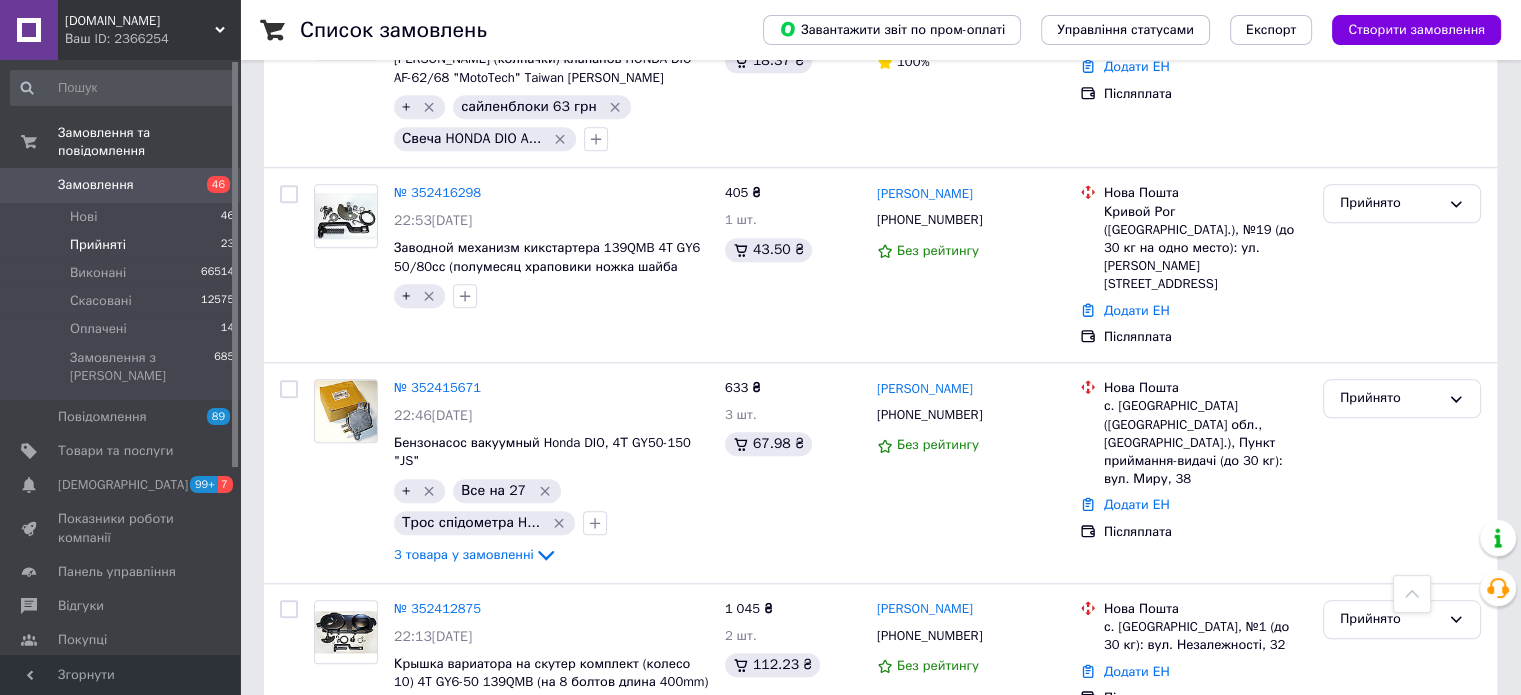 scroll, scrollTop: 1900, scrollLeft: 0, axis: vertical 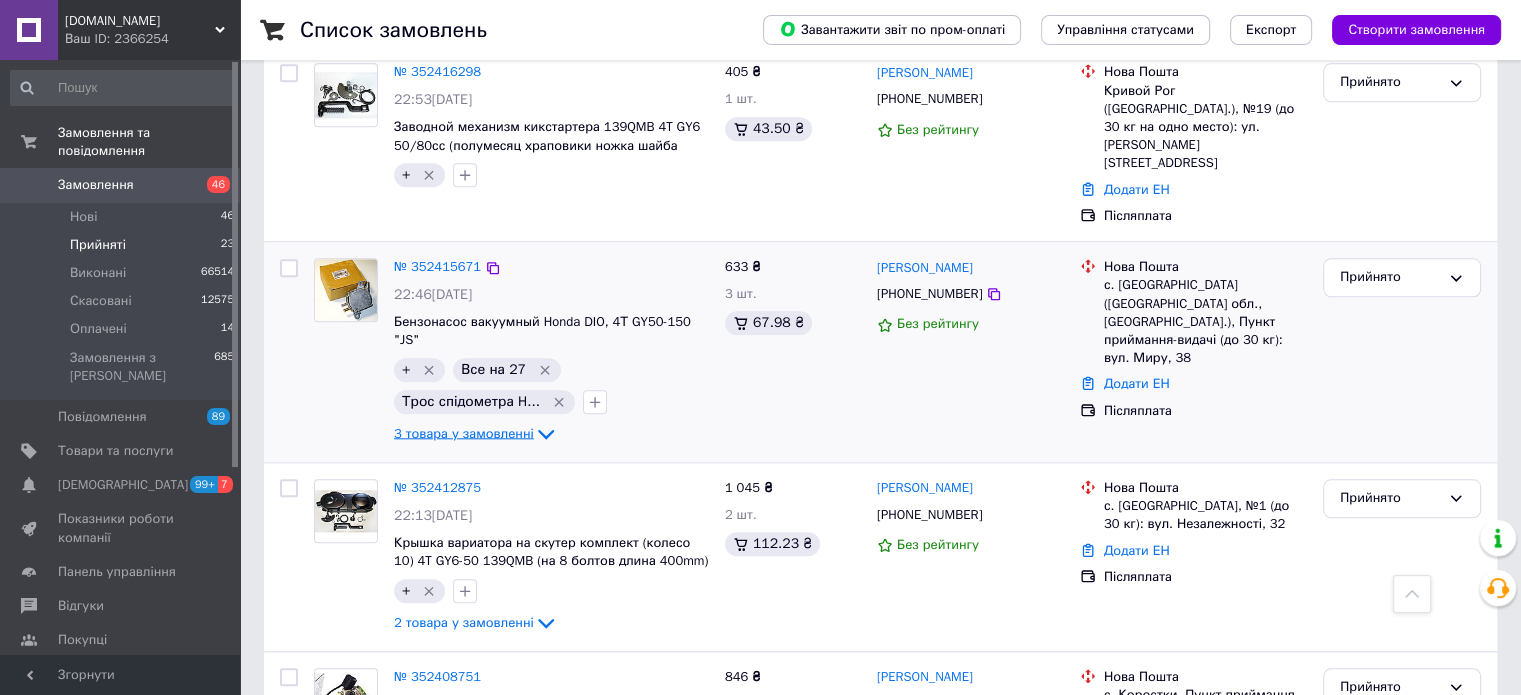 click on "3 товара у замовленні" at bounding box center [464, 433] 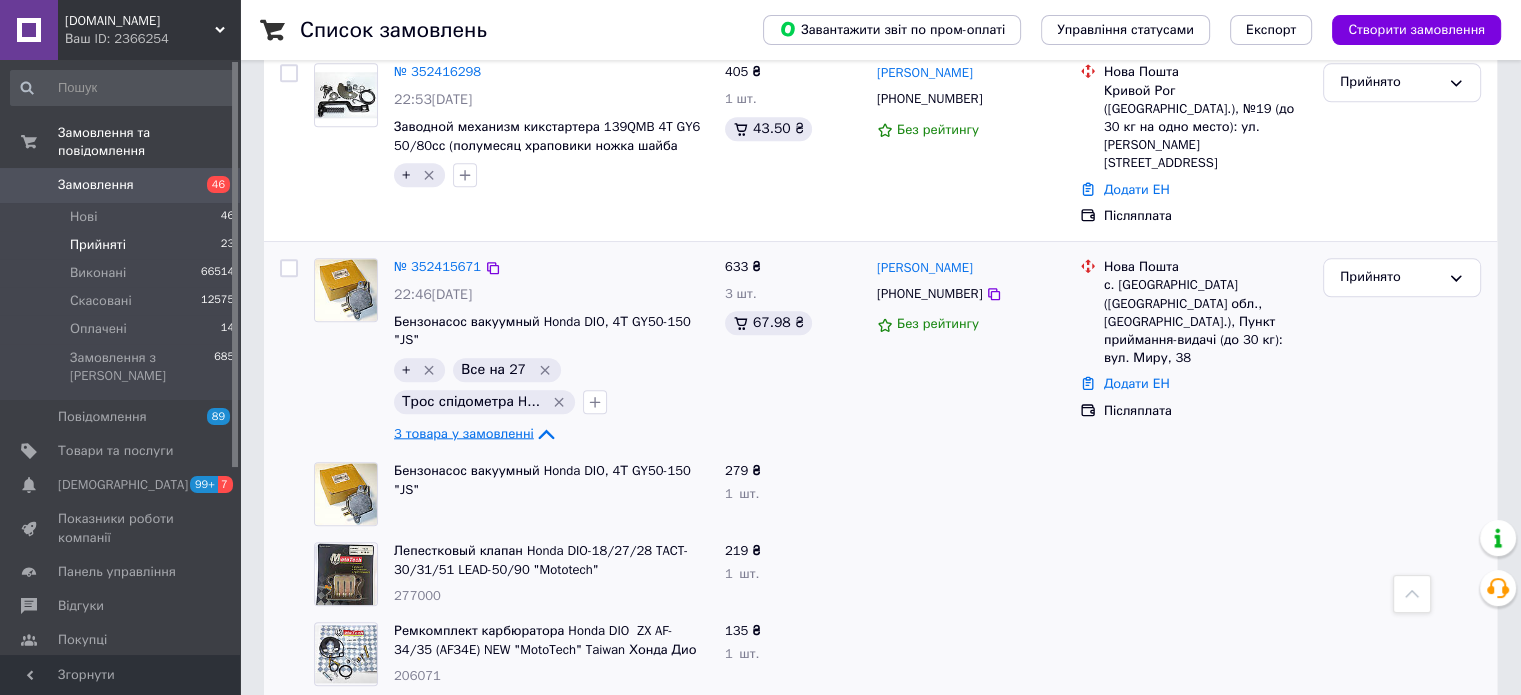 click on "3 товара у замовленні" at bounding box center [464, 433] 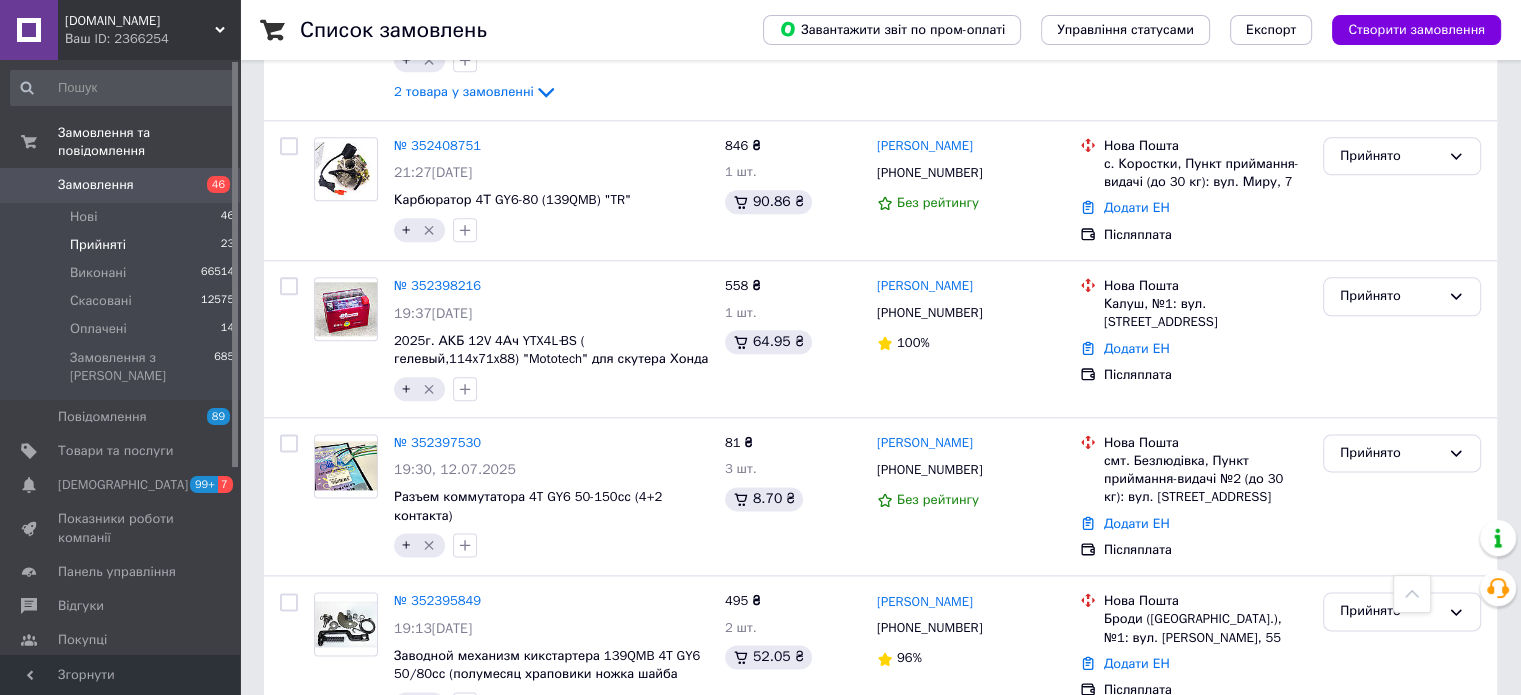 scroll, scrollTop: 2400, scrollLeft: 0, axis: vertical 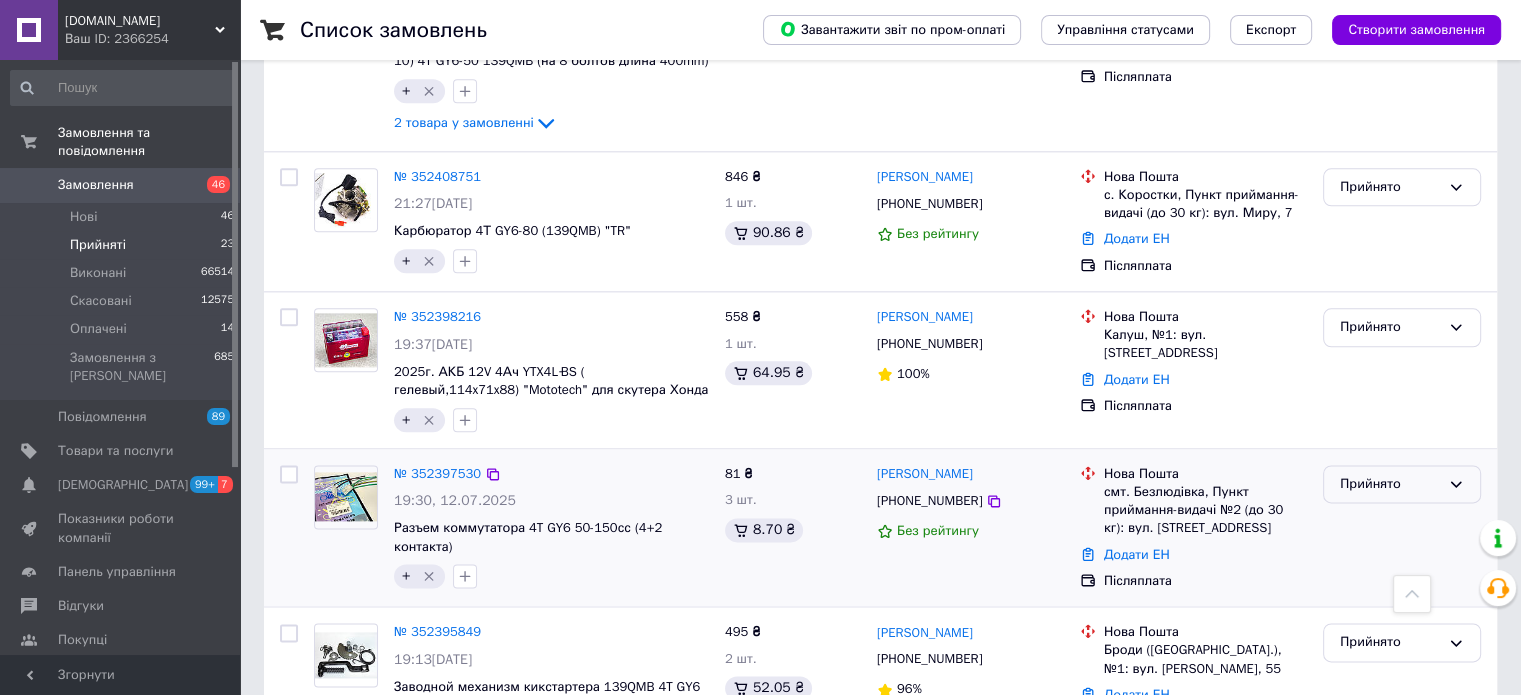 click on "Прийнято" at bounding box center [1390, 484] 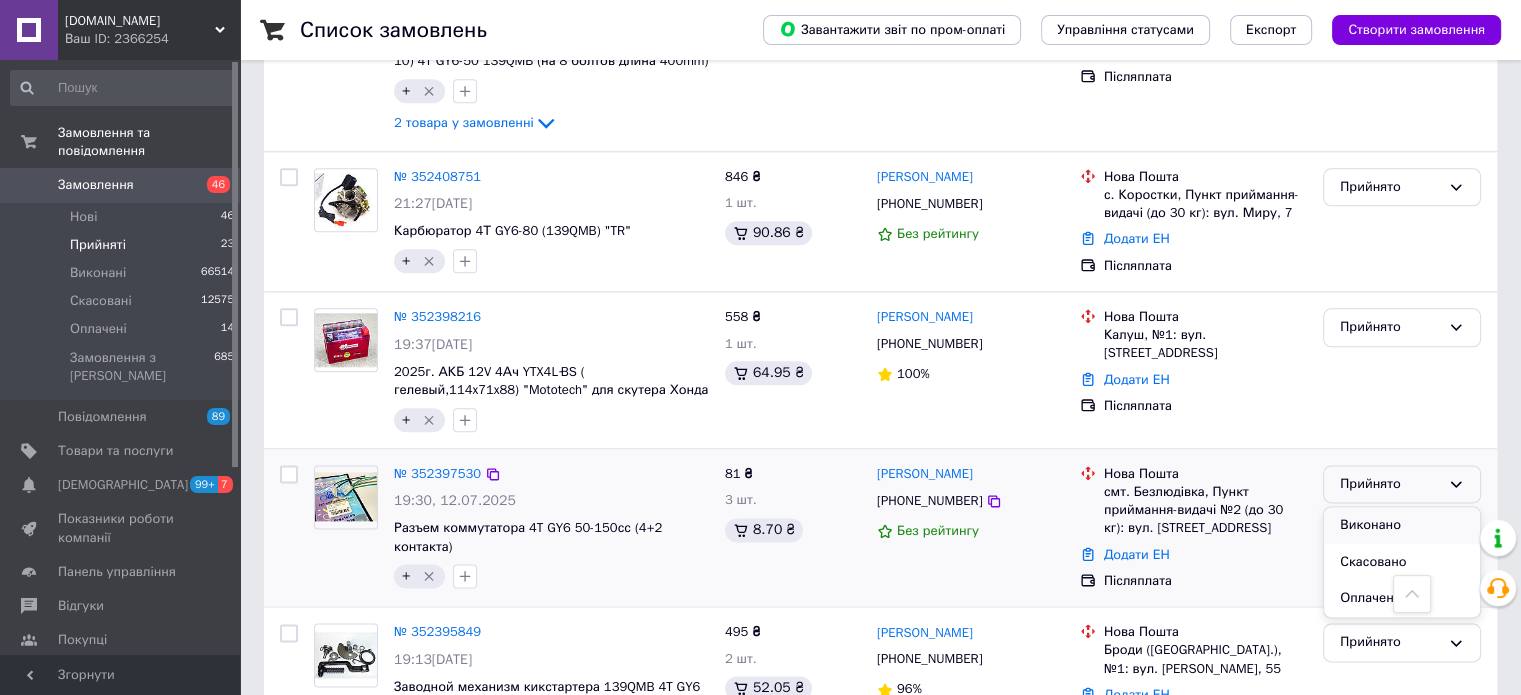 click on "Виконано" at bounding box center [1402, 525] 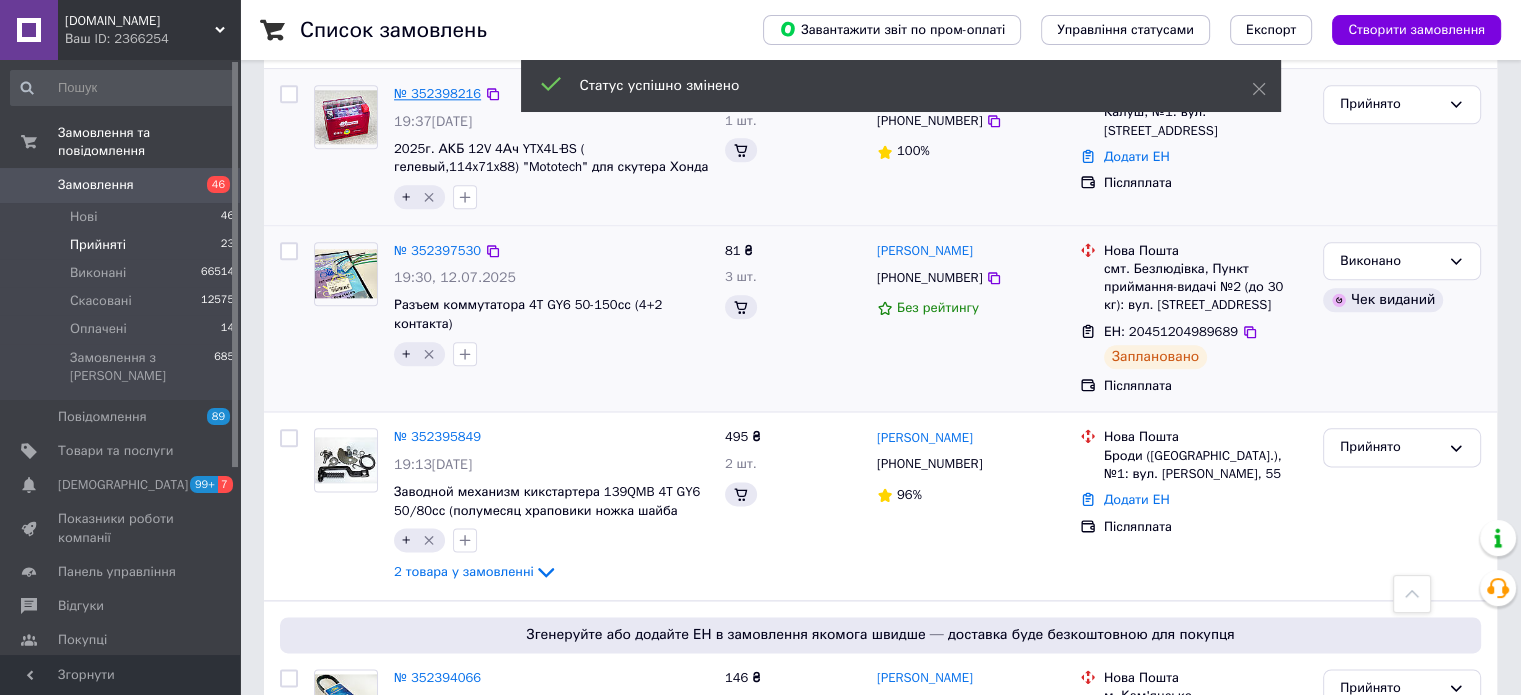 scroll, scrollTop: 2196, scrollLeft: 0, axis: vertical 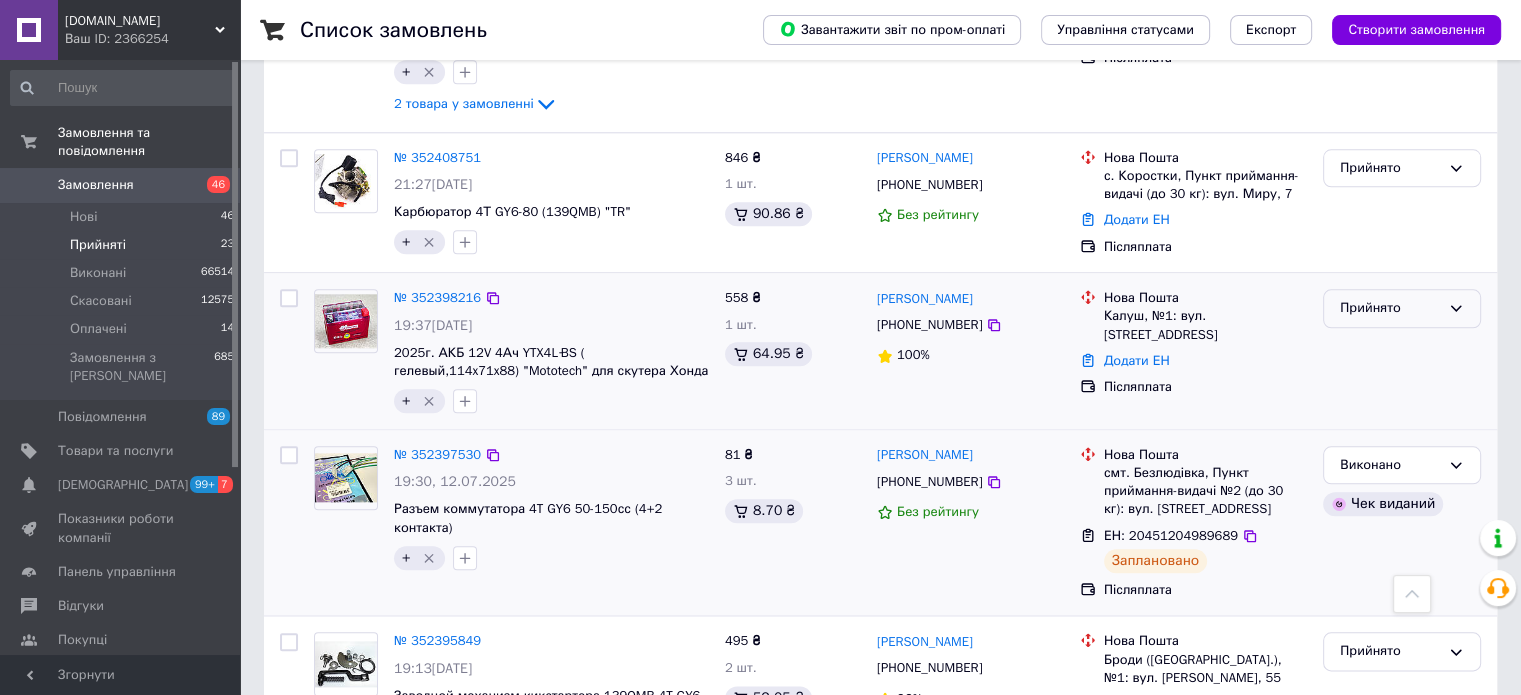 click on "Прийнято" at bounding box center [1402, 308] 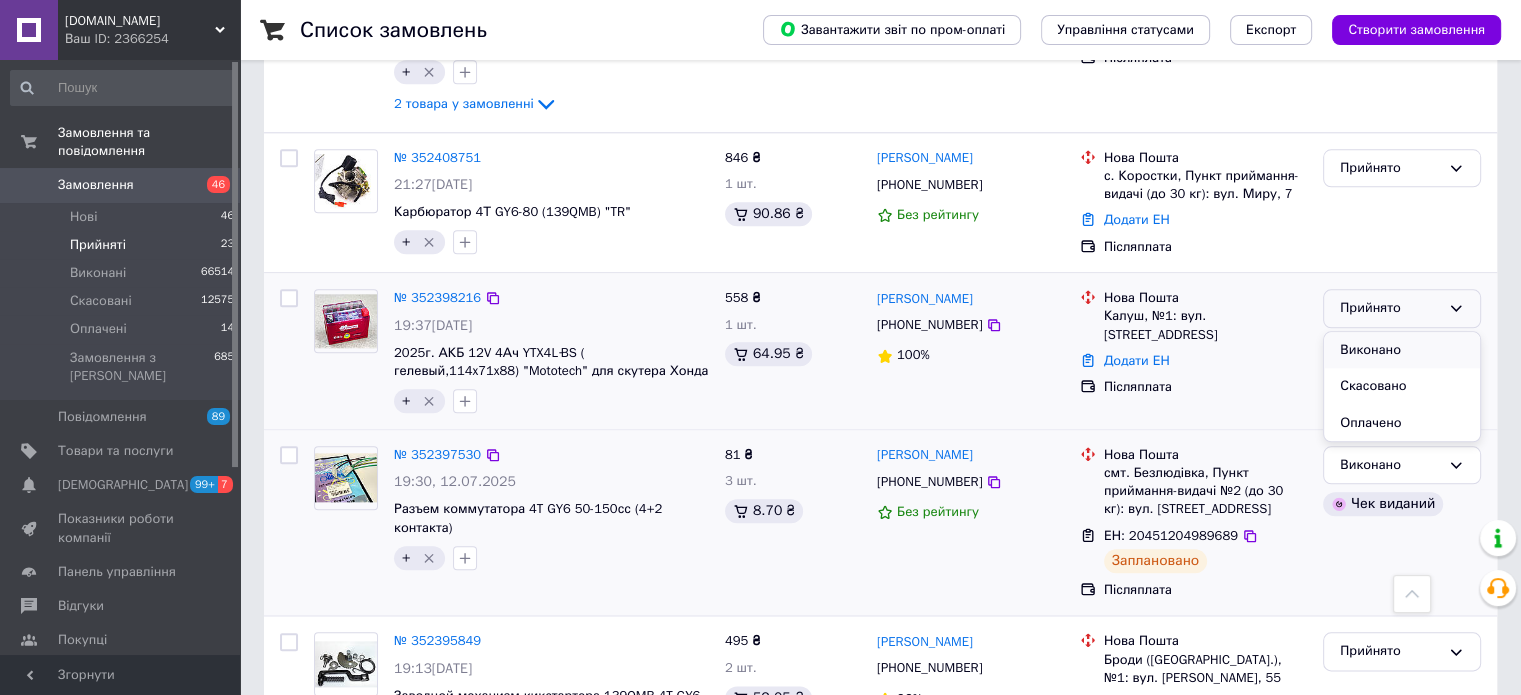 click on "Виконано" at bounding box center (1402, 350) 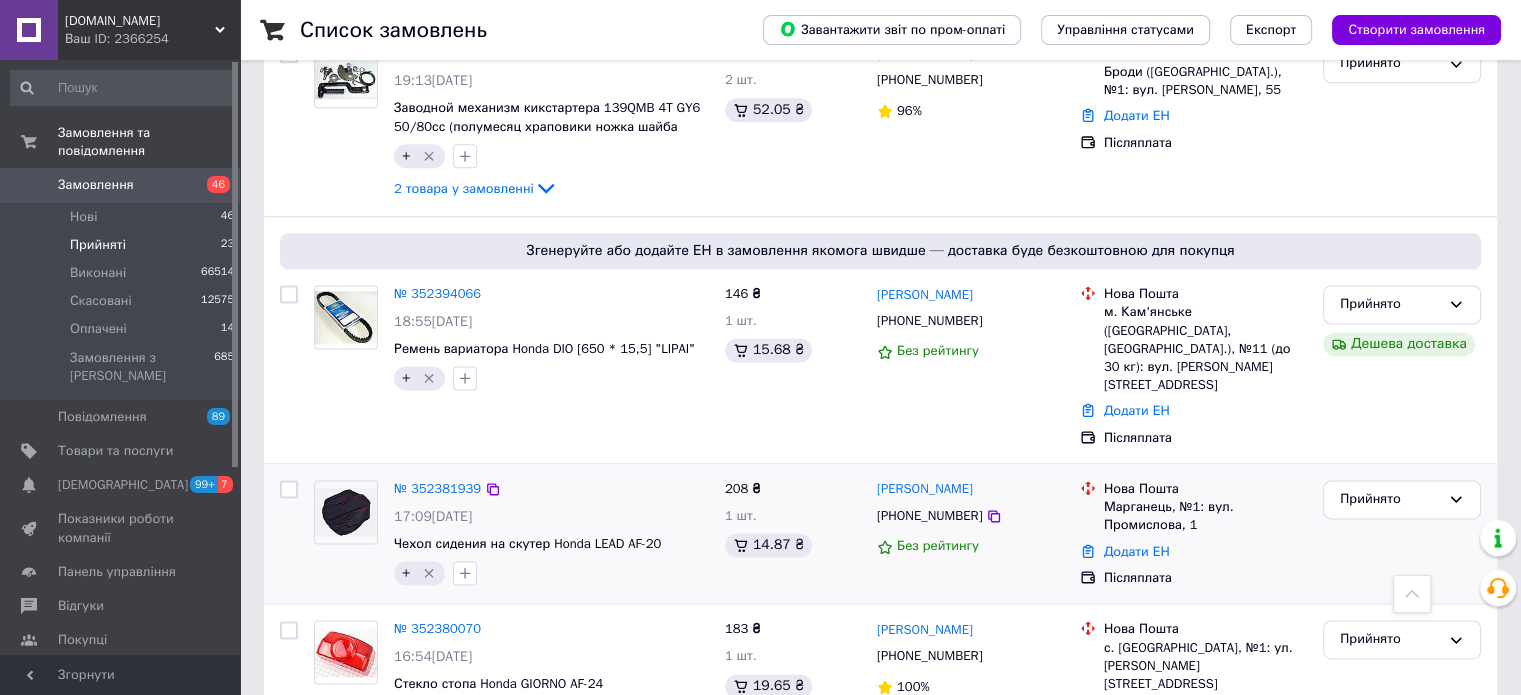 scroll, scrollTop: 2409, scrollLeft: 0, axis: vertical 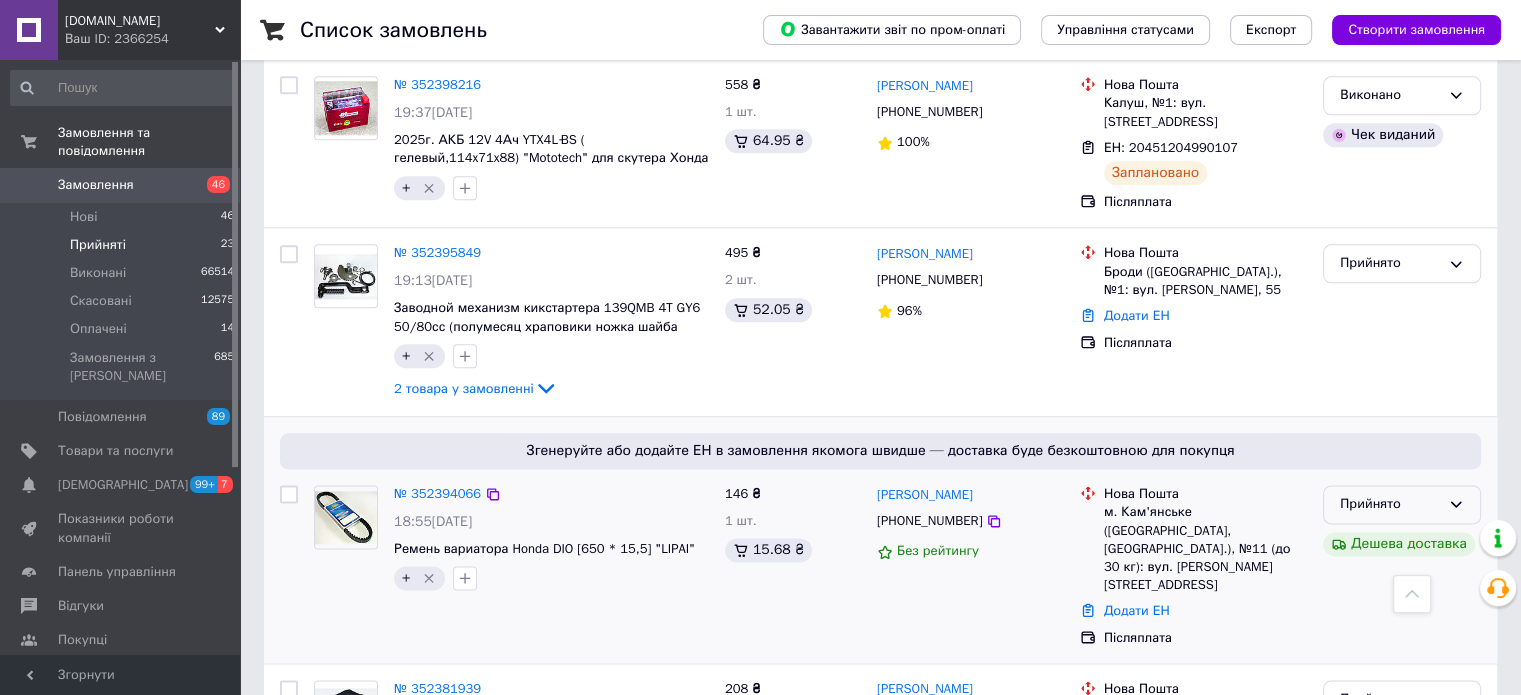 click on "Прийнято" at bounding box center [1390, 504] 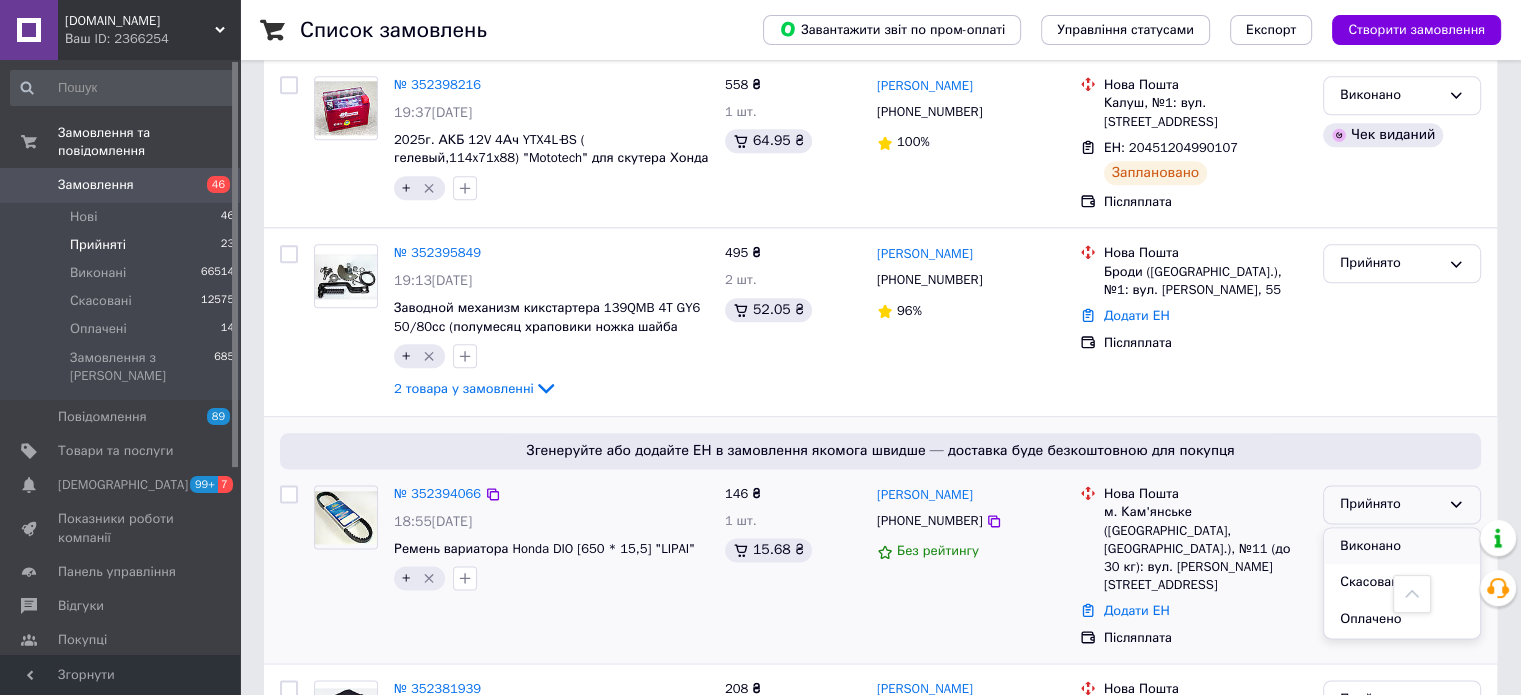 click on "Виконано" at bounding box center [1402, 546] 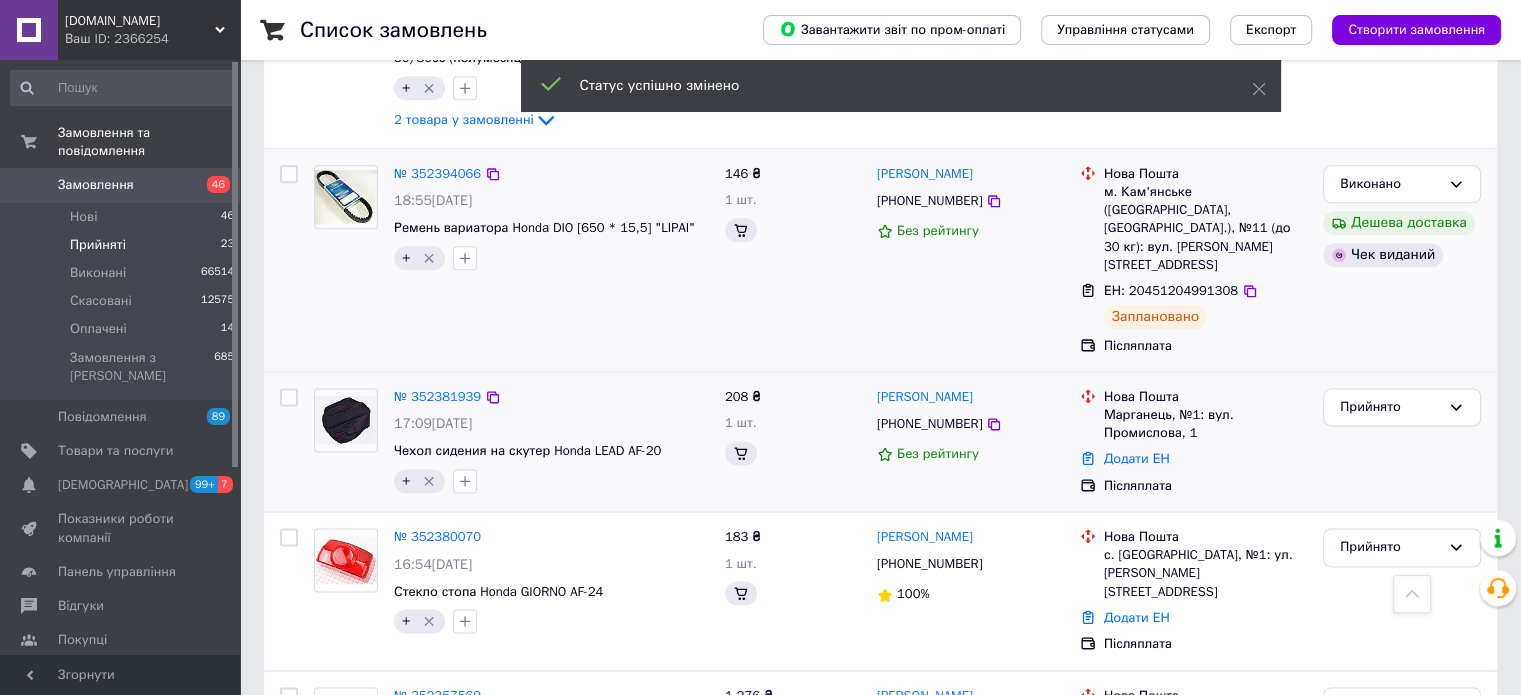scroll, scrollTop: 2353, scrollLeft: 0, axis: vertical 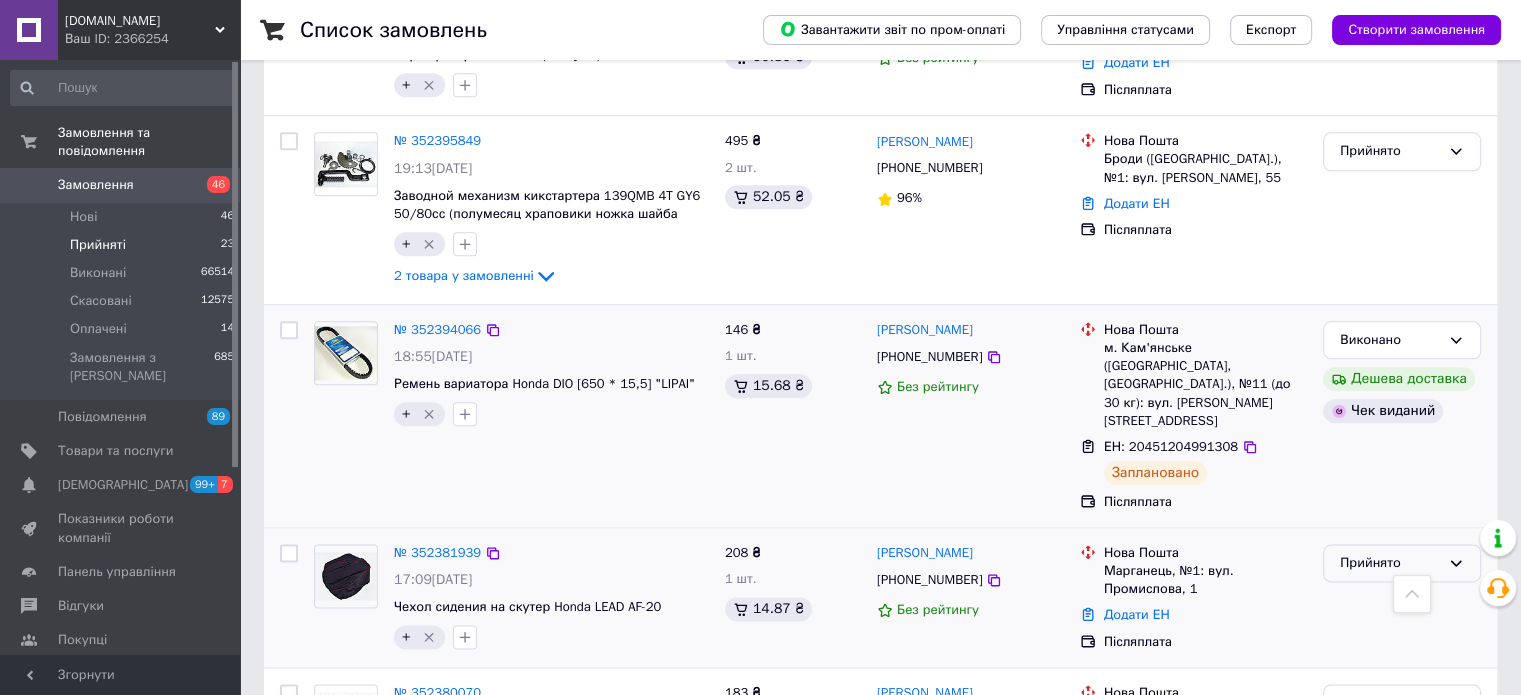click on "Прийнято" at bounding box center (1402, 563) 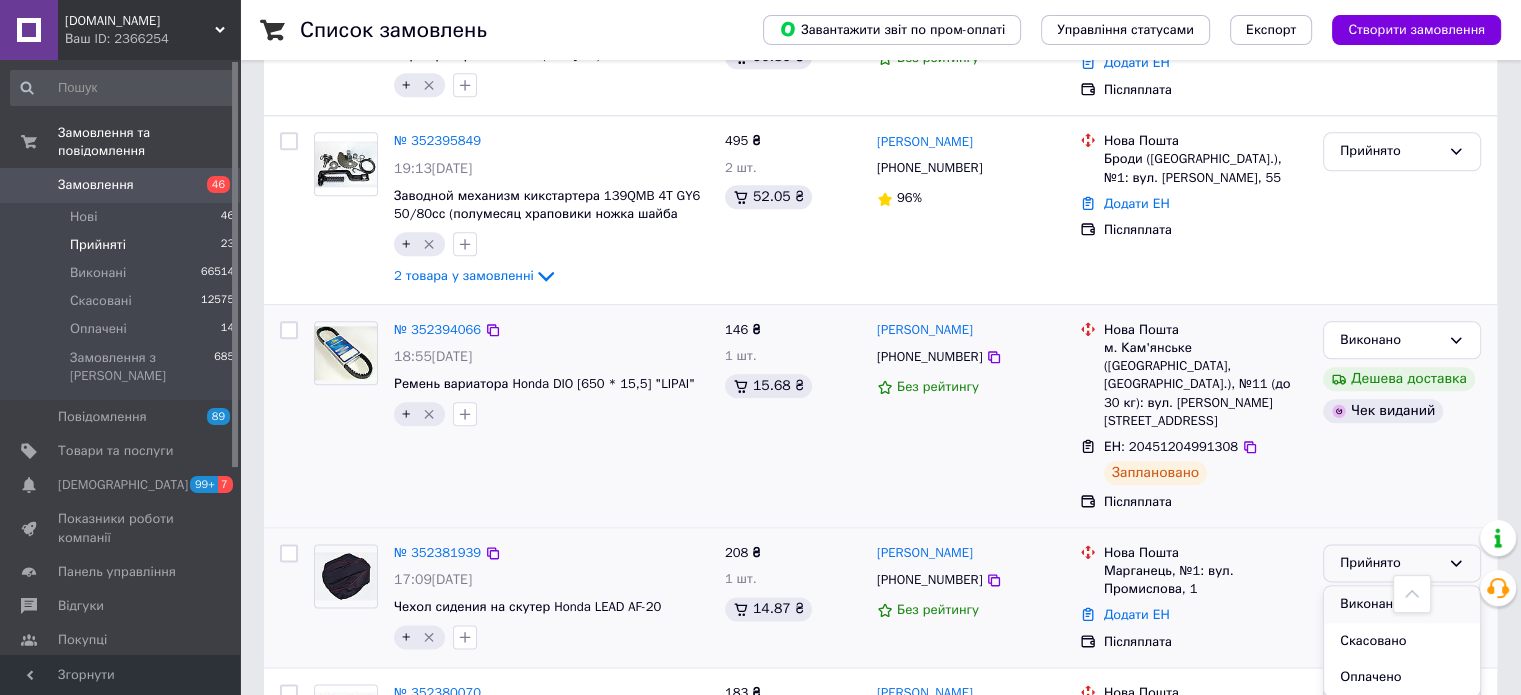 click on "Виконано" at bounding box center (1402, 604) 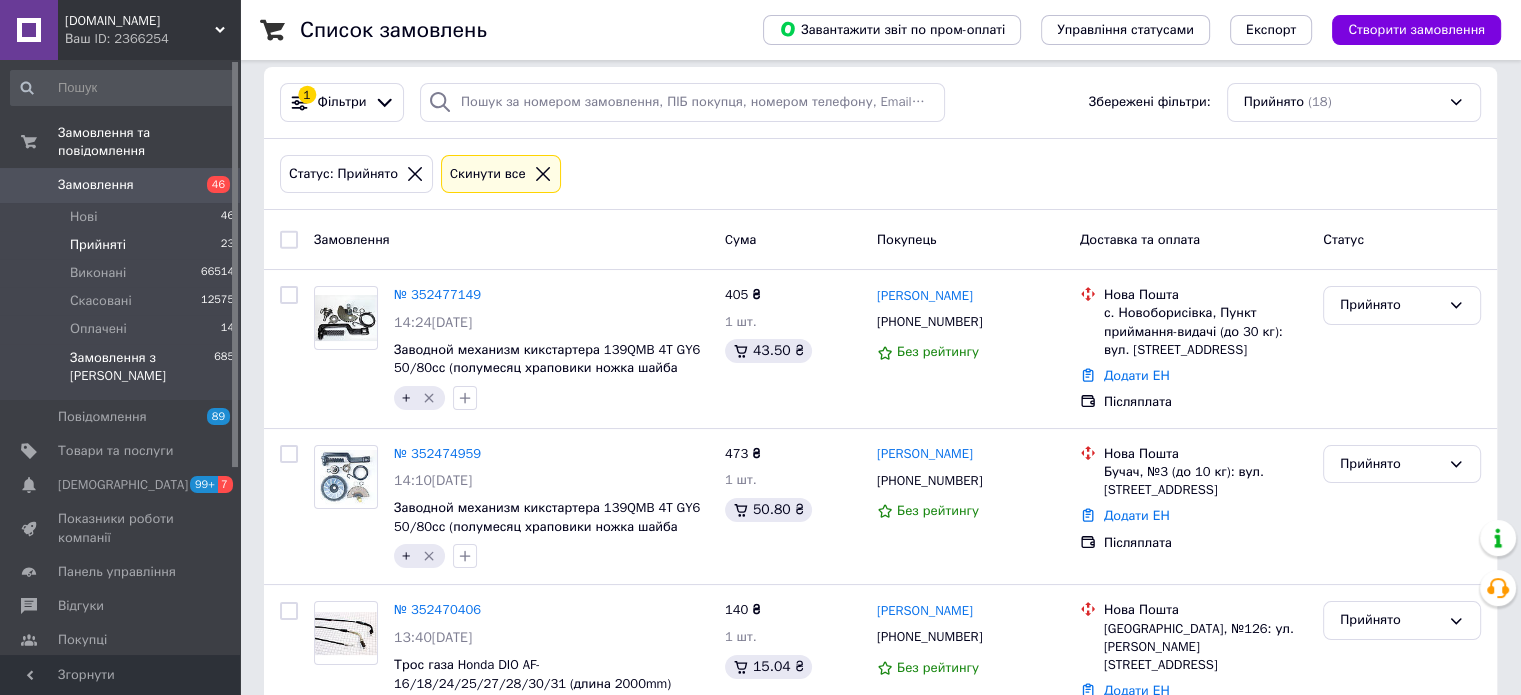 scroll, scrollTop: 0, scrollLeft: 0, axis: both 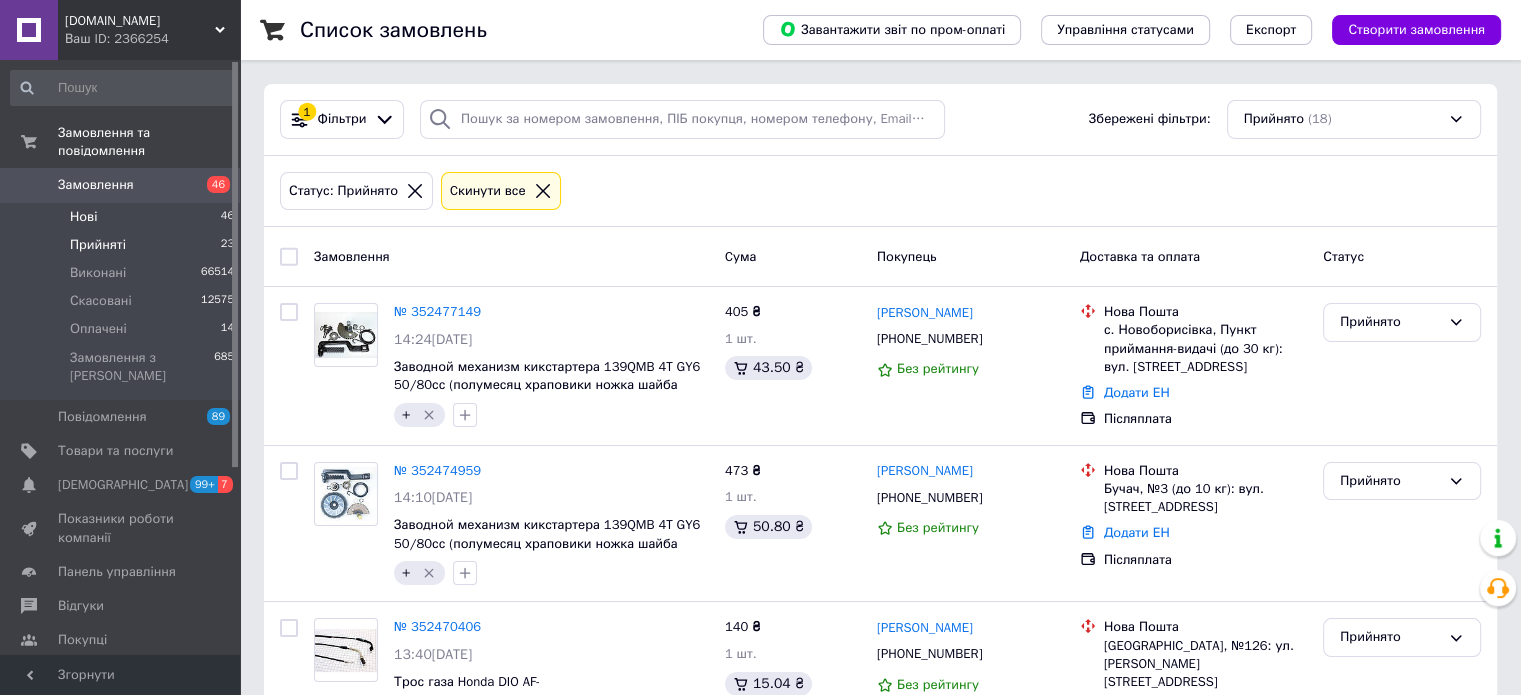 click on "Нові 46" at bounding box center [123, 217] 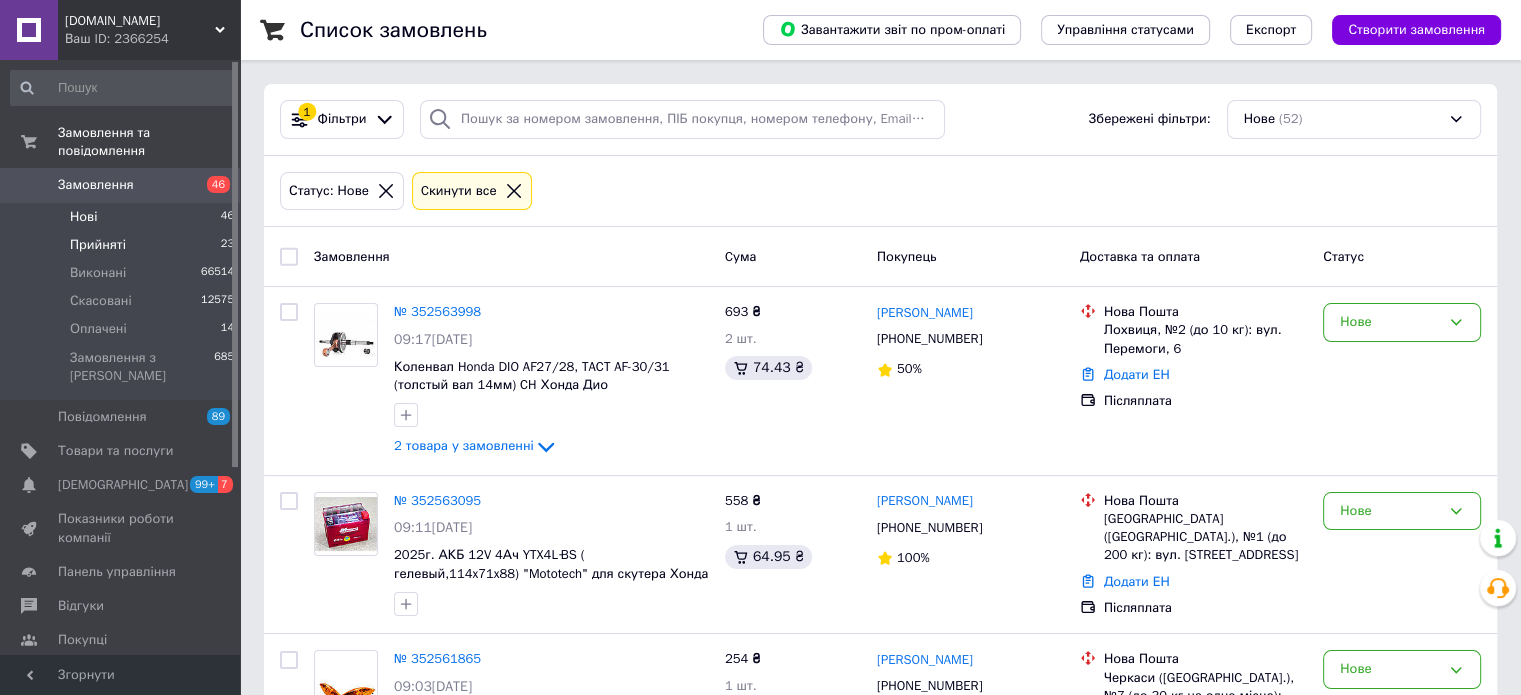 click on "Нові" at bounding box center [83, 217] 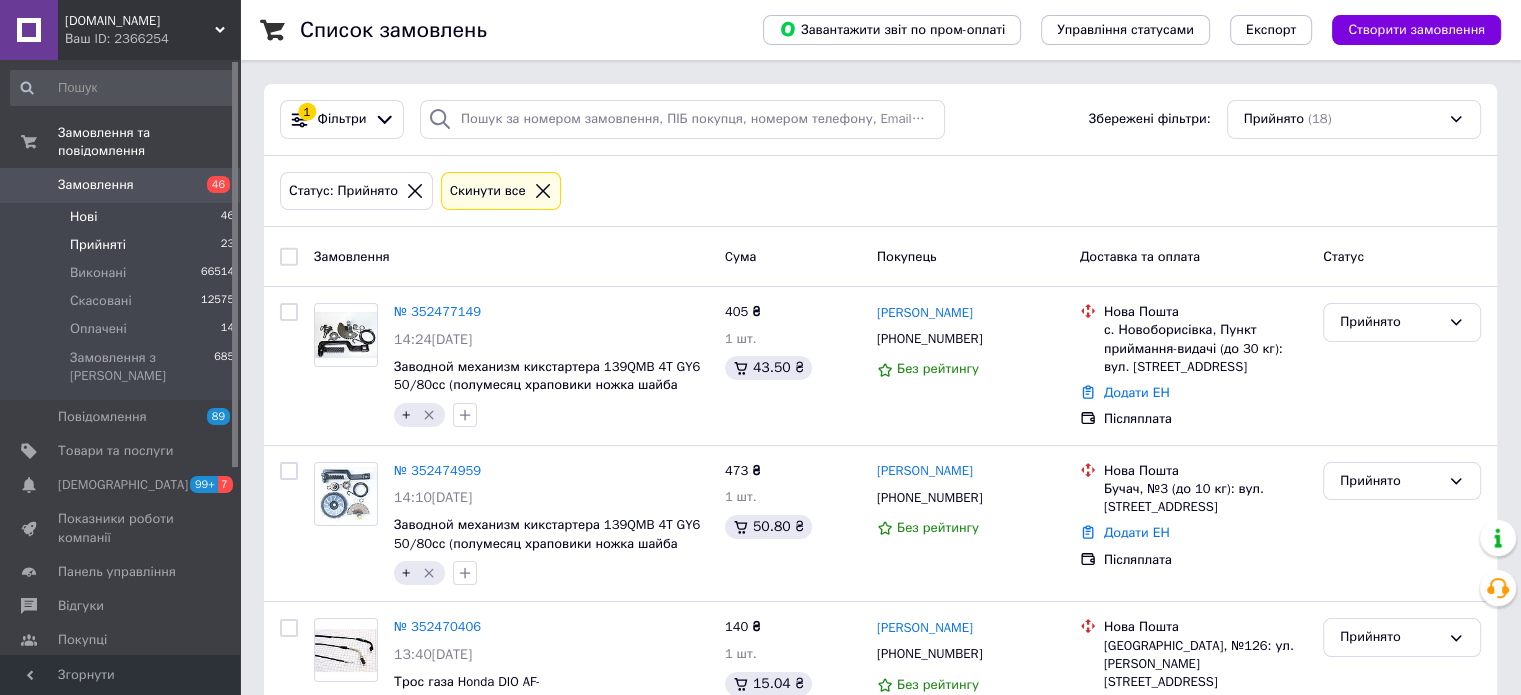 click on "Нові 46" at bounding box center [123, 217] 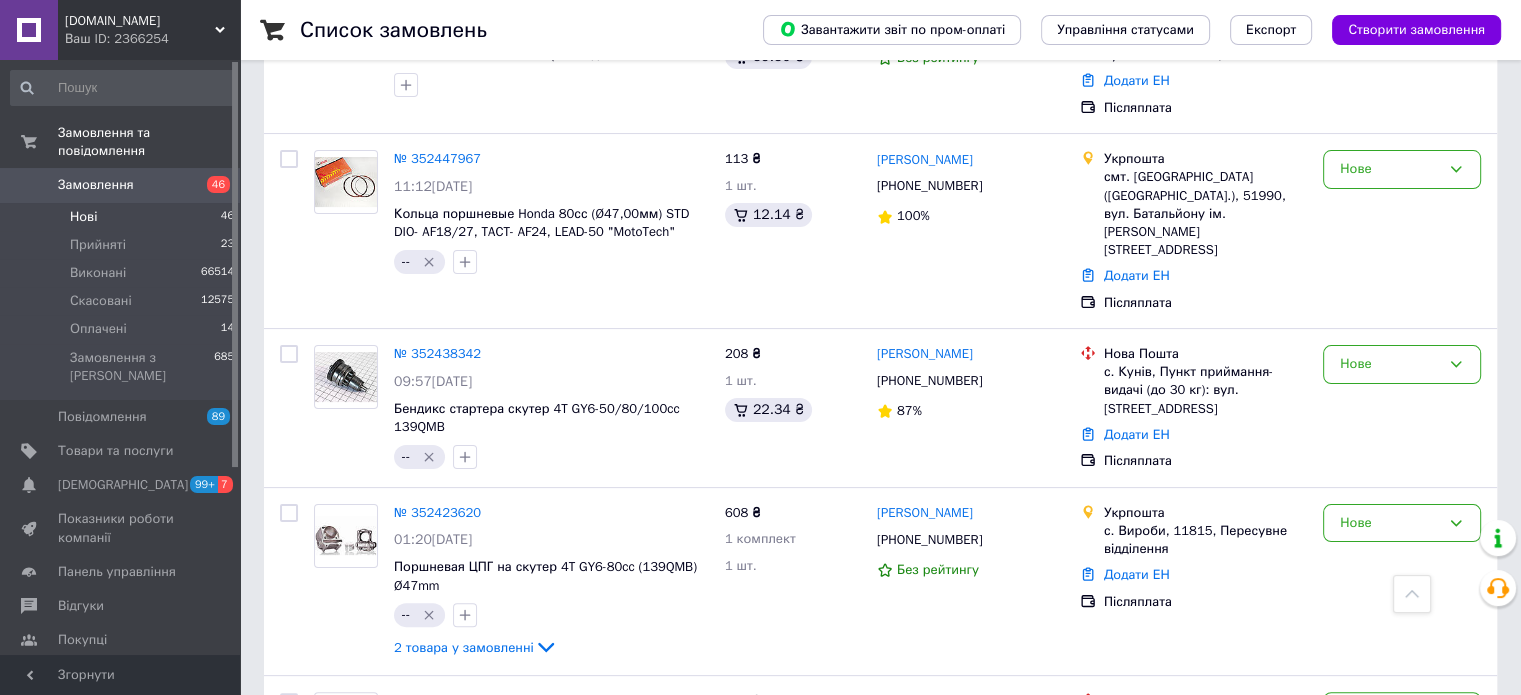 scroll, scrollTop: 7987, scrollLeft: 0, axis: vertical 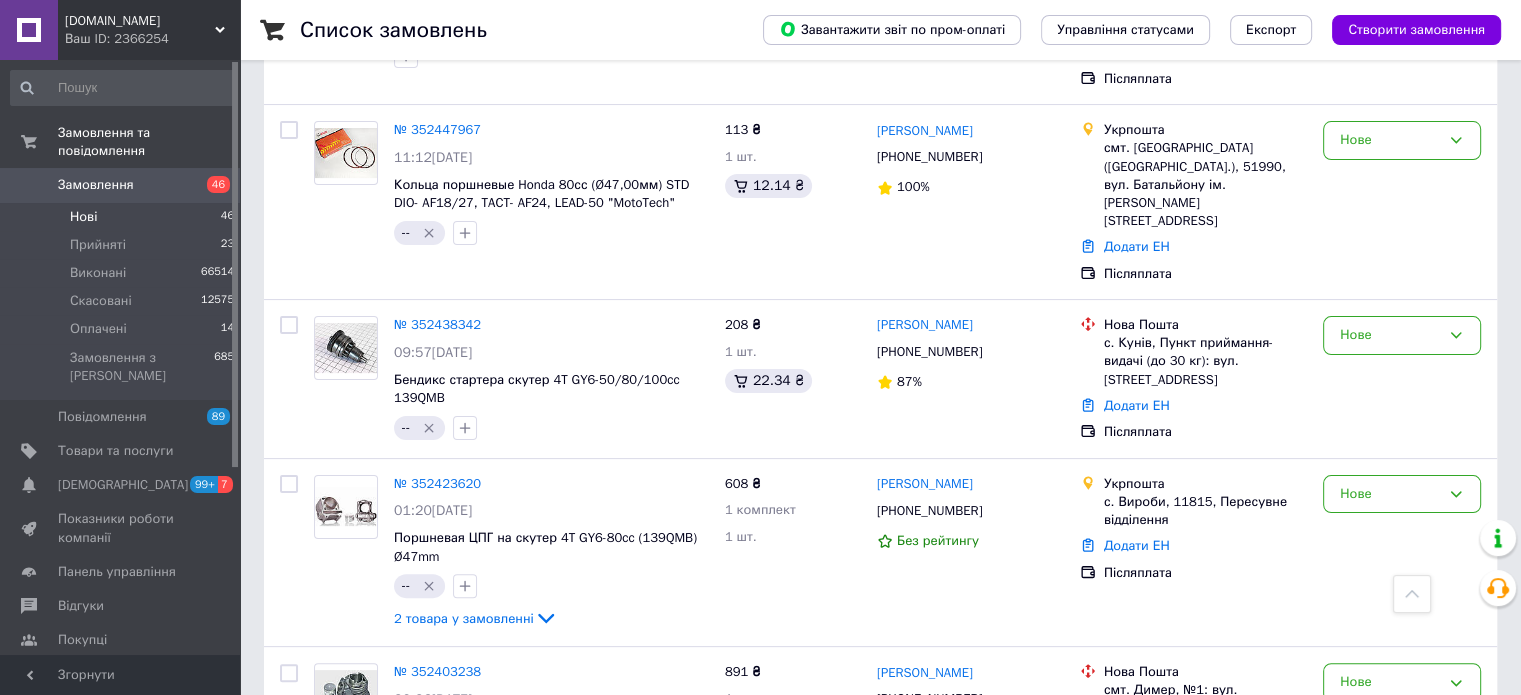 click on "2 товара у замовленні" at bounding box center (464, 946) 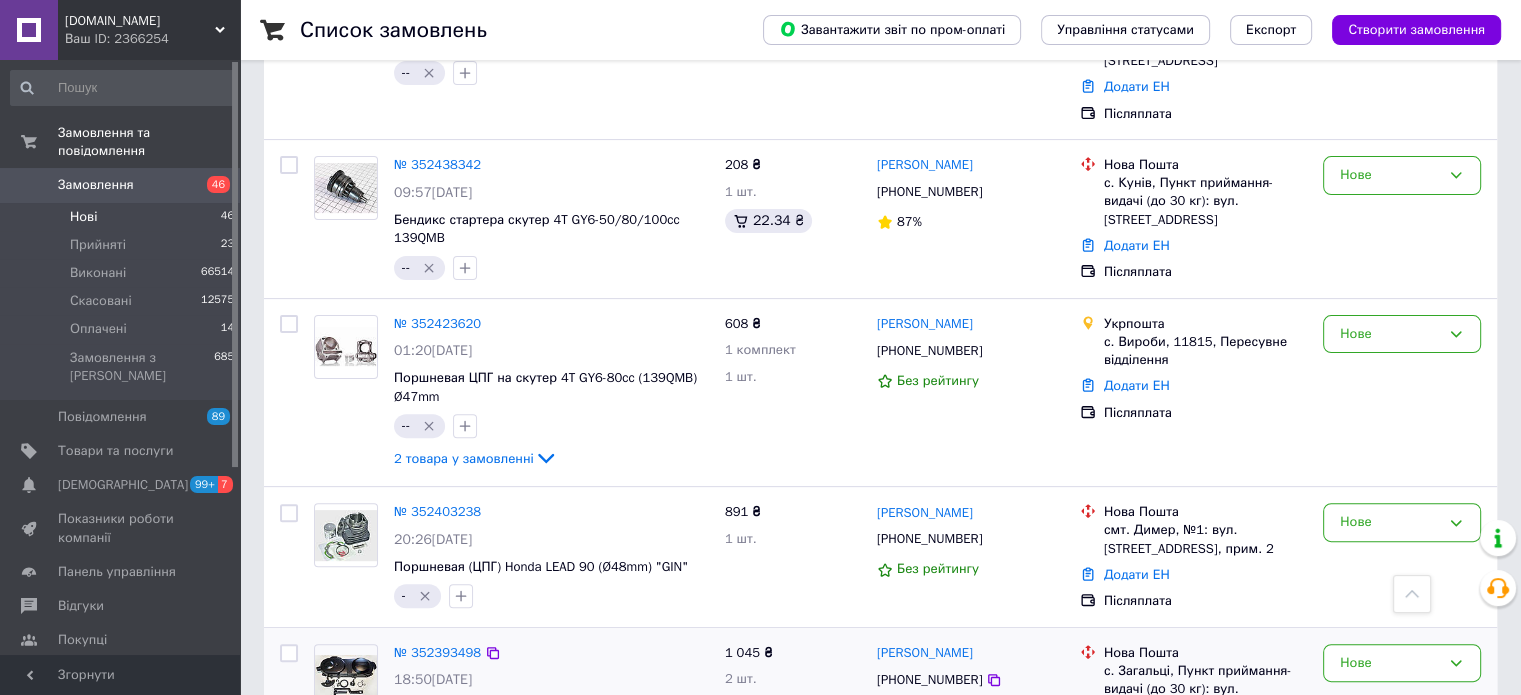 scroll, scrollTop: 8148, scrollLeft: 0, axis: vertical 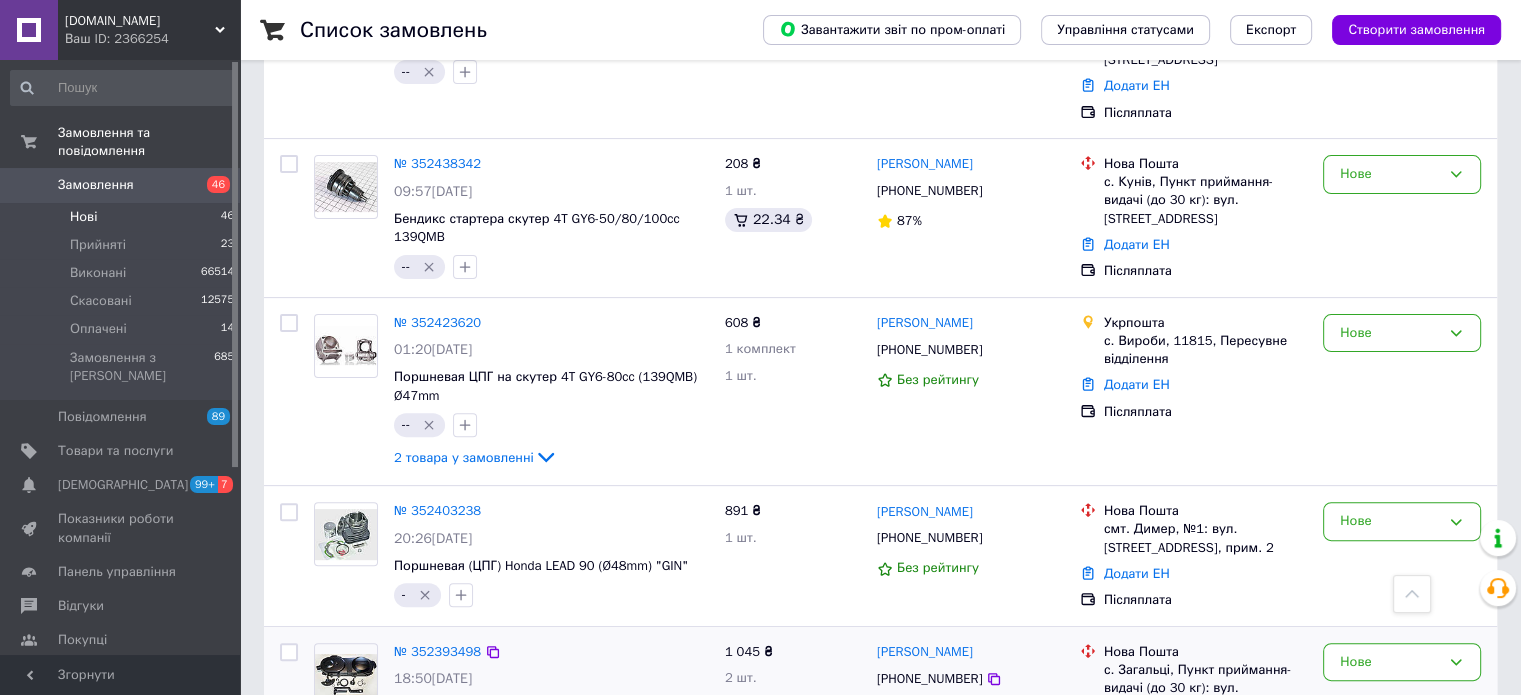 click 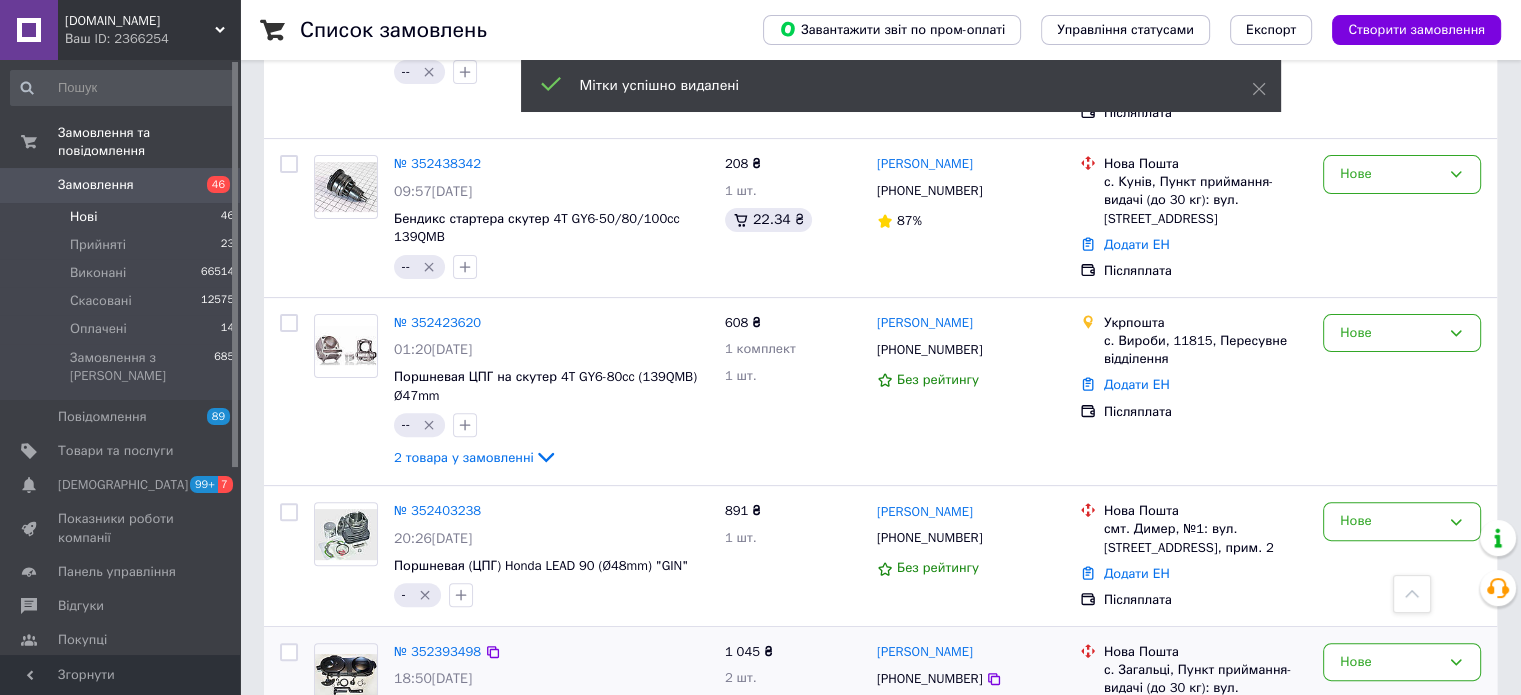click 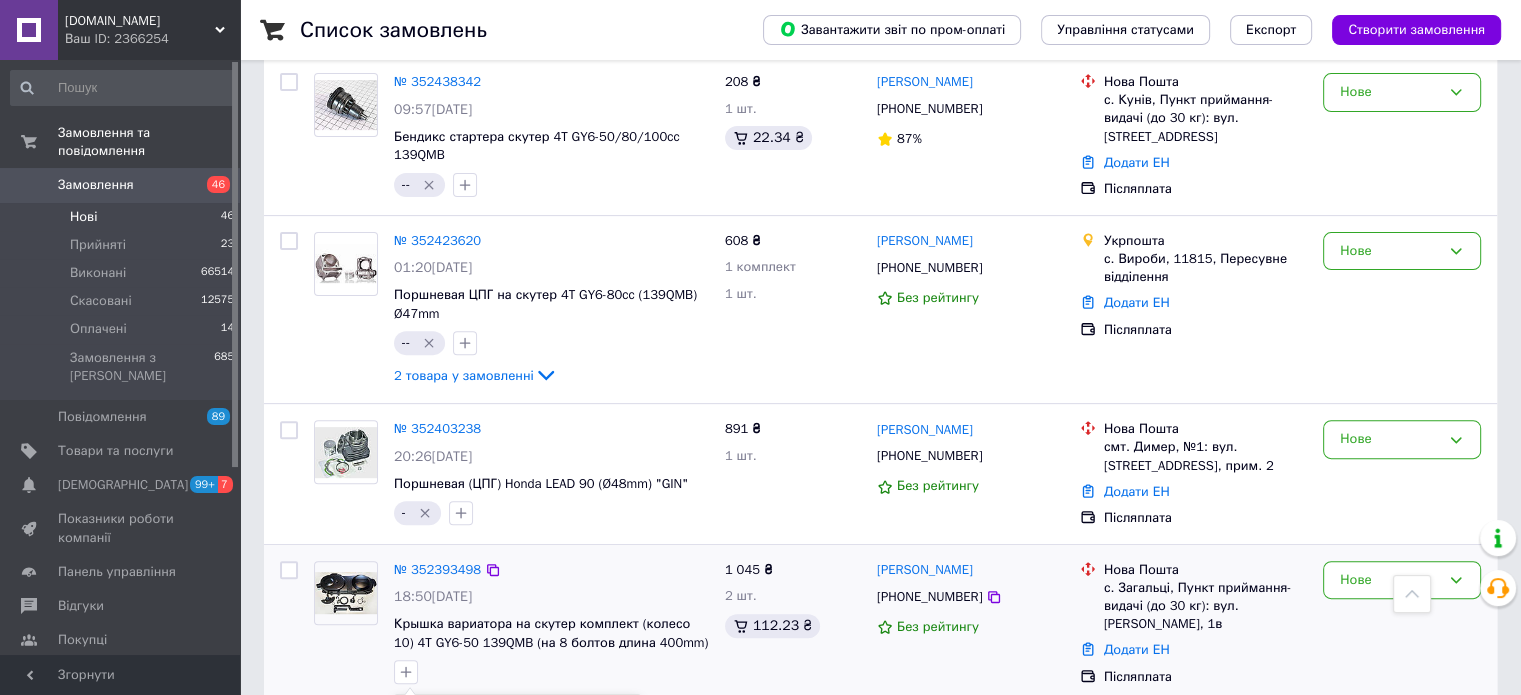scroll, scrollTop: 8288, scrollLeft: 0, axis: vertical 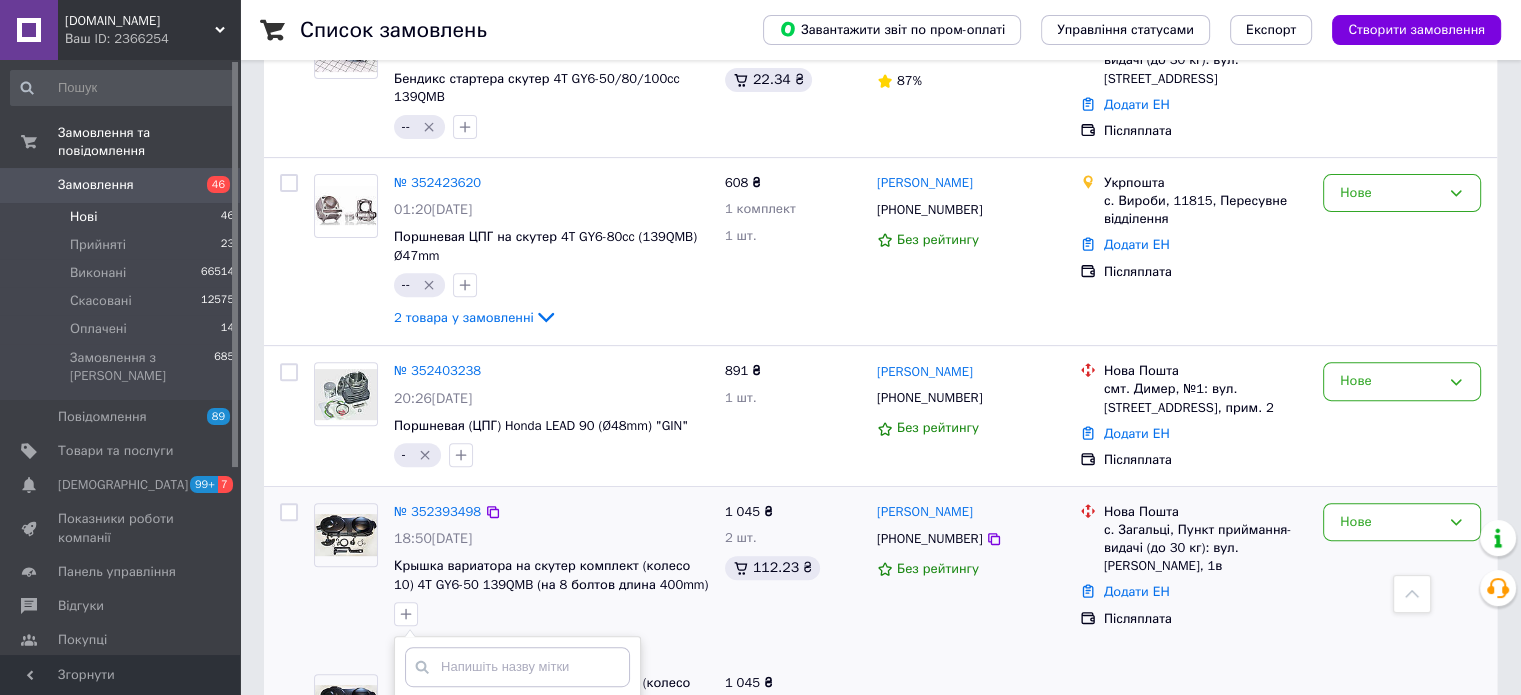 click on "+" at bounding box center [517, 852] 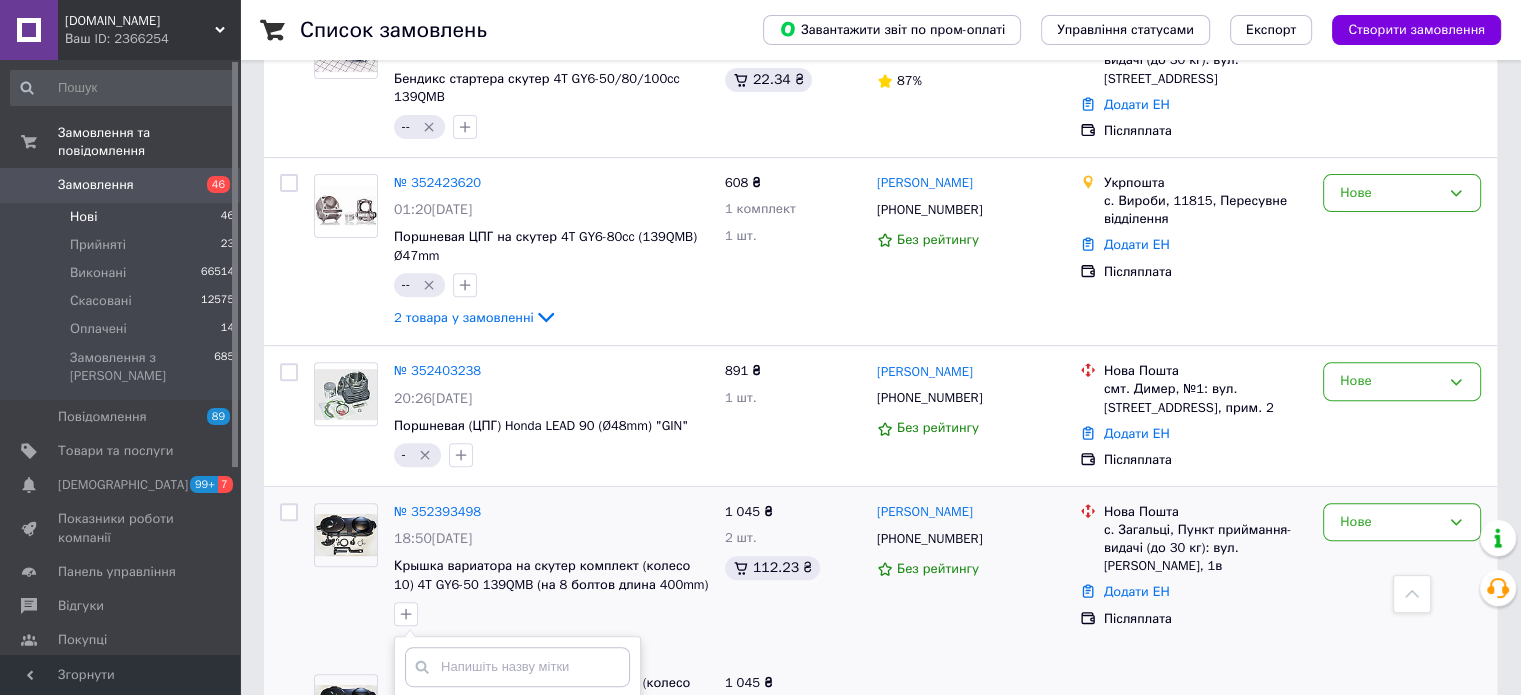 click on "Додати мітку" at bounding box center [517, 1033] 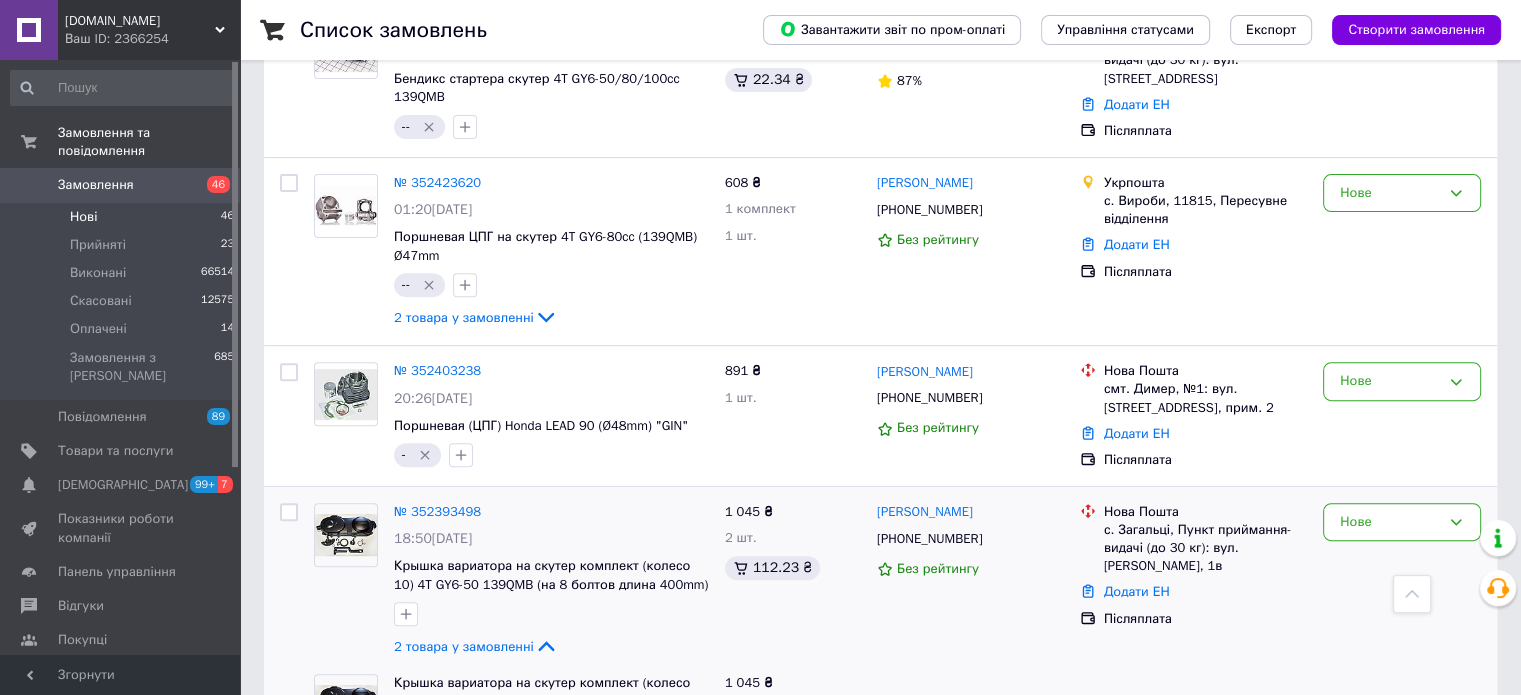 scroll, scrollTop: 8148, scrollLeft: 0, axis: vertical 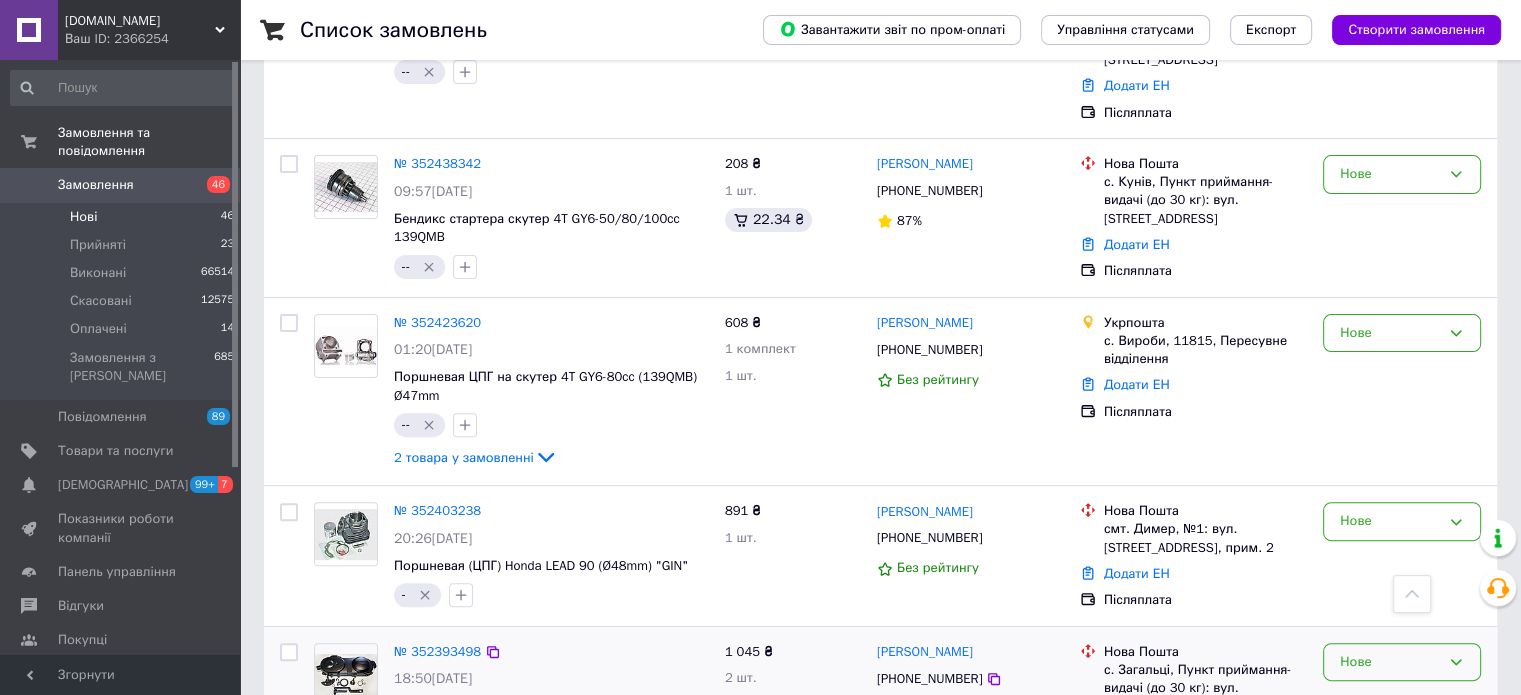 click on "Нове" at bounding box center [1390, 662] 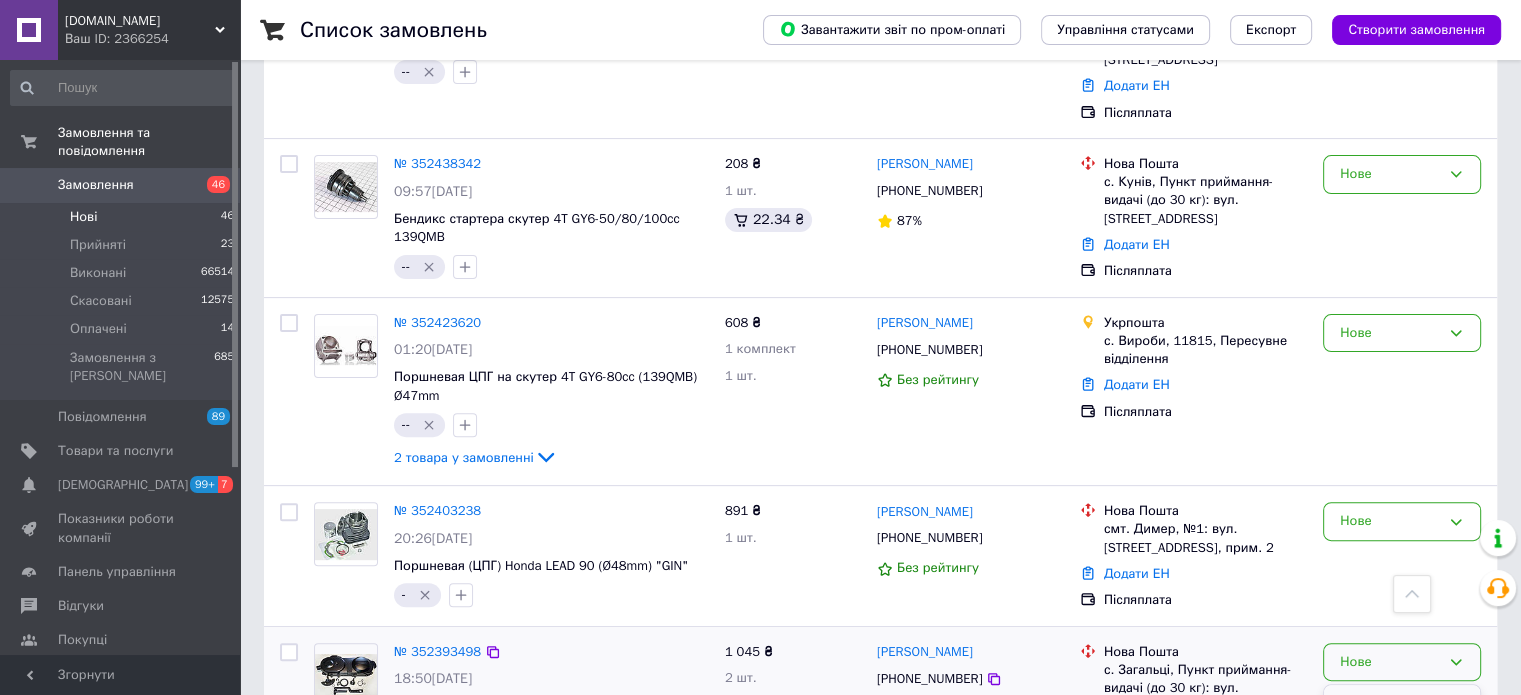 click on "Прийнято" at bounding box center [1402, 703] 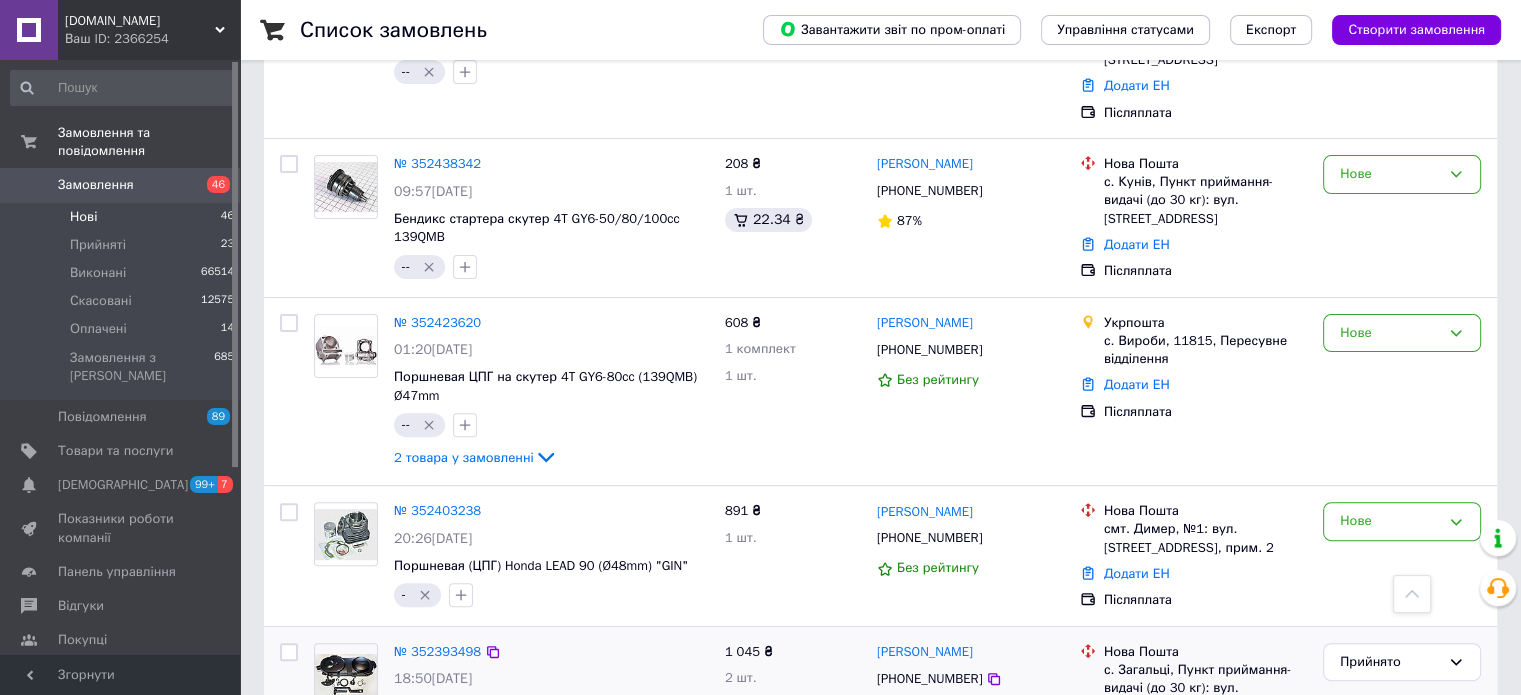 click on "2 товара у замовленні" at bounding box center (464, 785) 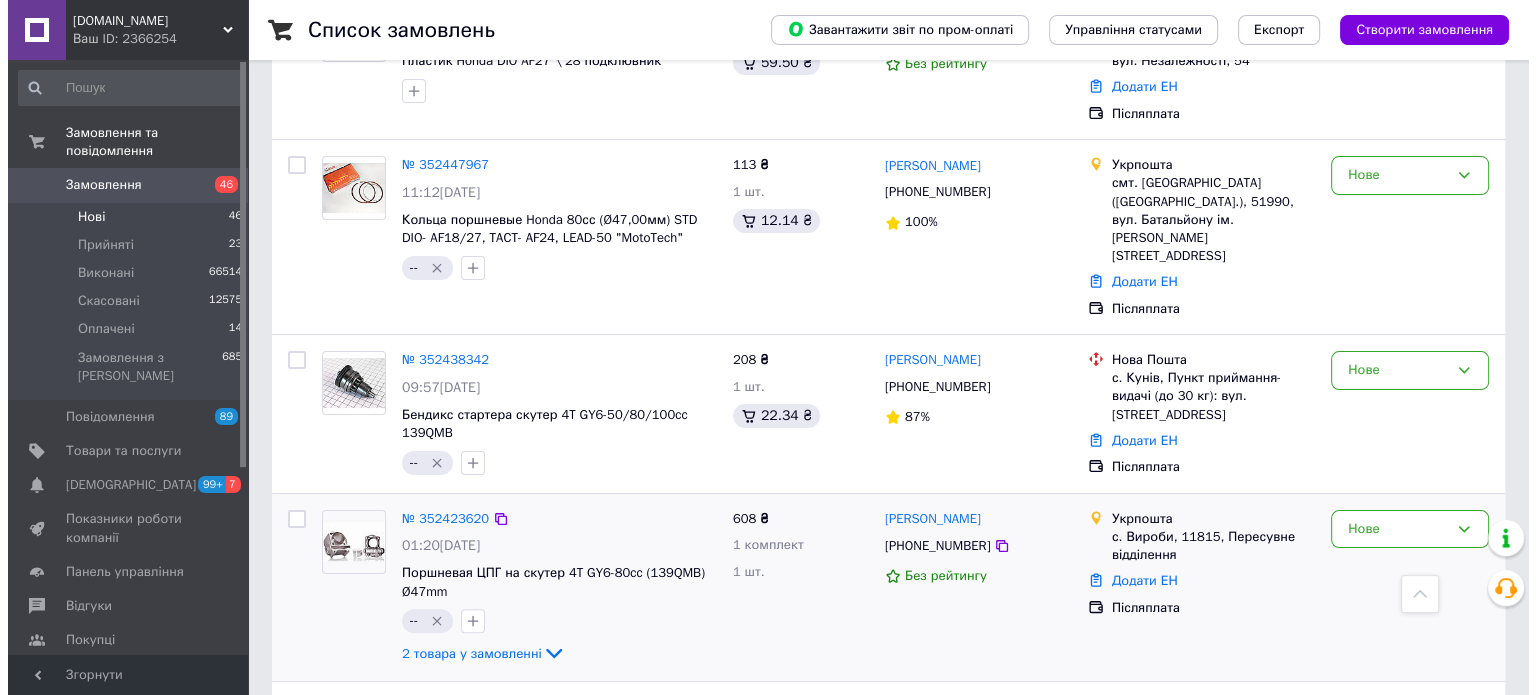scroll, scrollTop: 7987, scrollLeft: 0, axis: vertical 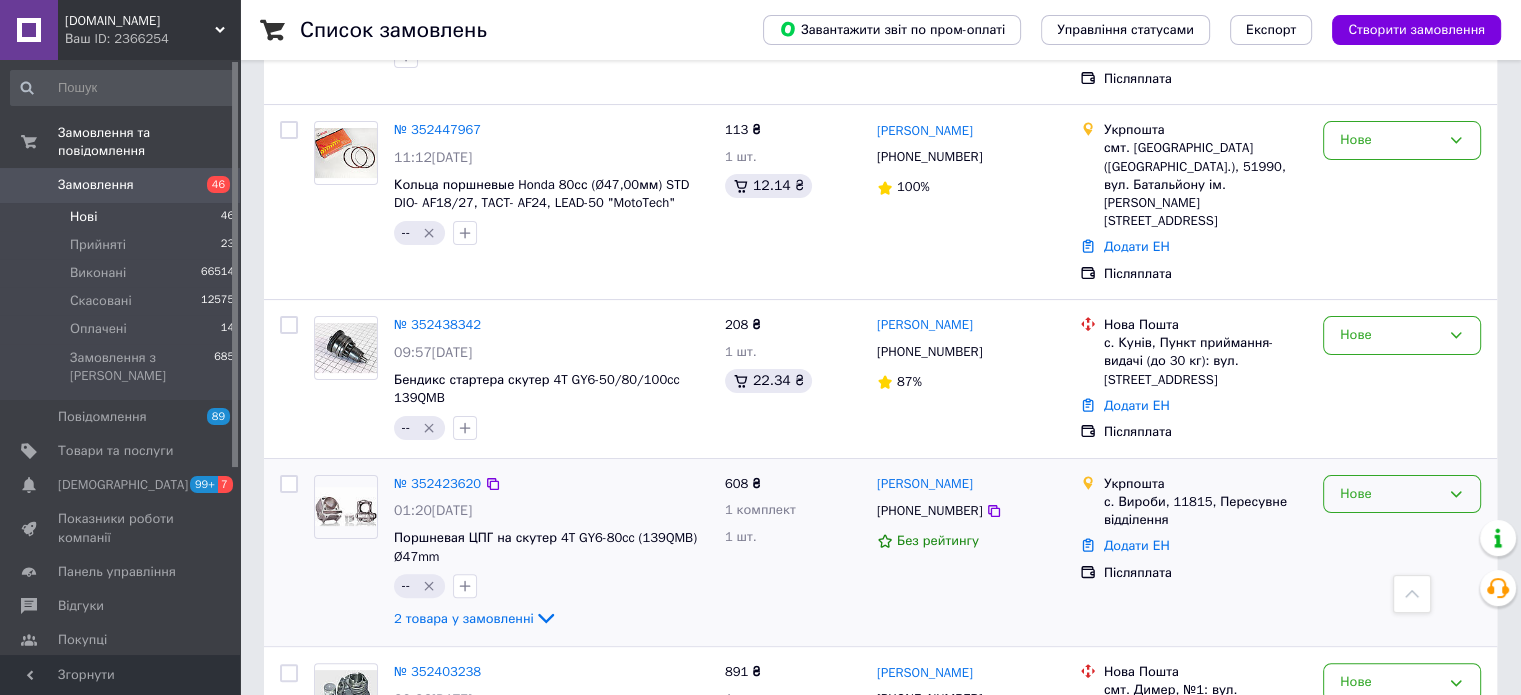 click on "Нове" at bounding box center (1390, 494) 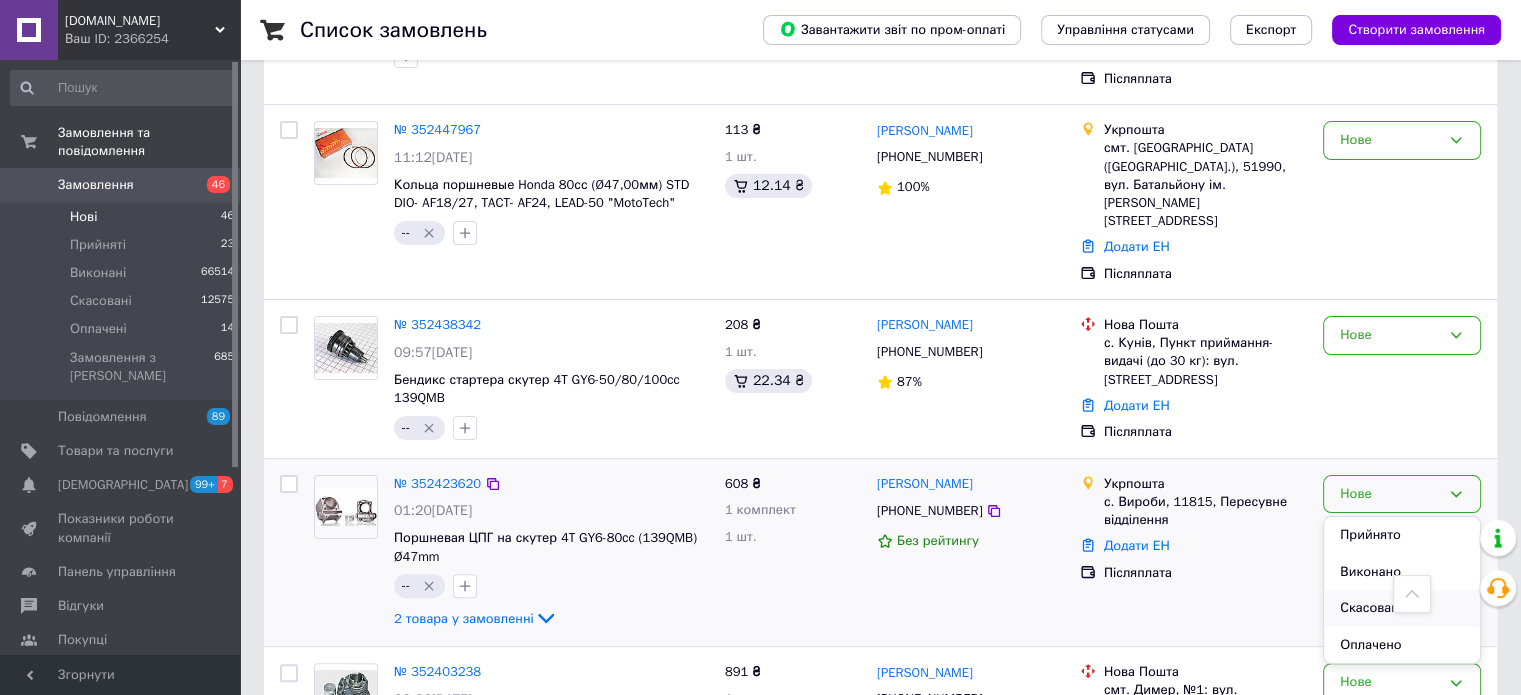 click on "Скасовано" at bounding box center (1402, 608) 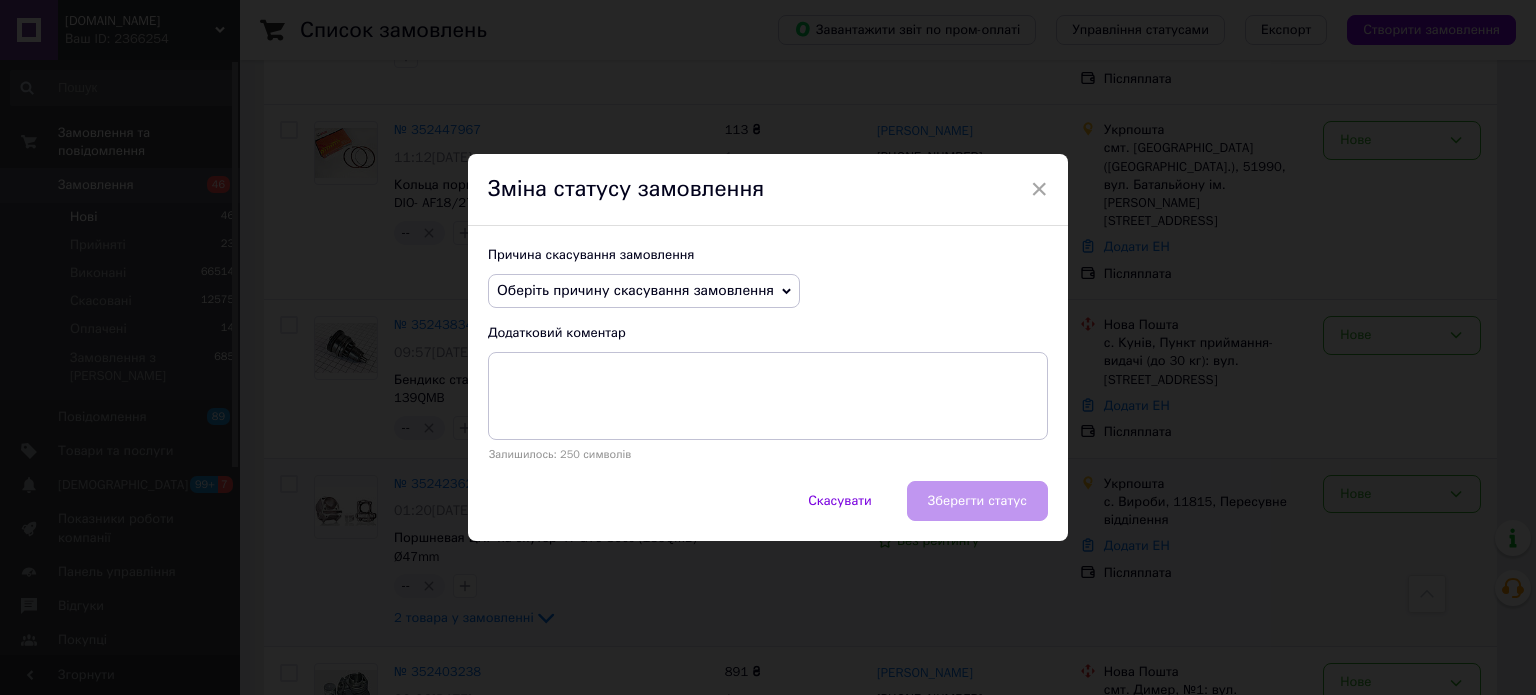 click on "Оберіть причину скасування замовлення" at bounding box center [644, 291] 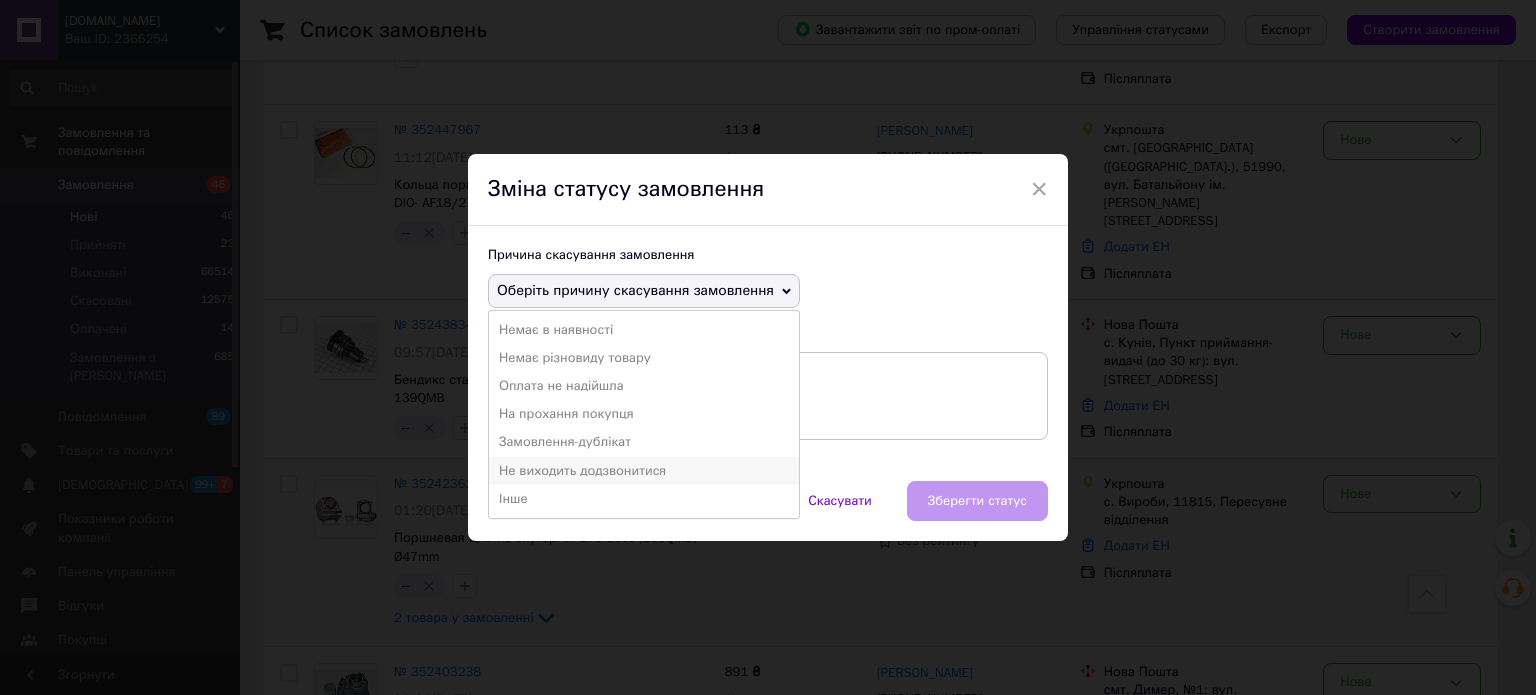 click on "Не виходить додзвонитися" at bounding box center [644, 471] 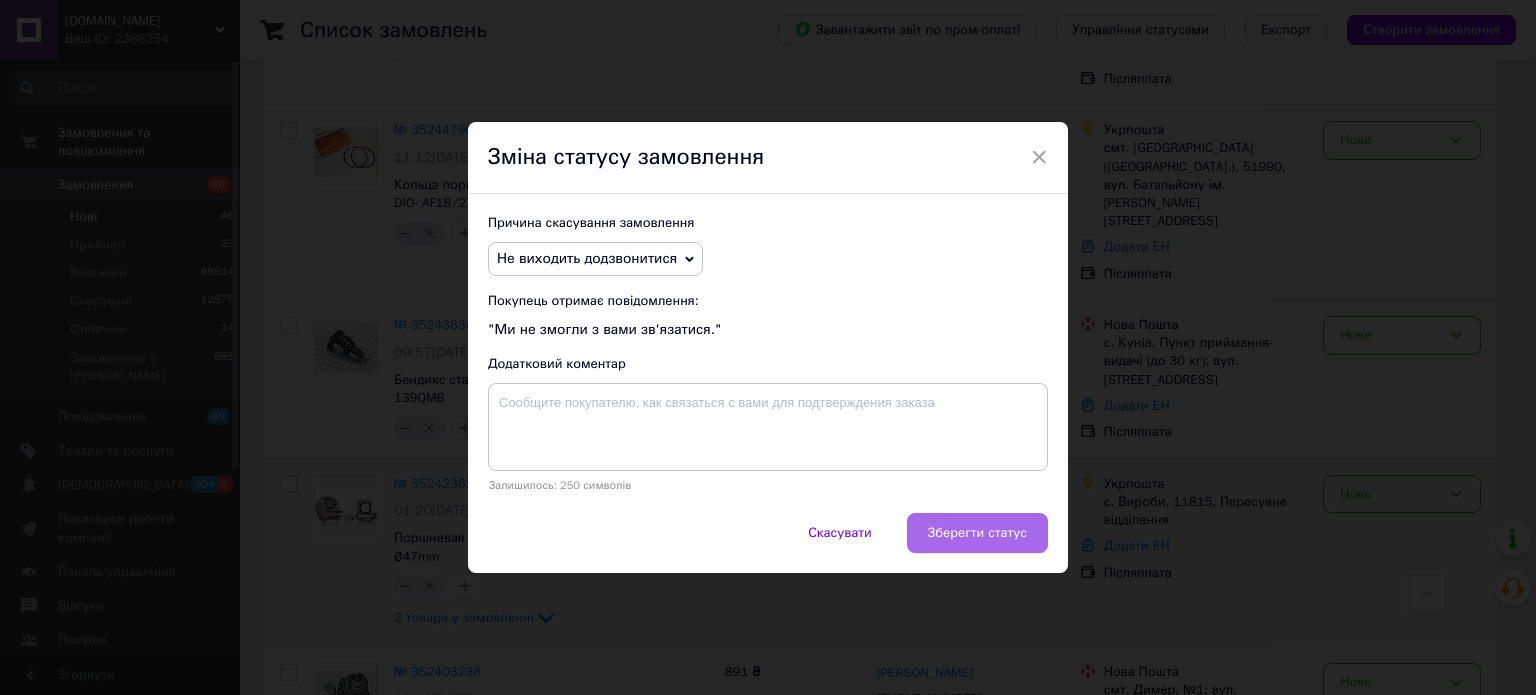 click on "Зберегти статус" at bounding box center (977, 533) 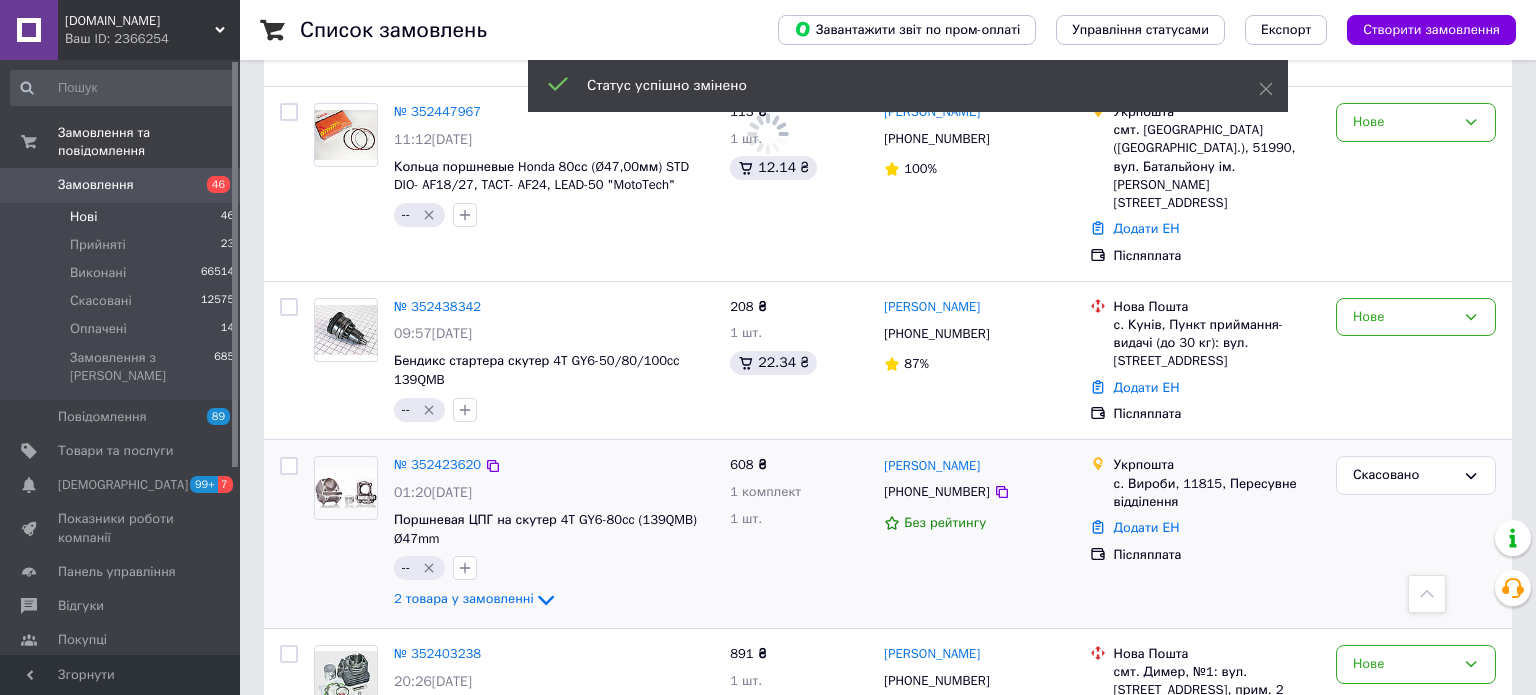 scroll, scrollTop: 7969, scrollLeft: 0, axis: vertical 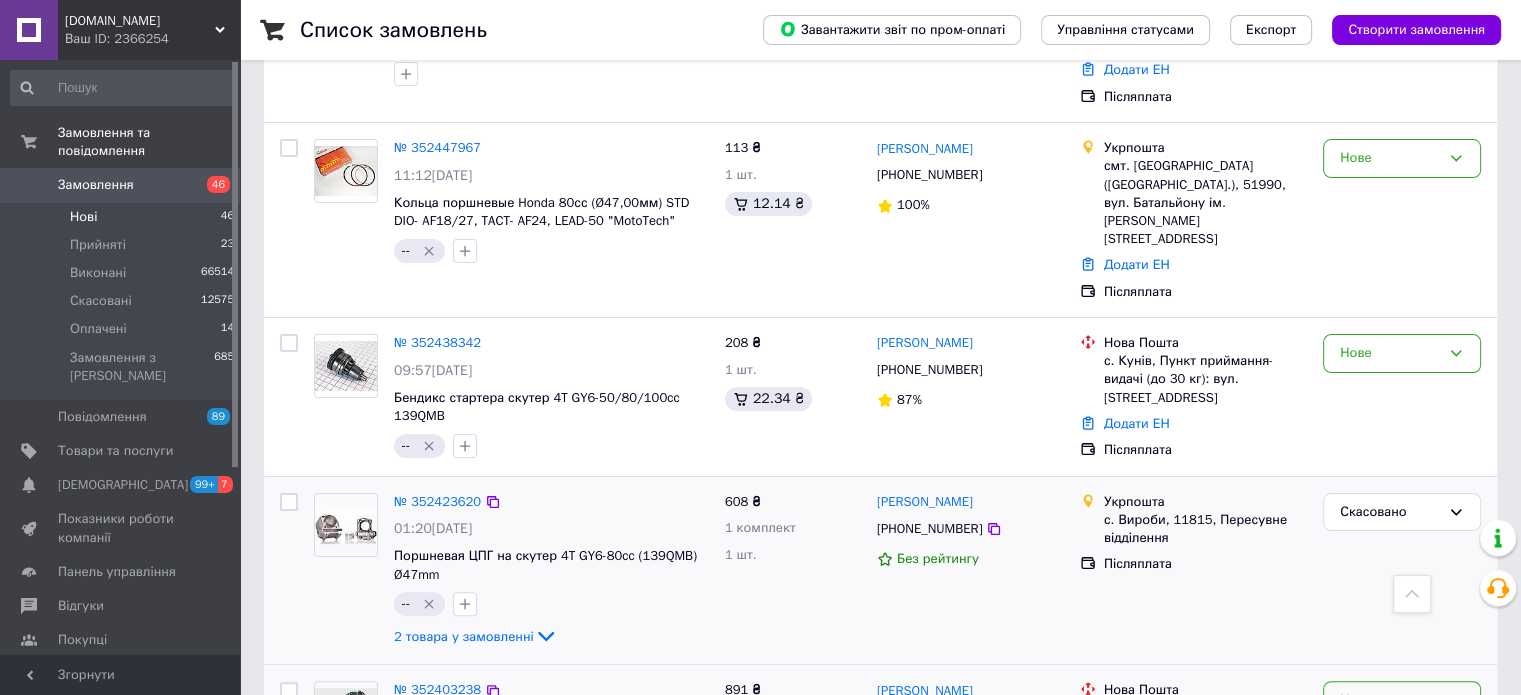 click on "Нове" at bounding box center (1390, 700) 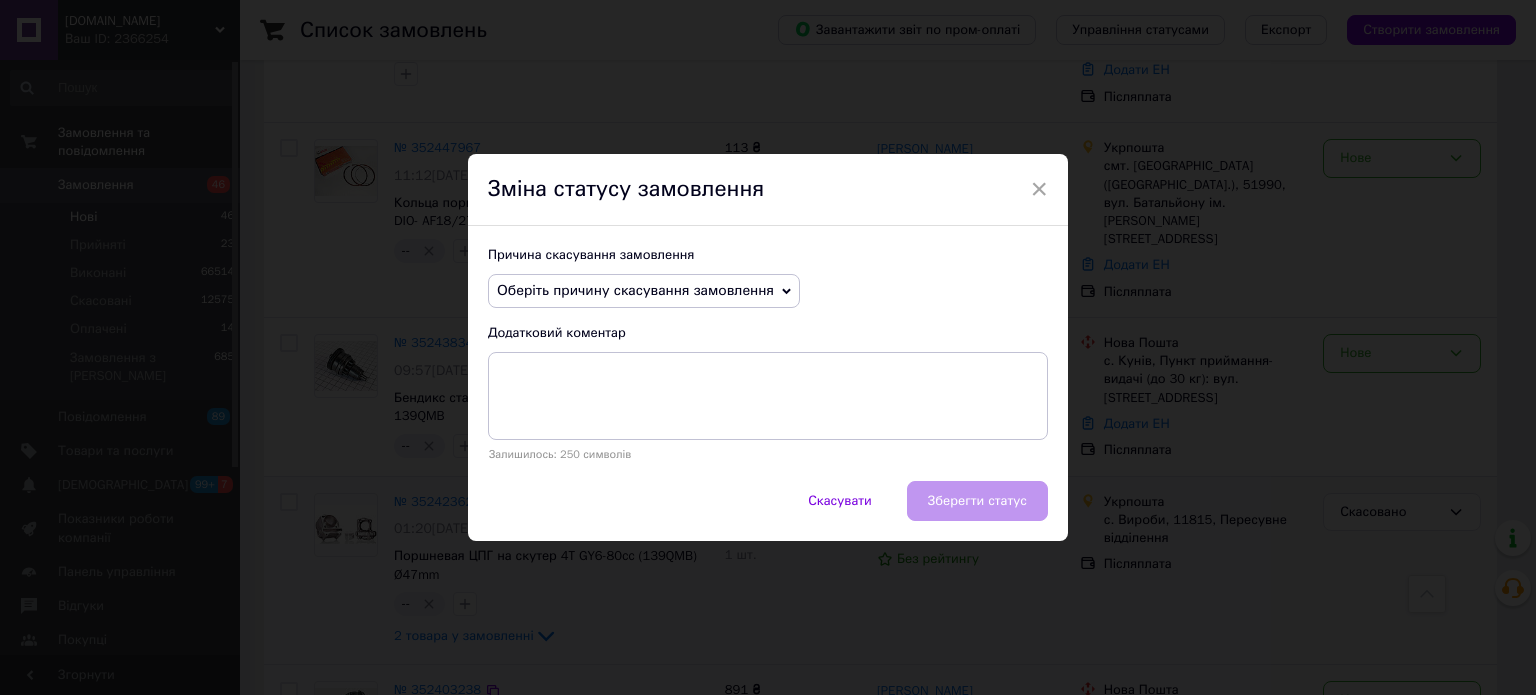 click on "Оберіть причину скасування замовлення" at bounding box center [644, 291] 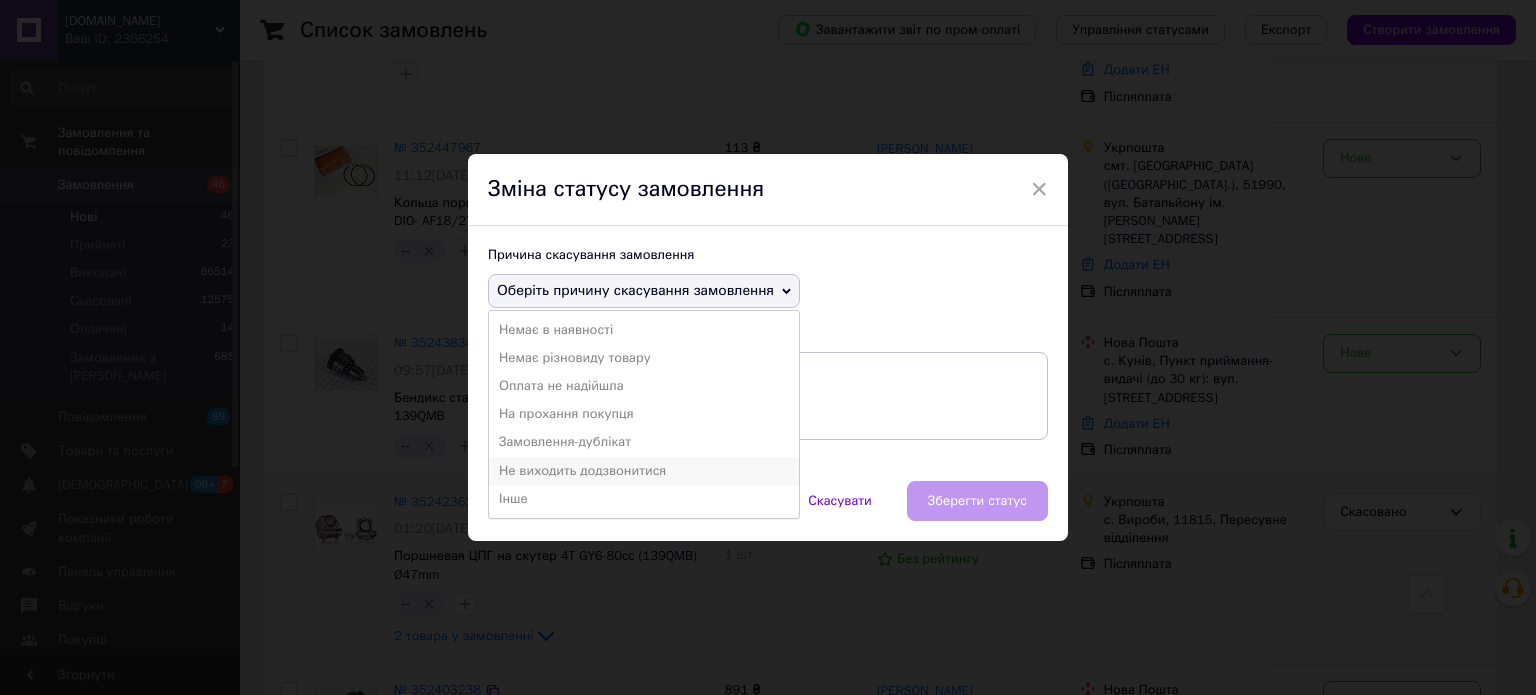 click on "Не виходить додзвонитися" at bounding box center [644, 471] 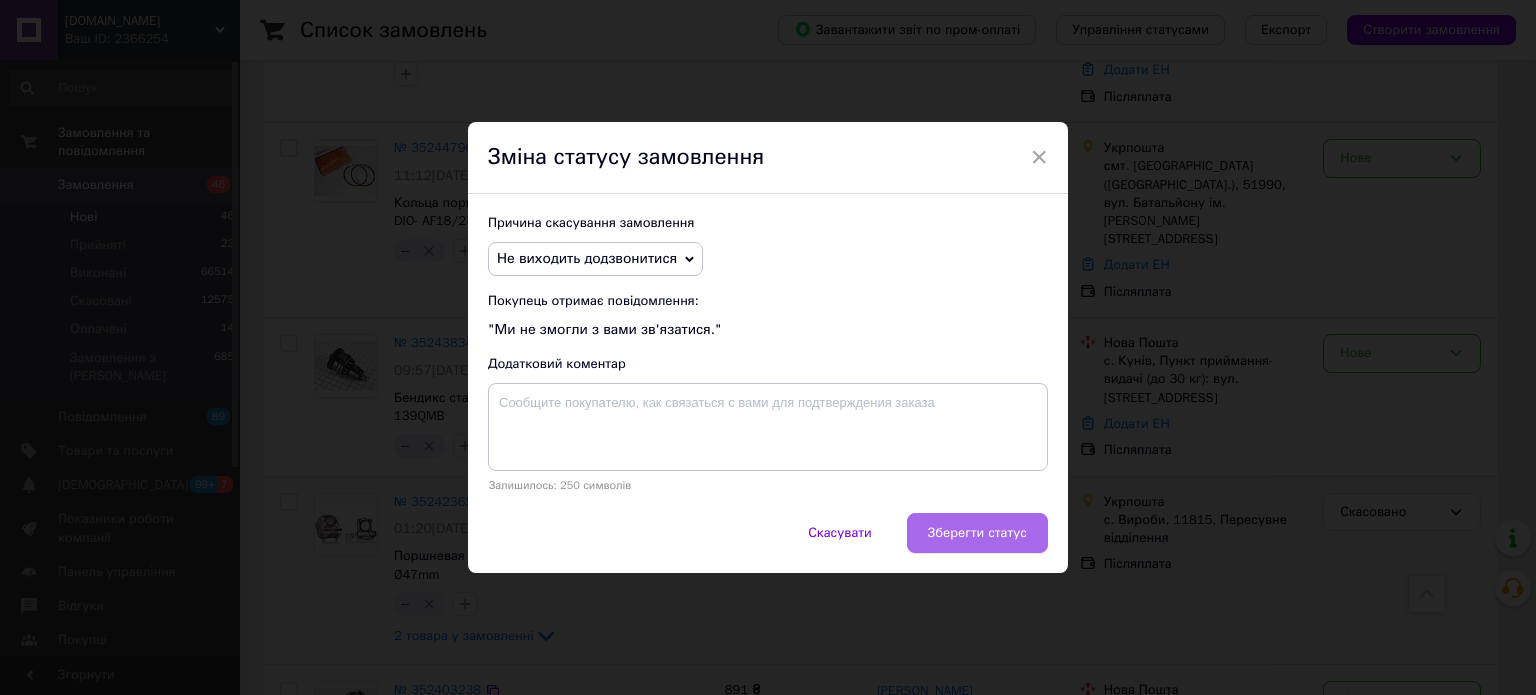 click on "Зберегти статус" at bounding box center [977, 533] 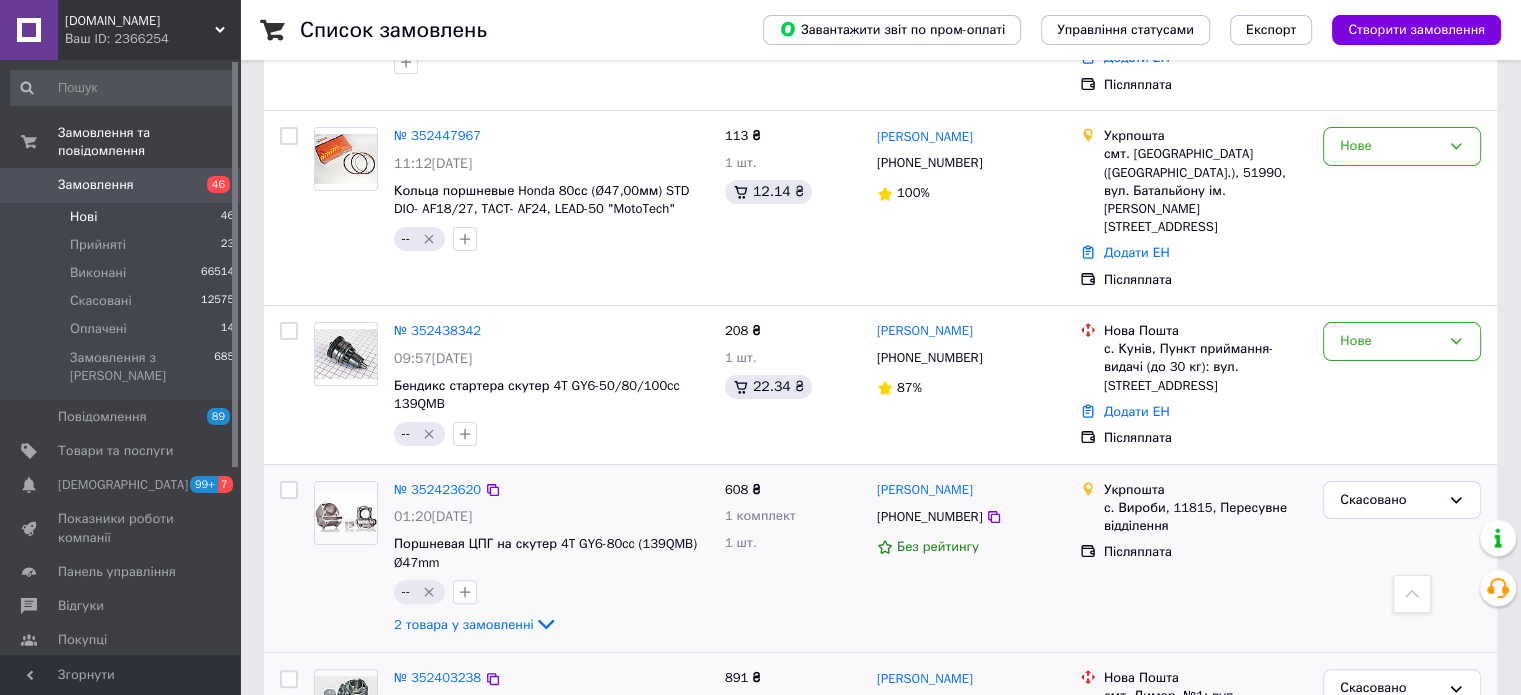 scroll, scrollTop: 7982, scrollLeft: 0, axis: vertical 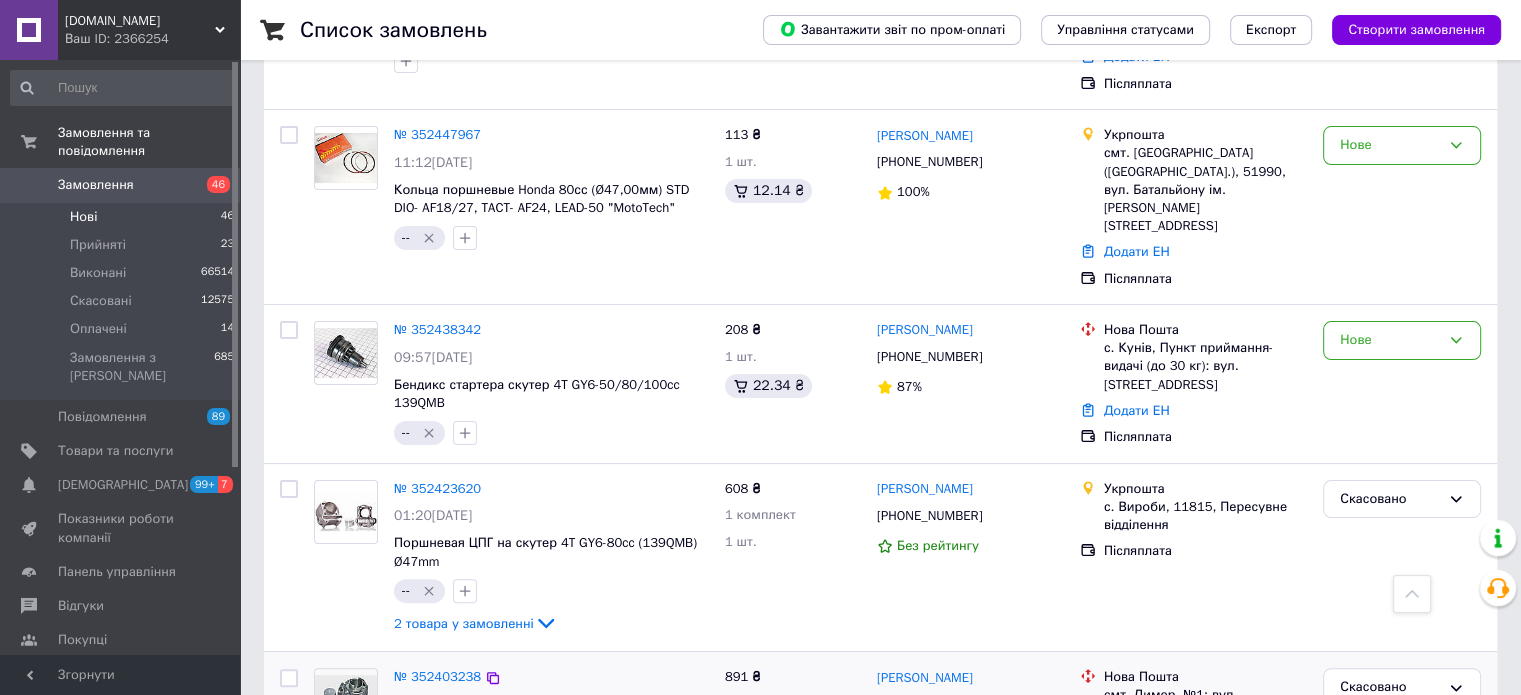 click on "2 товара у замовленні" at bounding box center [464, 949] 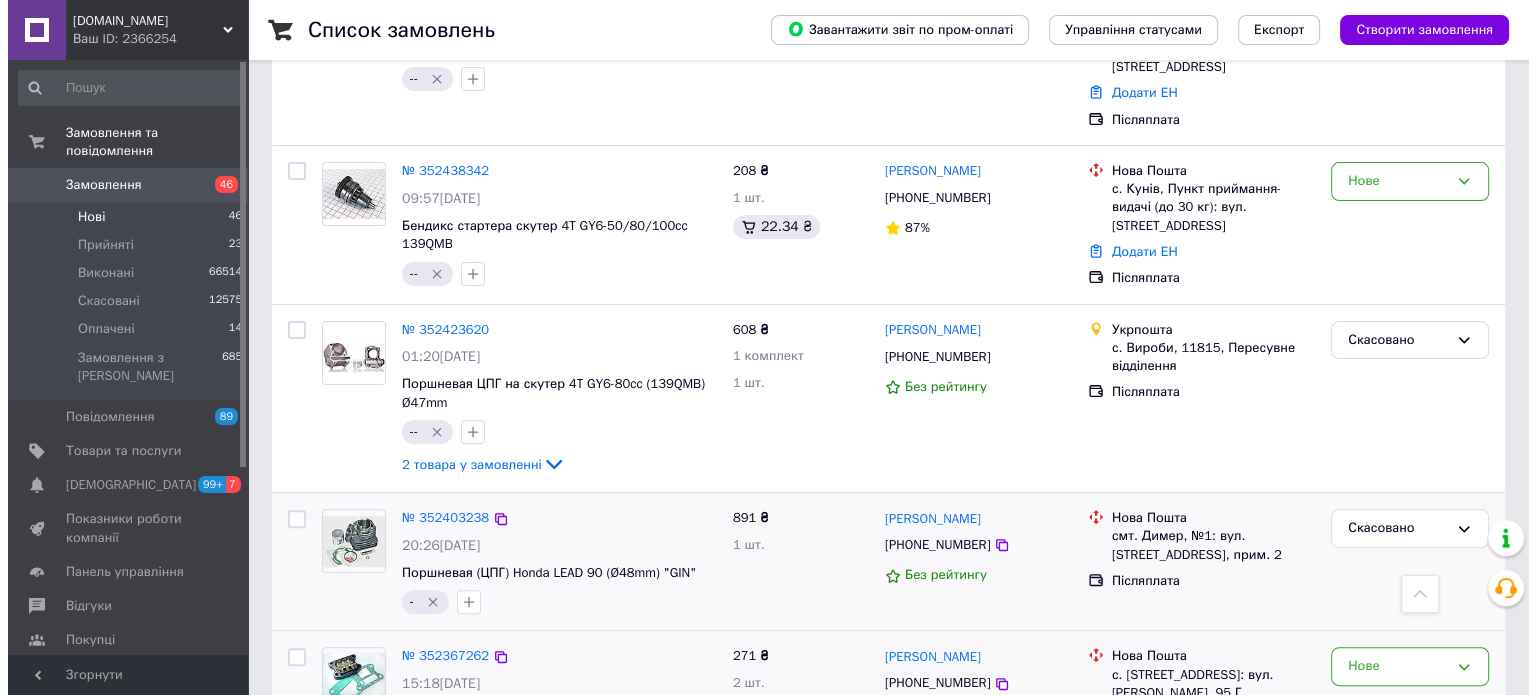 scroll, scrollTop: 8143, scrollLeft: 0, axis: vertical 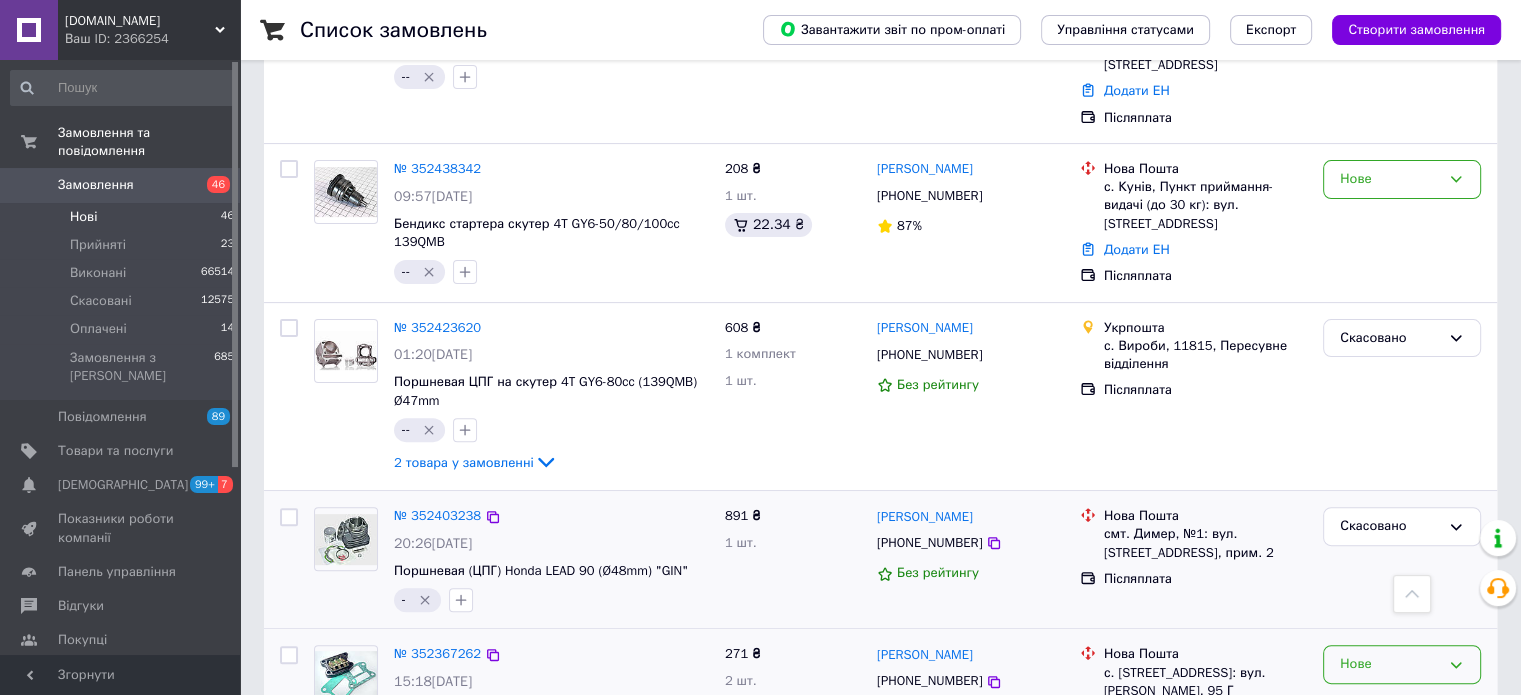 click on "Нове" at bounding box center [1390, 664] 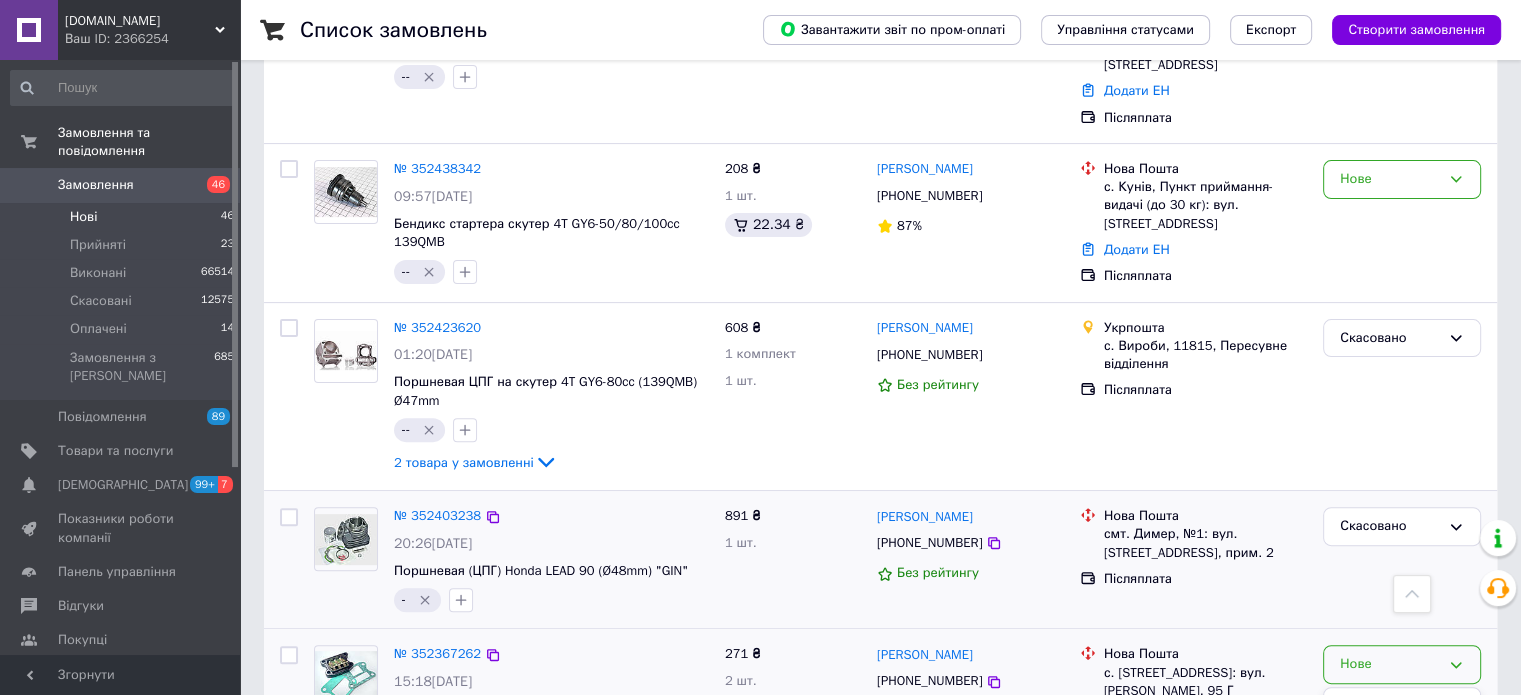 click on "Скасовано" at bounding box center (1402, 779) 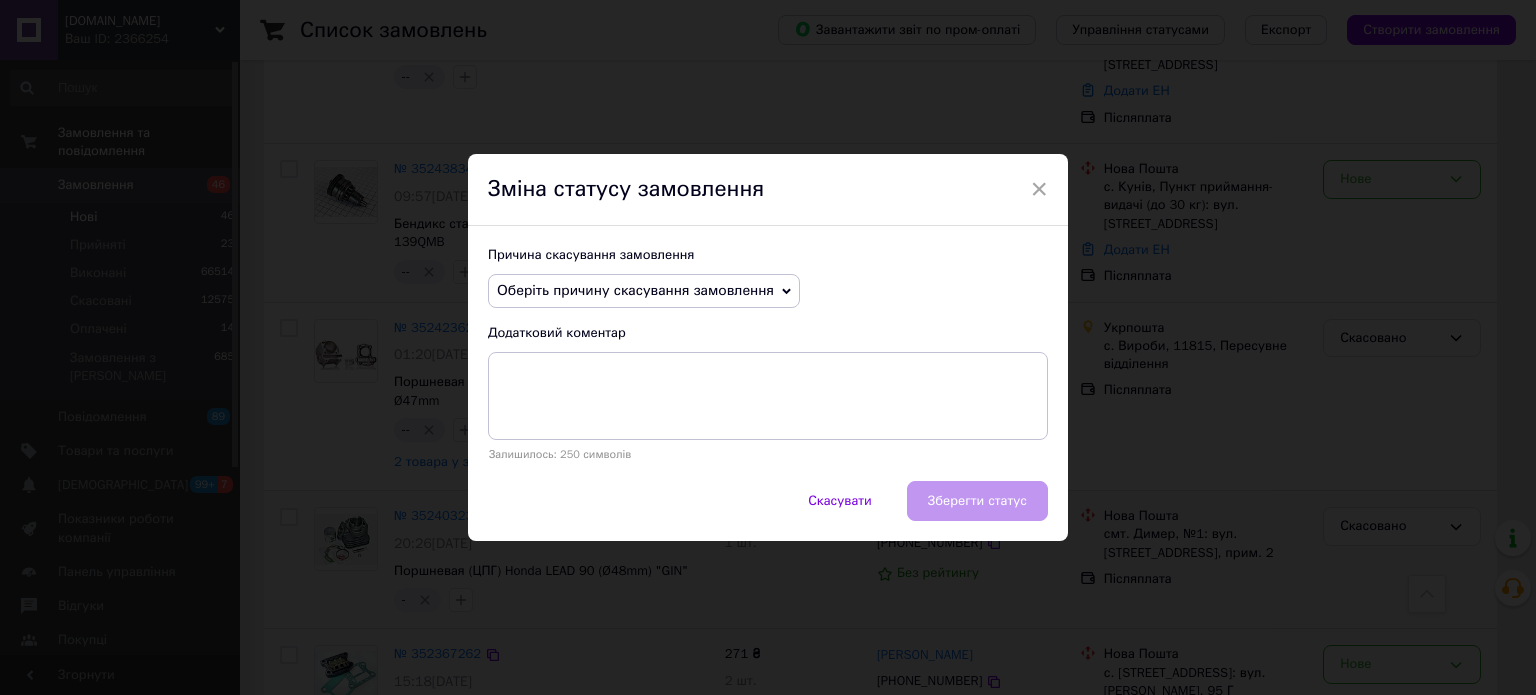 click on "Оберіть причину скасування замовлення" at bounding box center [635, 290] 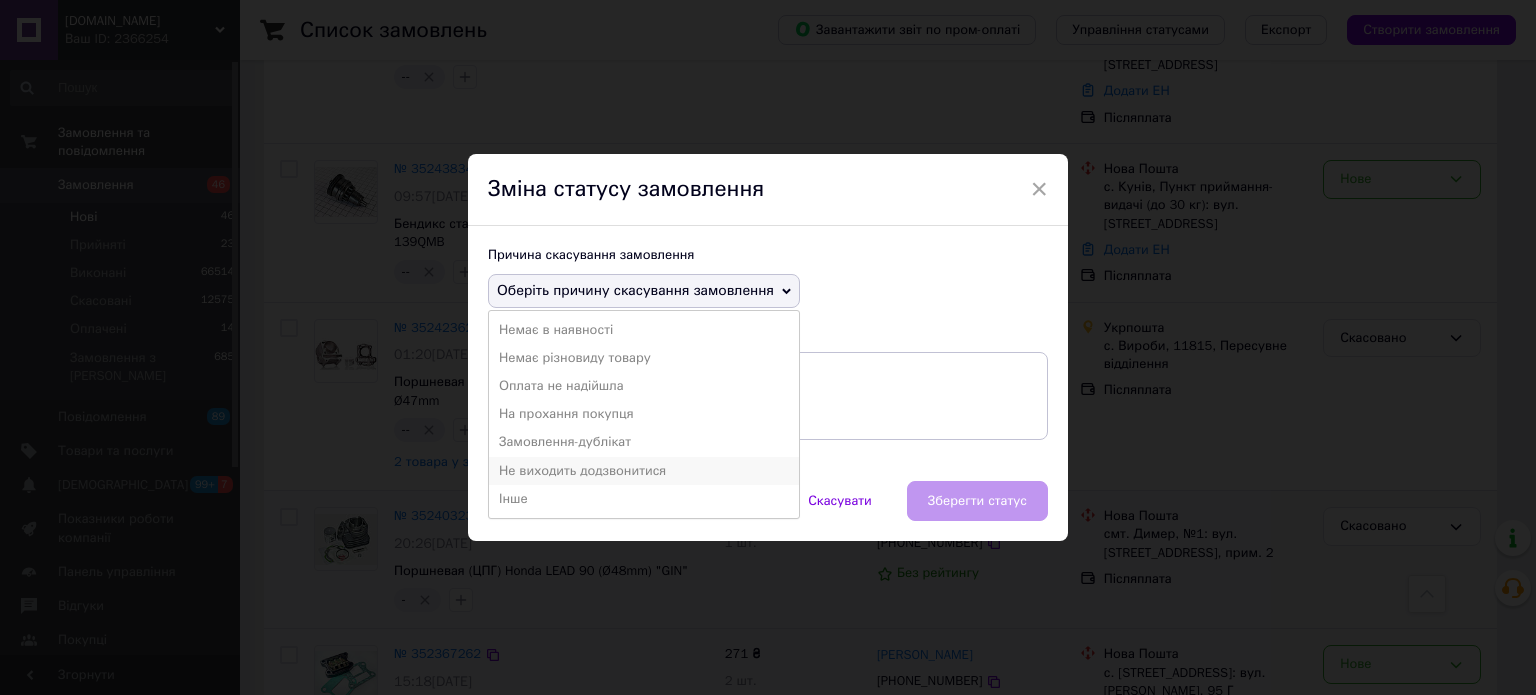 click on "Не виходить додзвонитися" at bounding box center [644, 471] 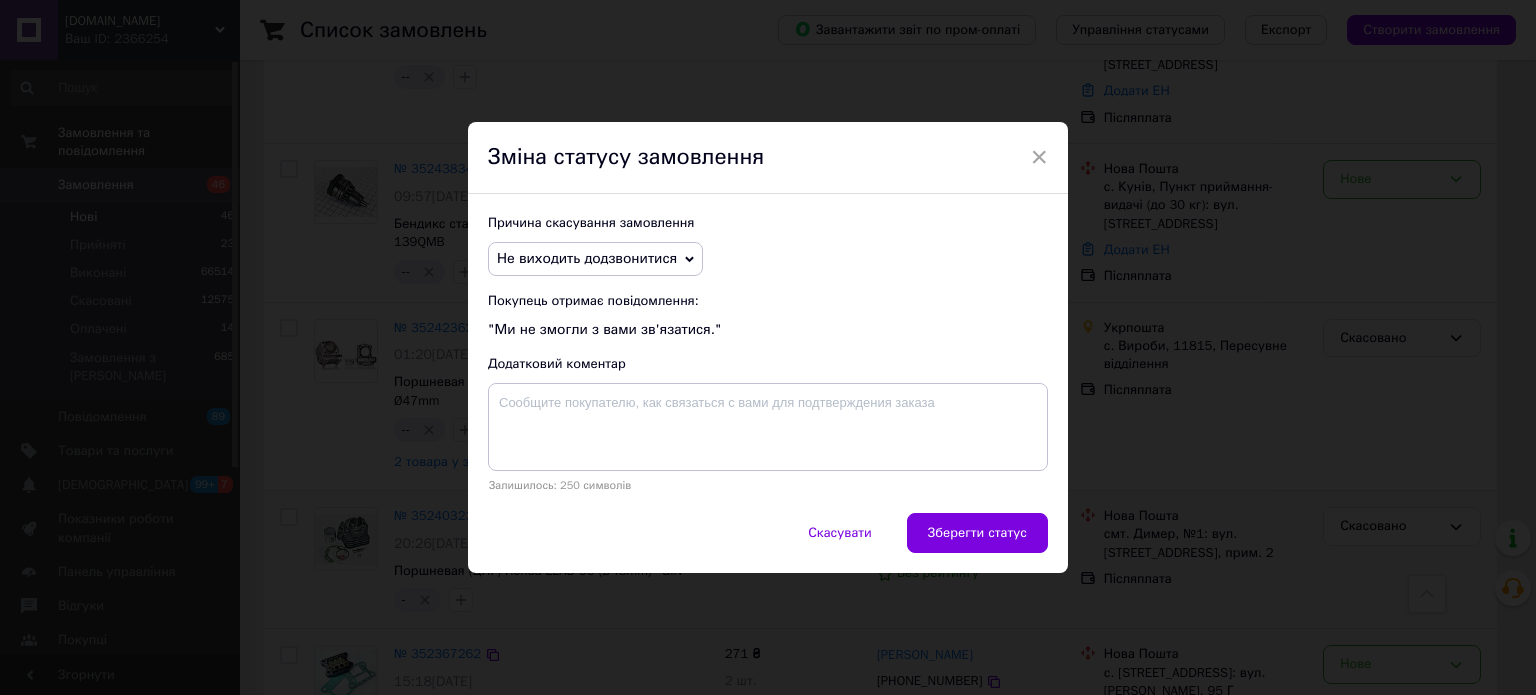 click on "Зберегти статус" at bounding box center (977, 533) 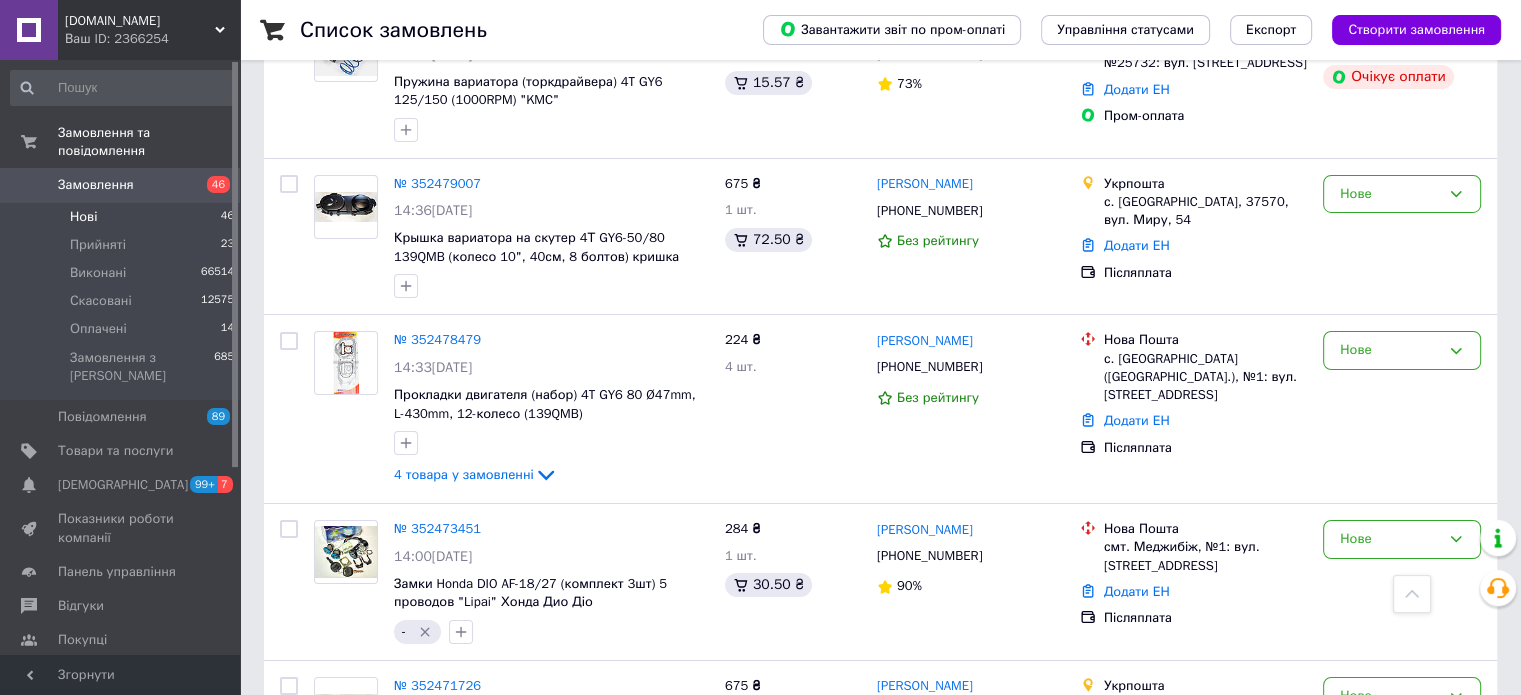 scroll, scrollTop: 7016, scrollLeft: 0, axis: vertical 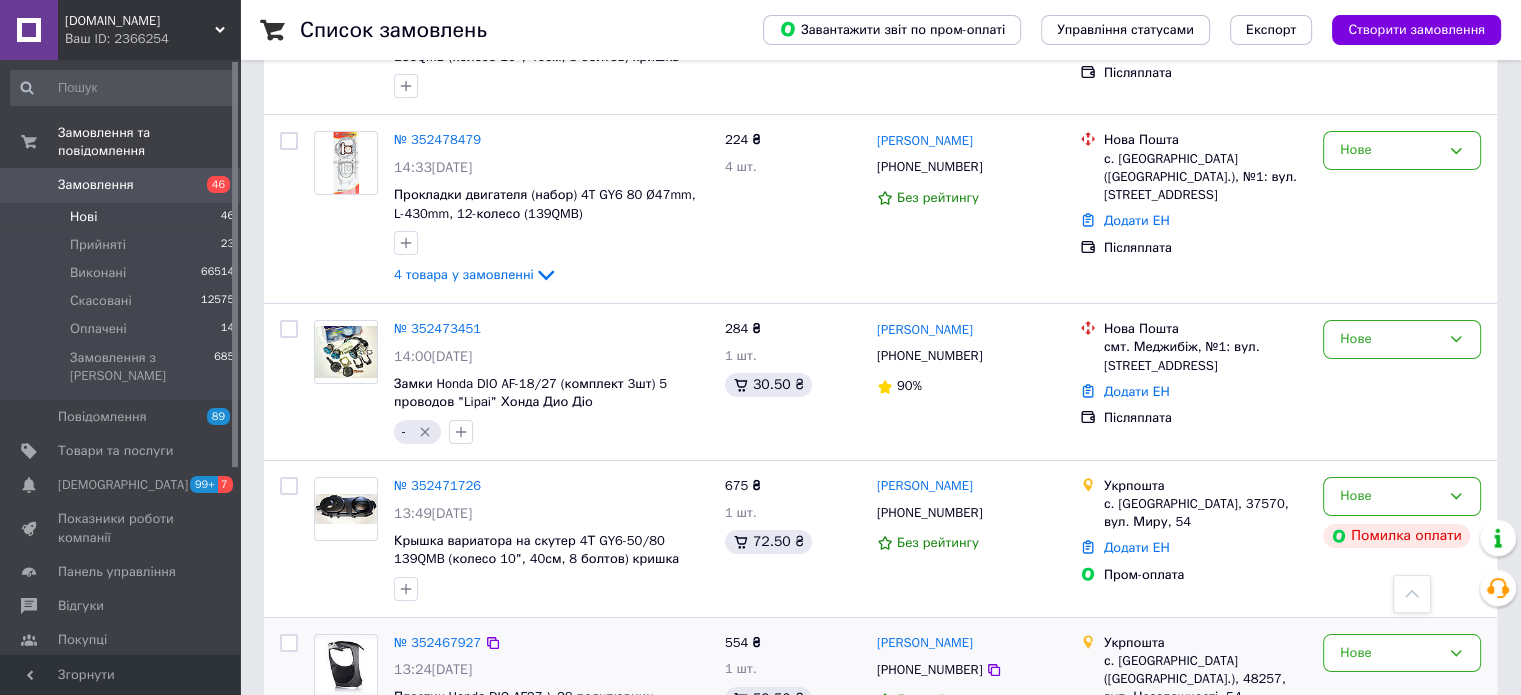 click 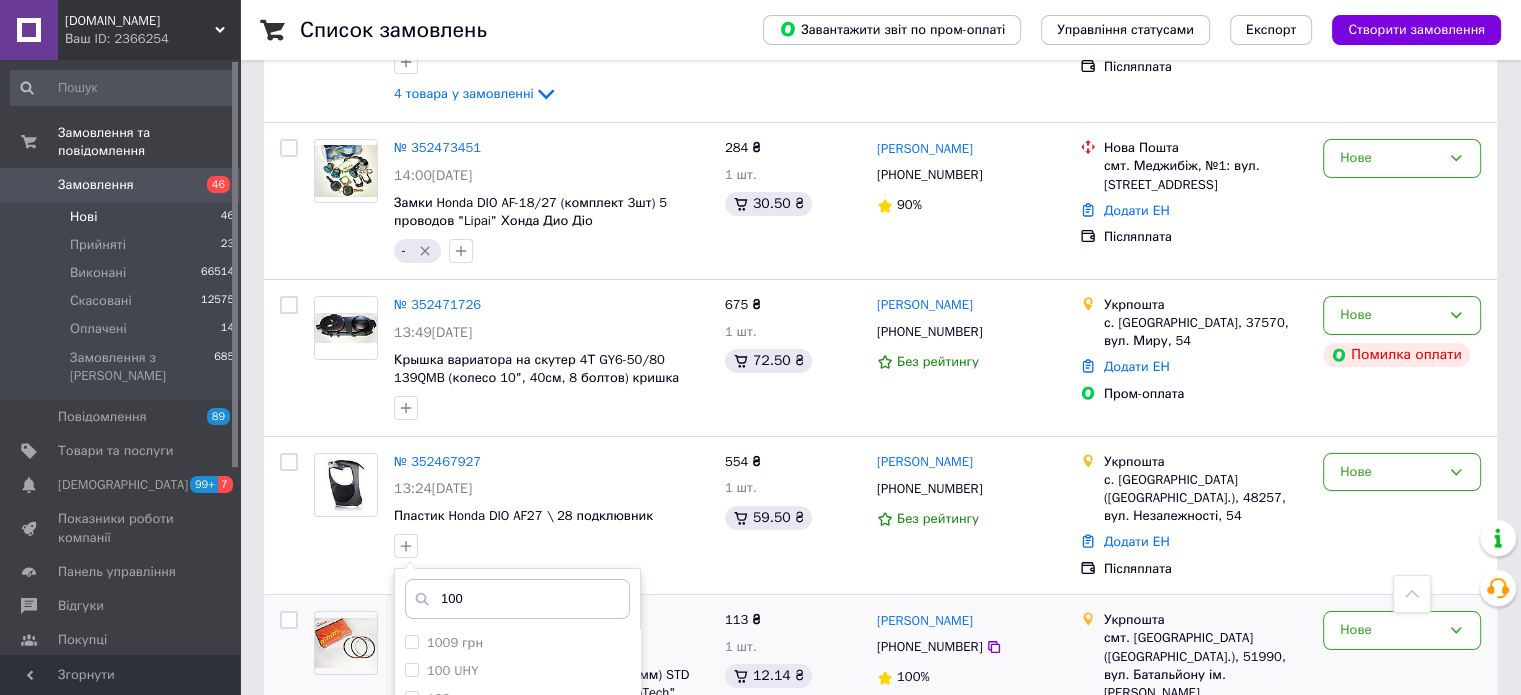 scroll, scrollTop: 7516, scrollLeft: 0, axis: vertical 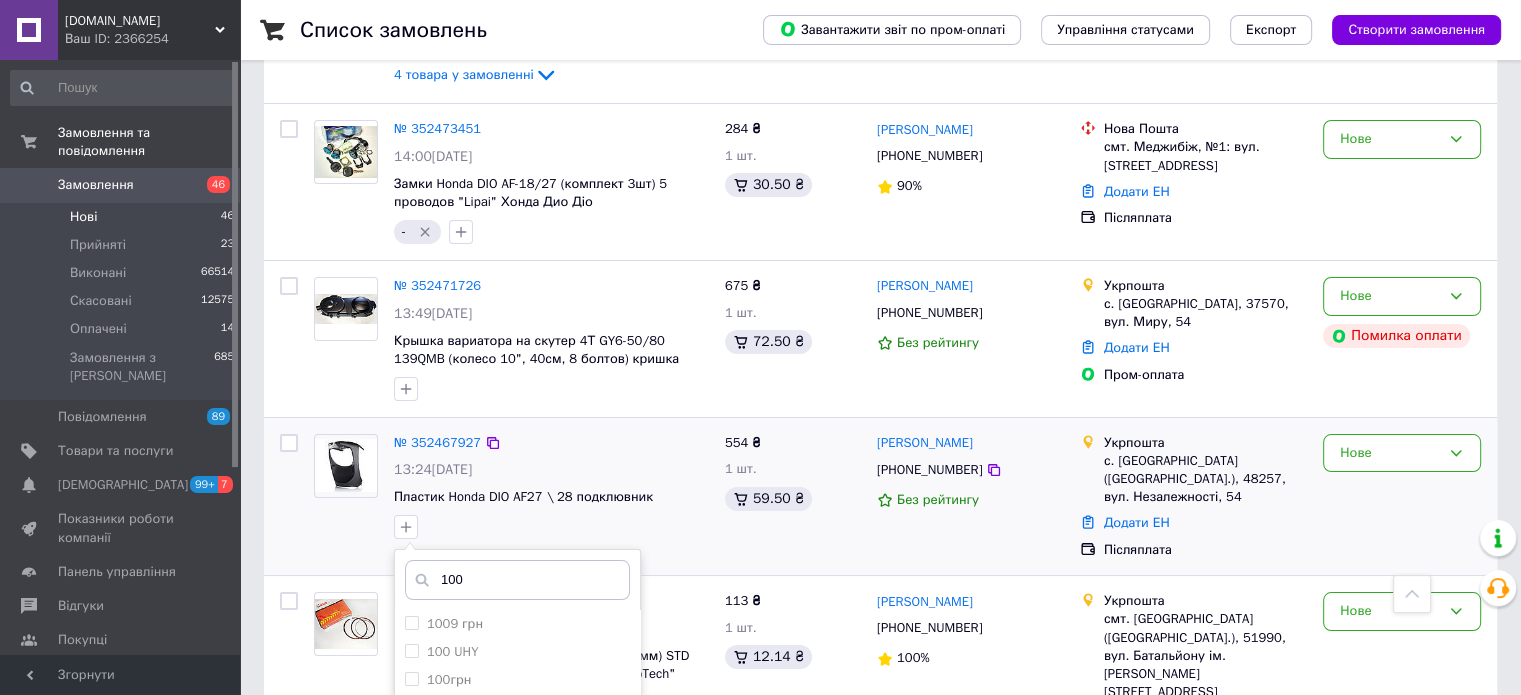 type on "100" 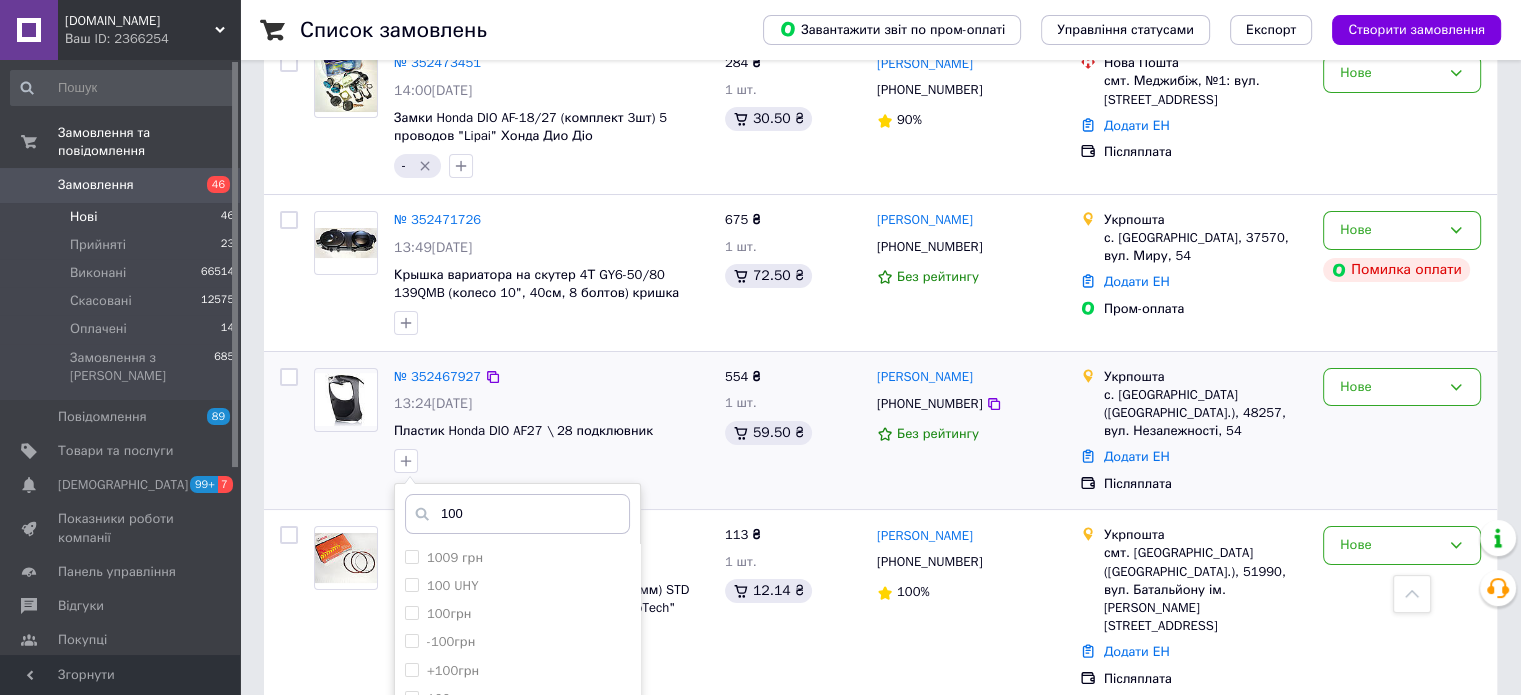 scroll, scrollTop: 7616, scrollLeft: 0, axis: vertical 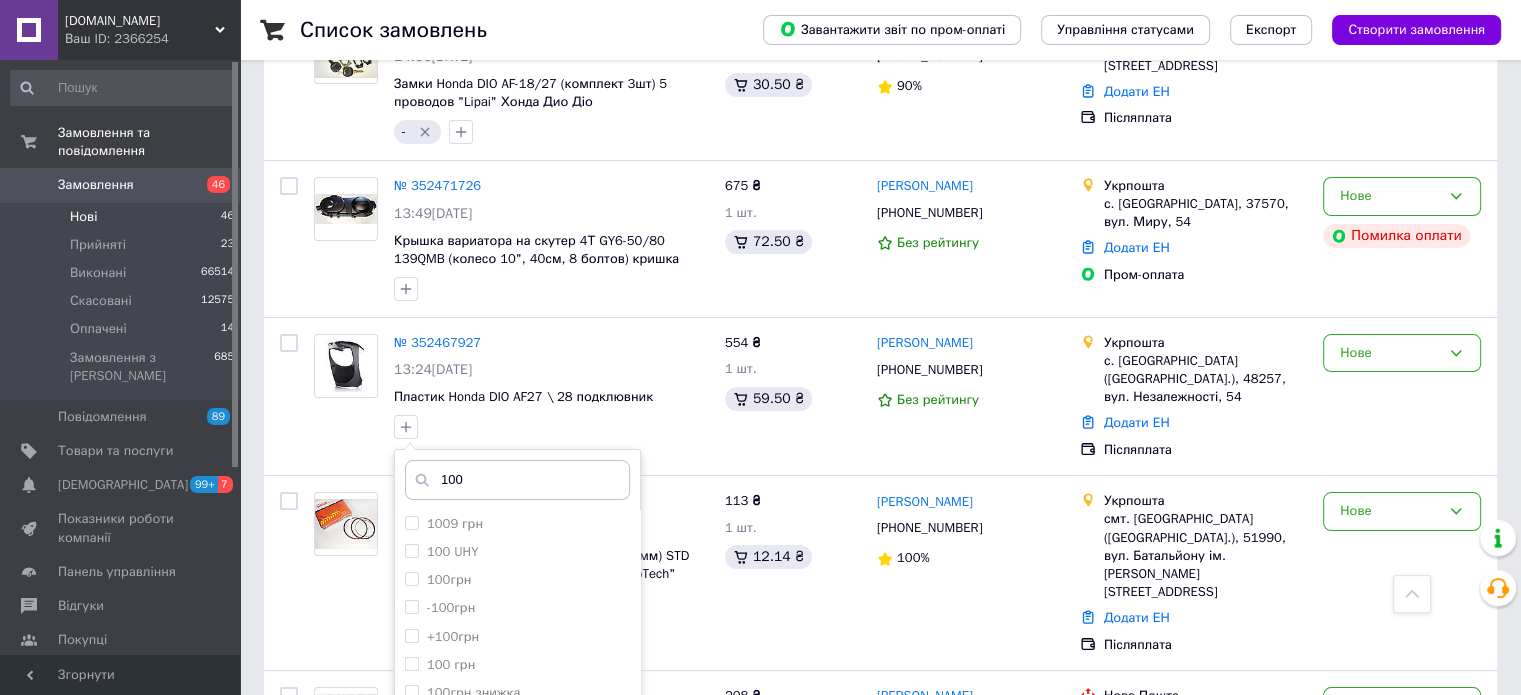 click on "Додати мітку" at bounding box center (517, 889) 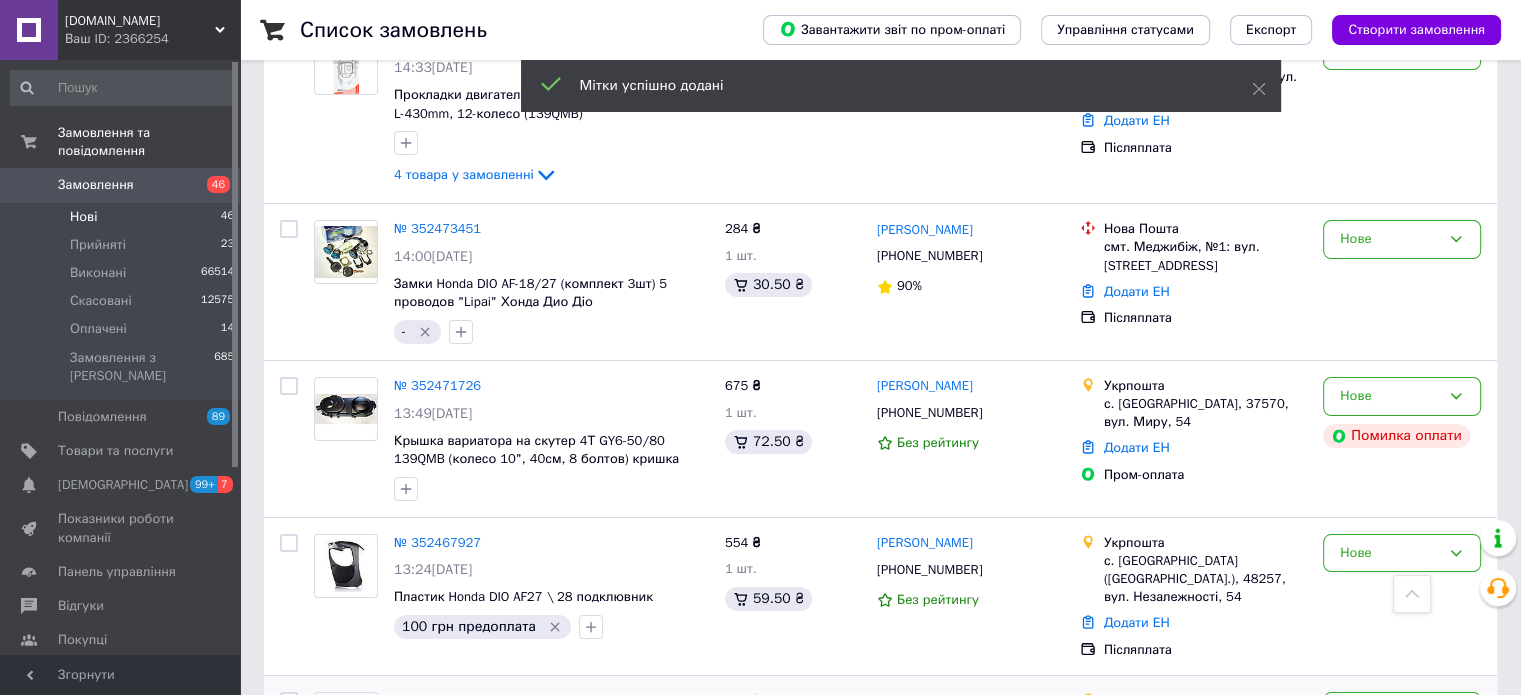 scroll, scrollTop: 7316, scrollLeft: 0, axis: vertical 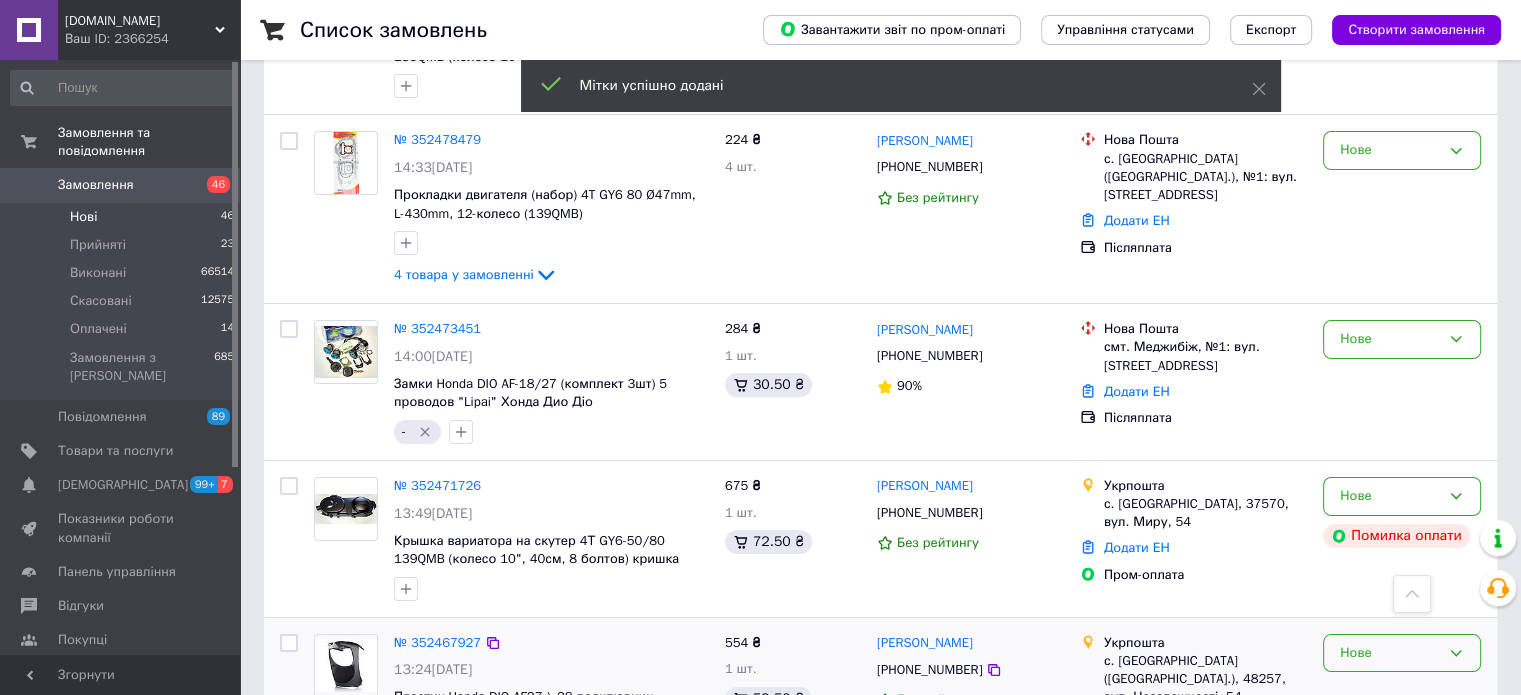 click on "Нове" at bounding box center (1390, 653) 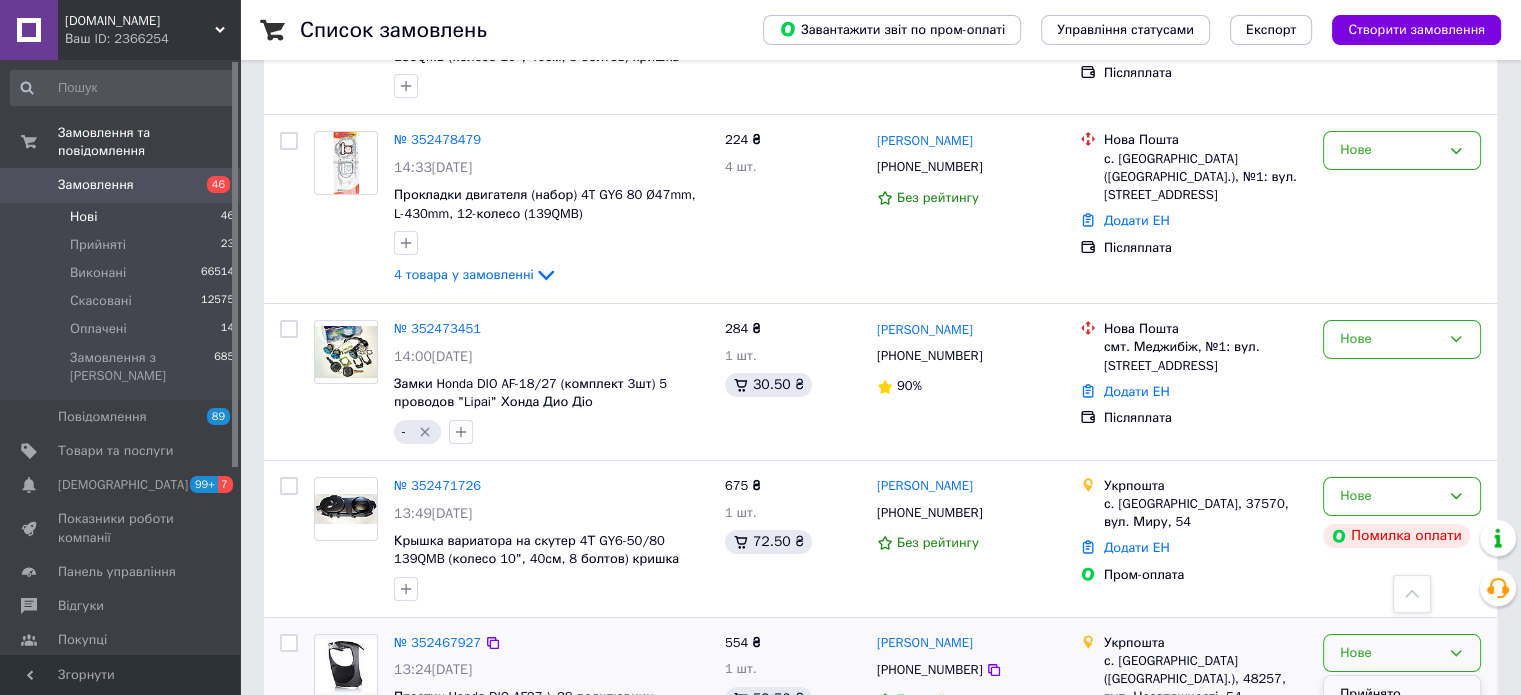click on "Прийнято" at bounding box center [1402, 694] 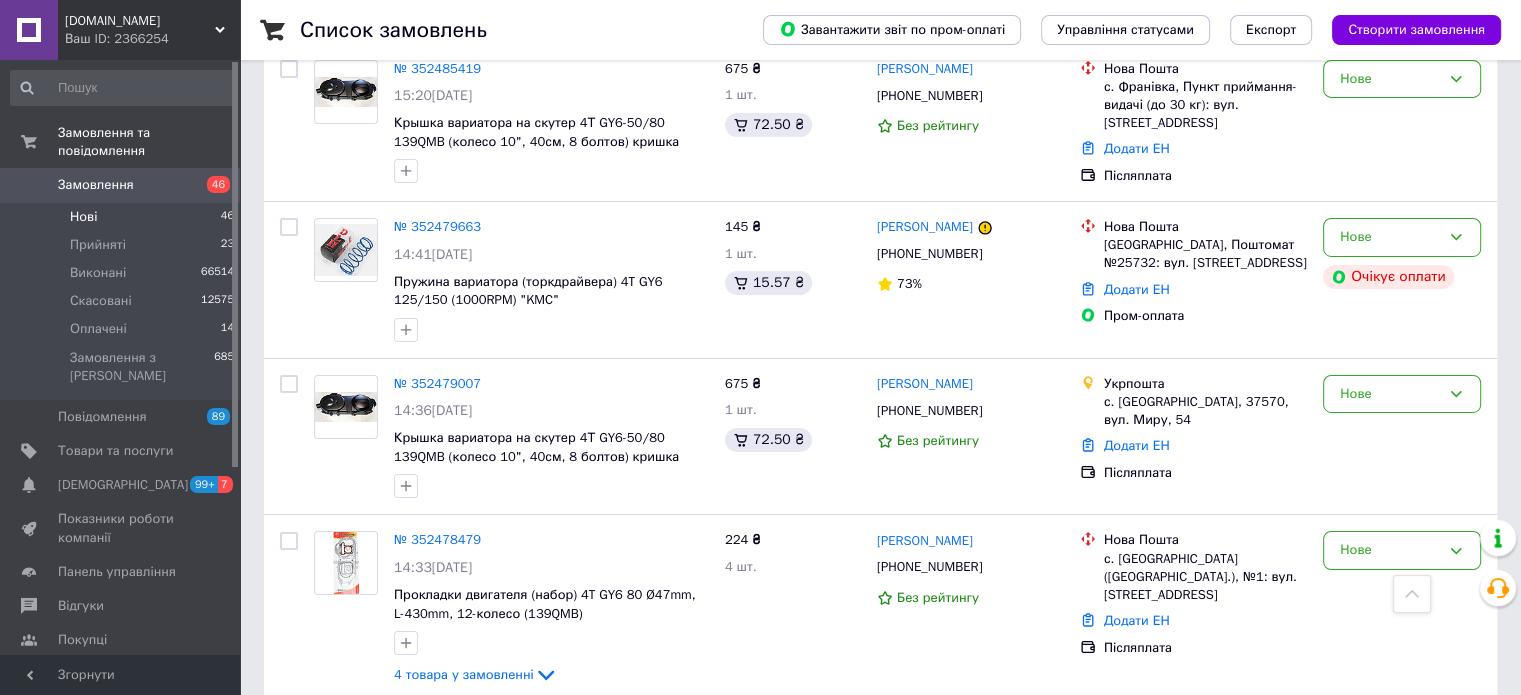 scroll, scrollTop: 7216, scrollLeft: 0, axis: vertical 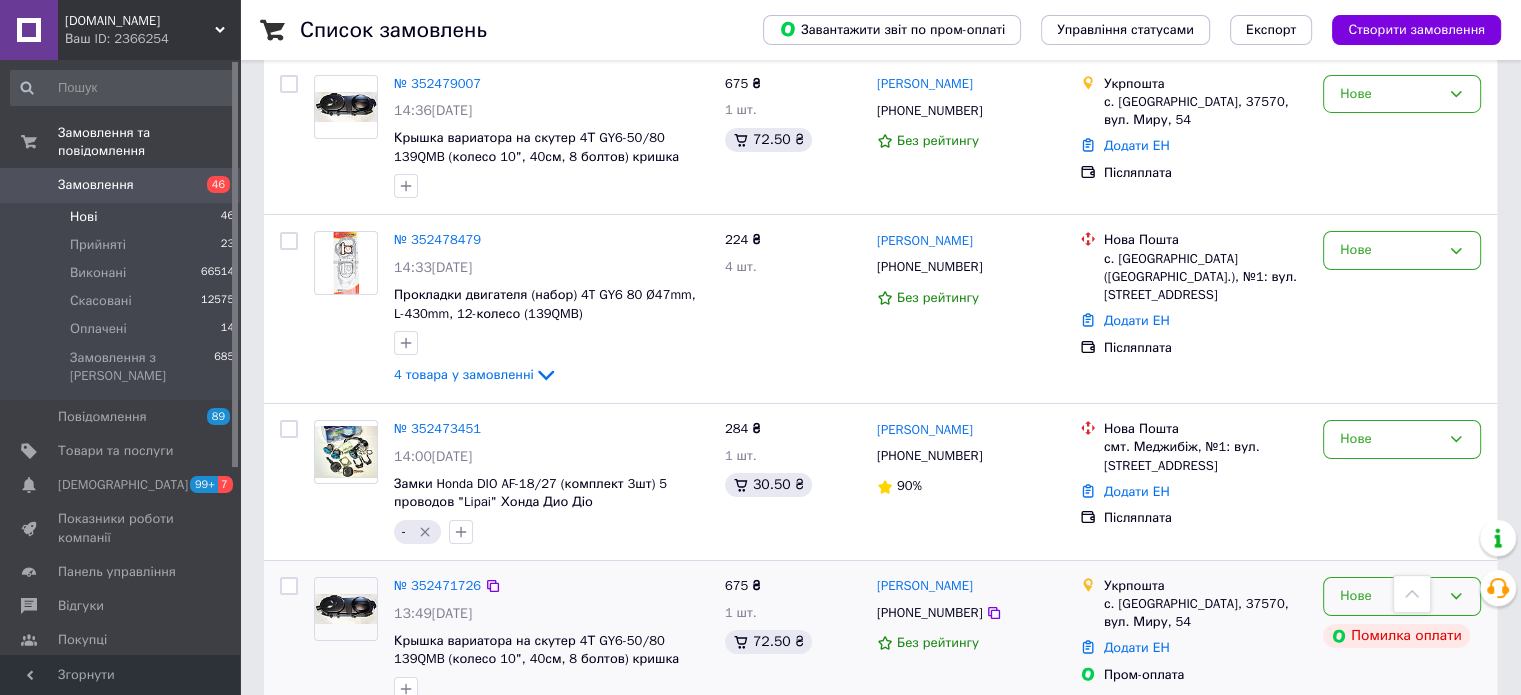 click on "Нове" at bounding box center (1402, 596) 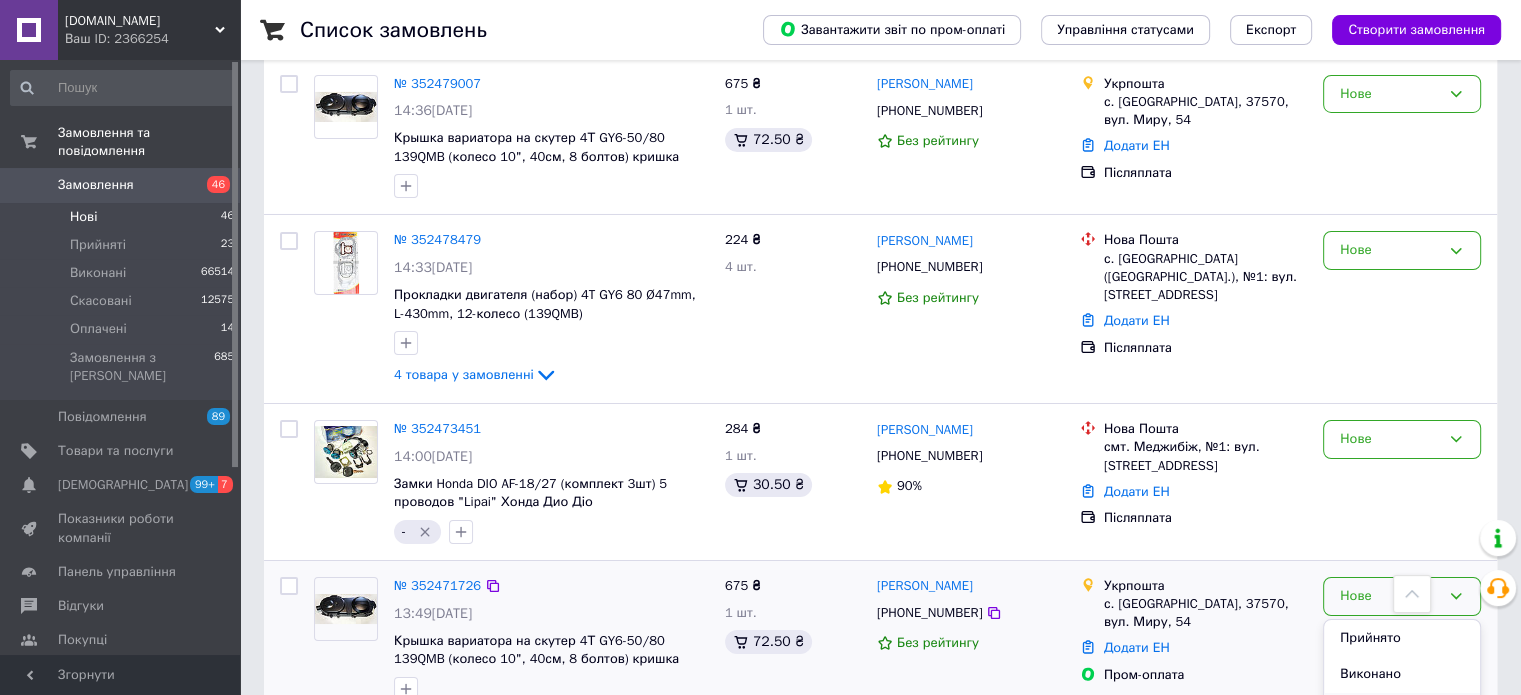 click on "Скасовано" at bounding box center (1402, 711) 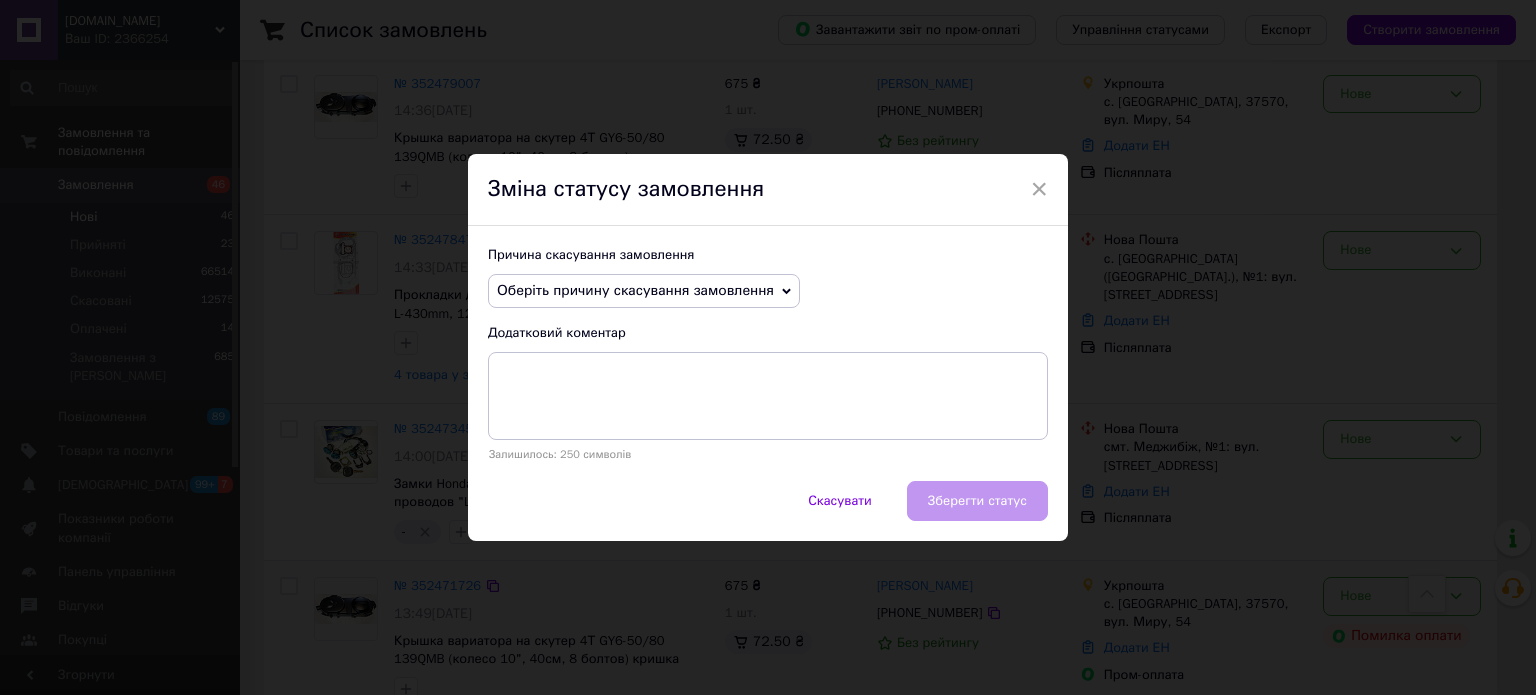 click on "Причина скасування замовлення Оберіть причину скасування замовлення Немає в наявності Немає різновиду товару Оплата не надійшла На прохання покупця Замовлення-дублікат Не виходить додзвонитися Інше Додатковий коментар Залишилось: 250 символів" at bounding box center (768, 353) 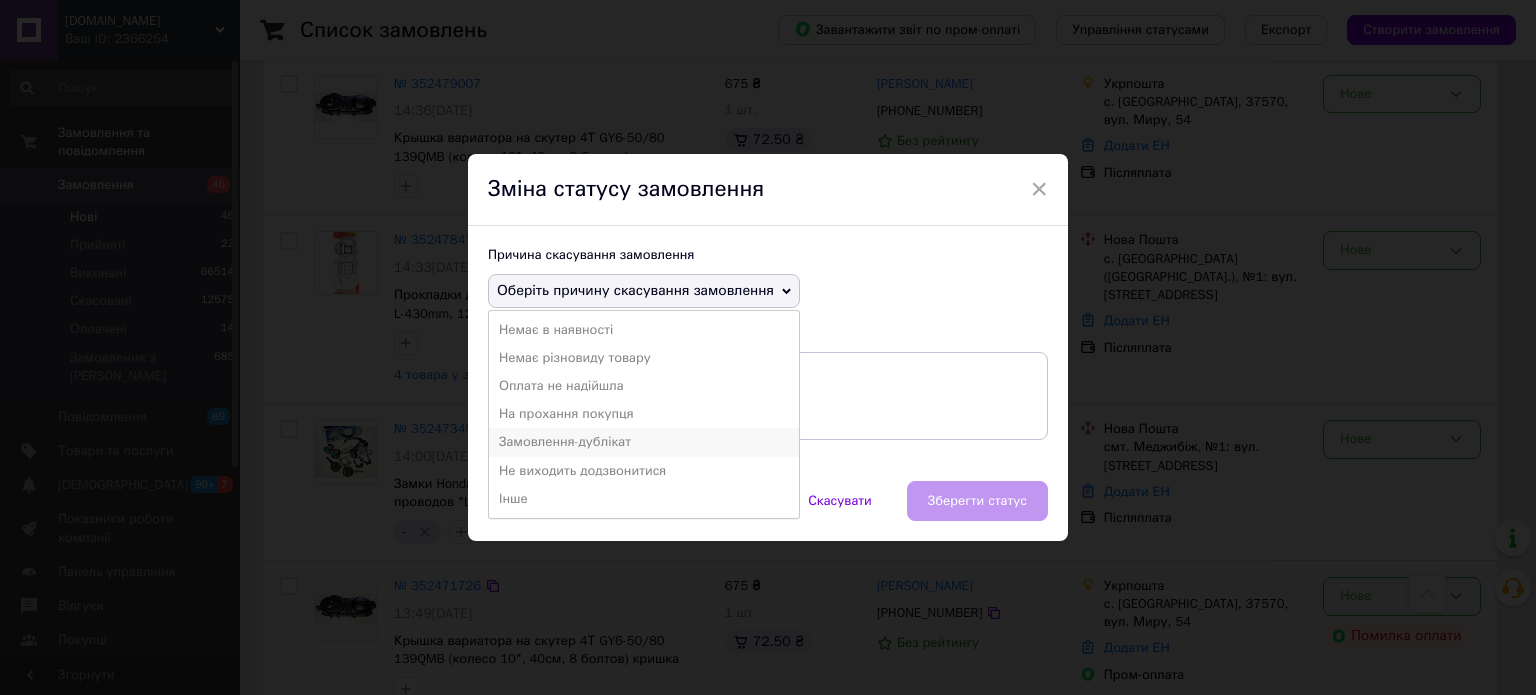 click on "Замовлення-дублікат" at bounding box center (644, 442) 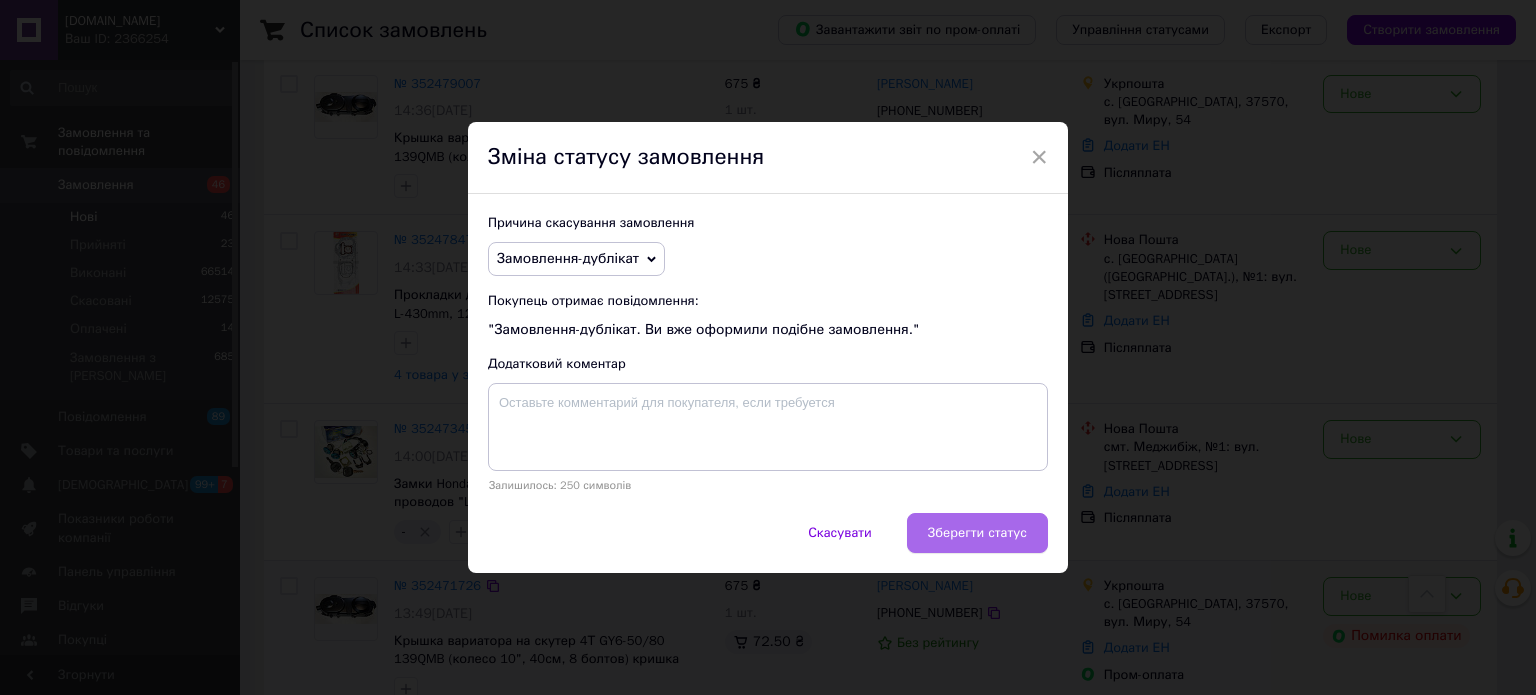click on "Зберегти статус" at bounding box center (977, 533) 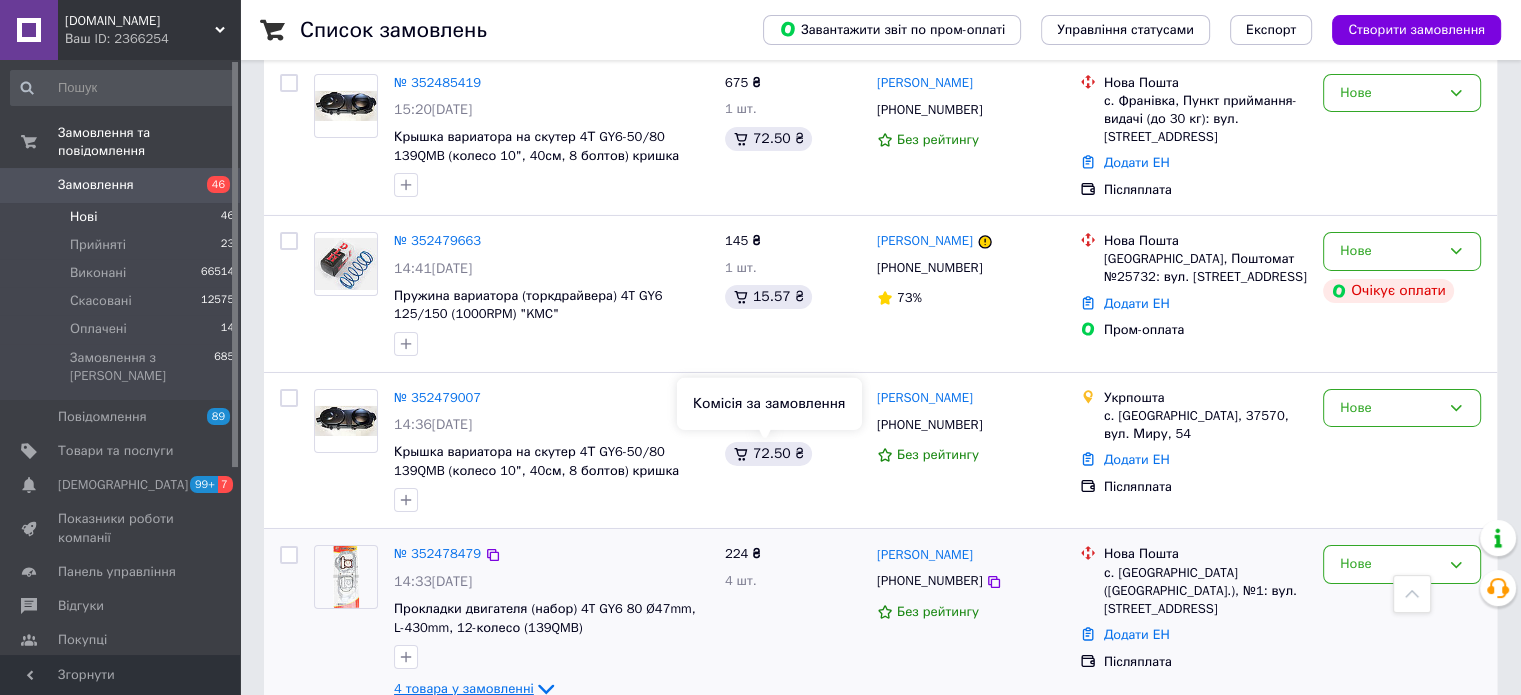 scroll, scrollTop: 6867, scrollLeft: 0, axis: vertical 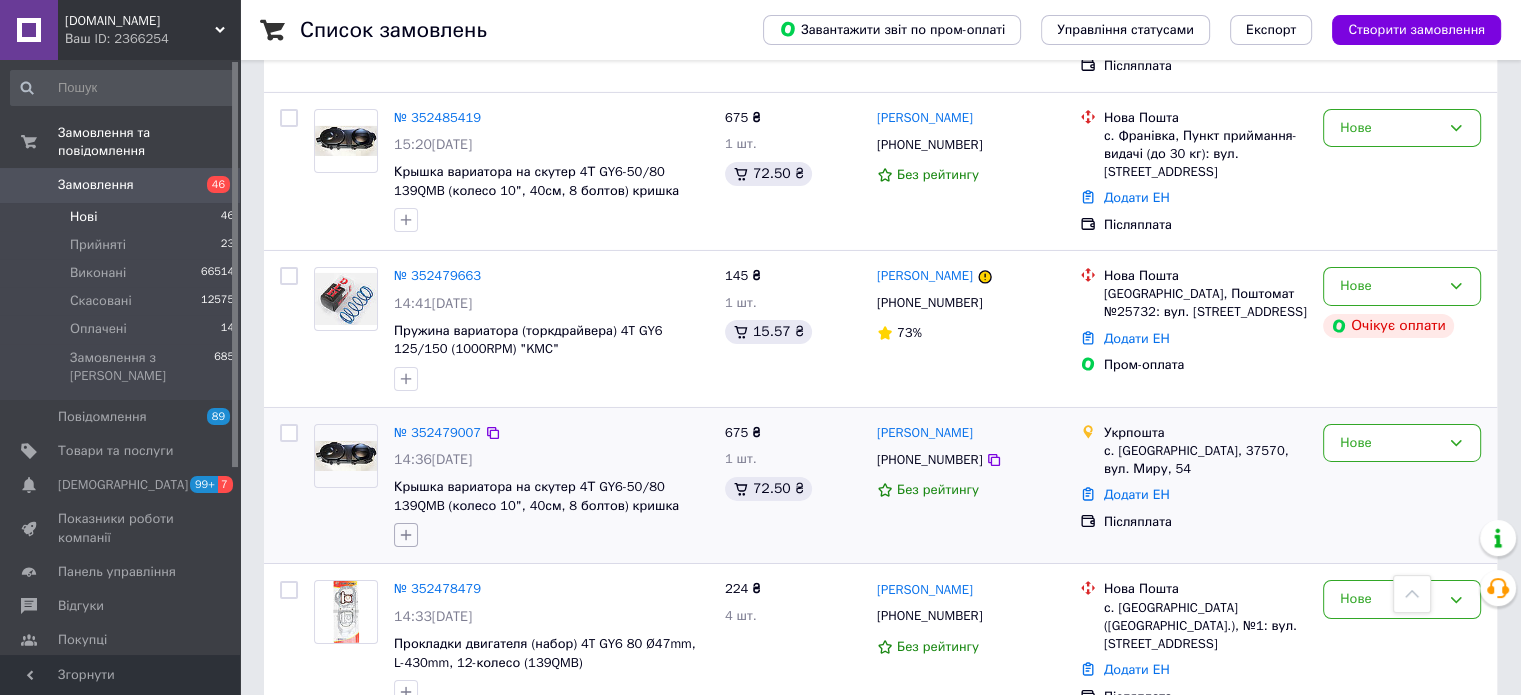 click 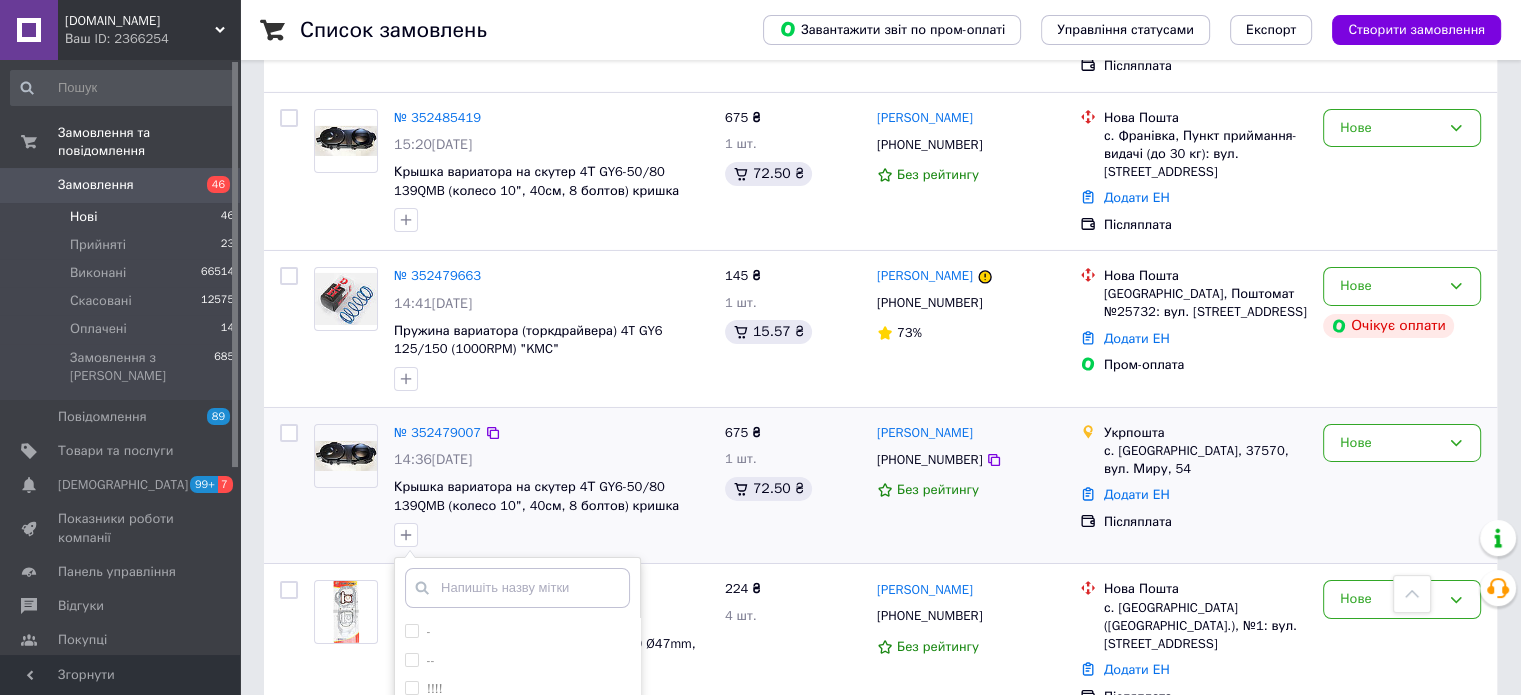 click on "+" at bounding box center (517, 773) 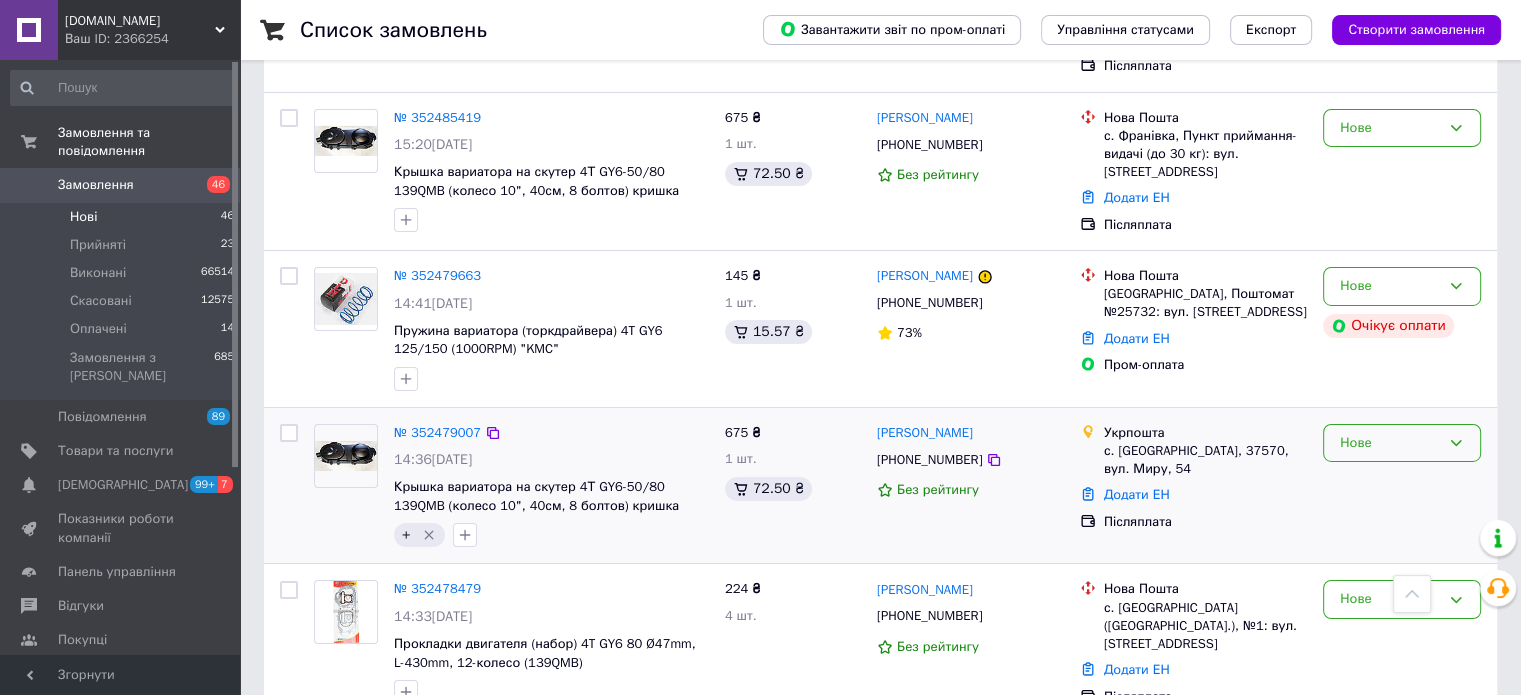 click on "Нове" at bounding box center (1390, 443) 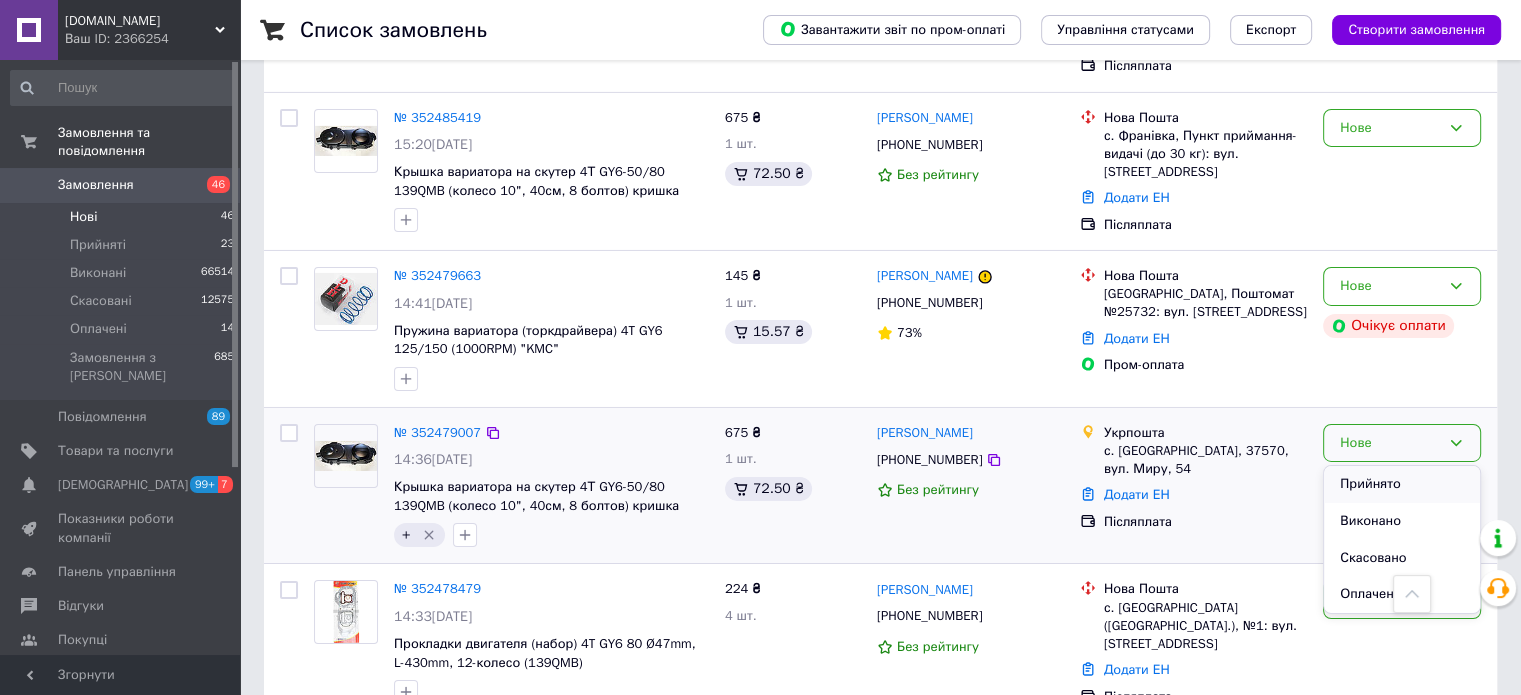 click on "Прийнято" at bounding box center [1402, 484] 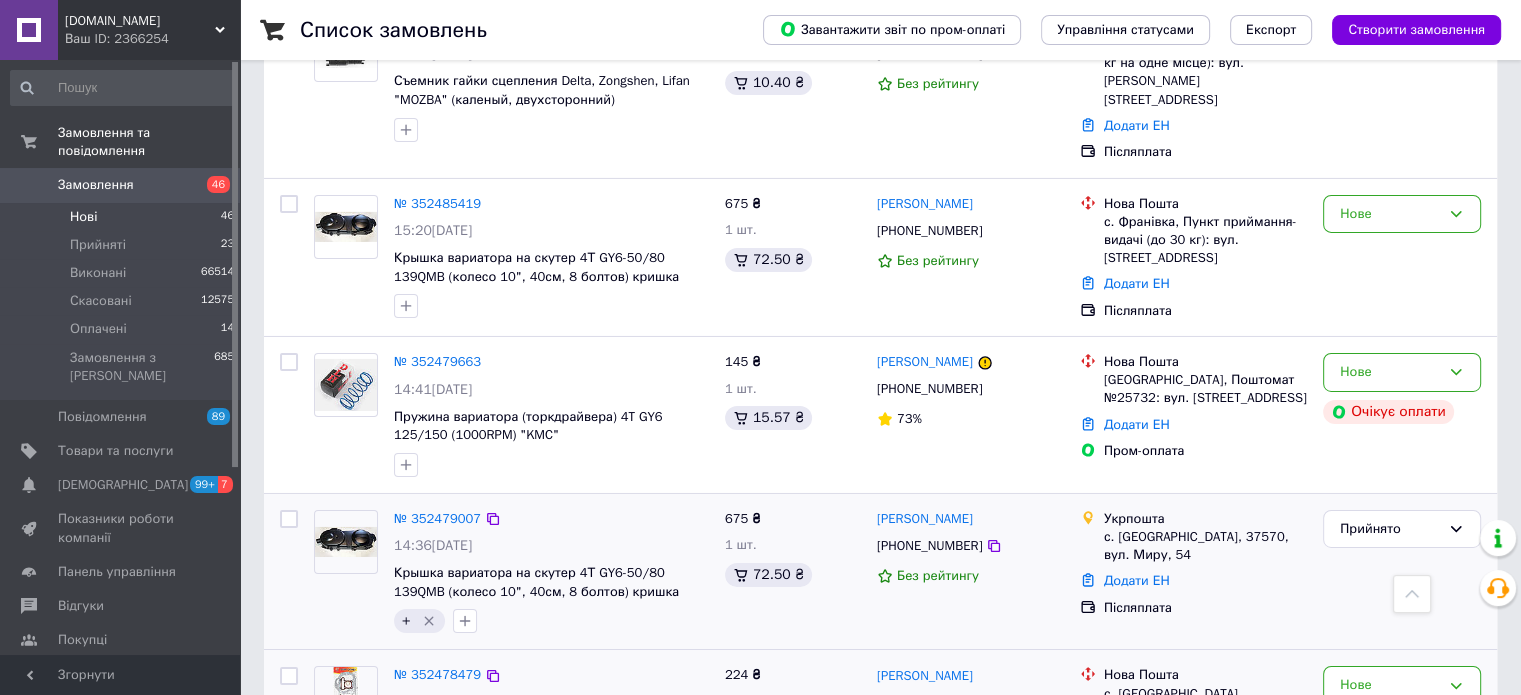 scroll, scrollTop: 6867, scrollLeft: 0, axis: vertical 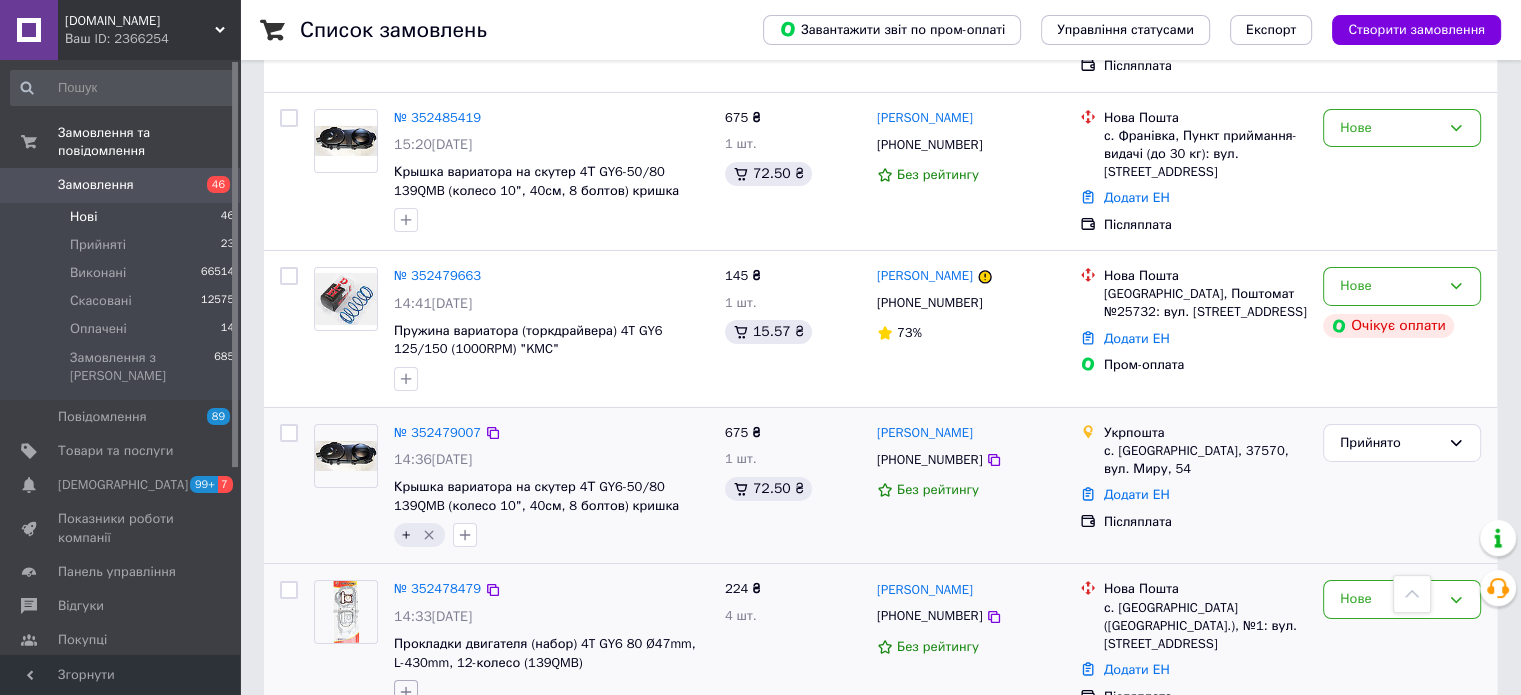 drag, startPoint x: 399, startPoint y: 354, endPoint x: 413, endPoint y: 353, distance: 14.035668 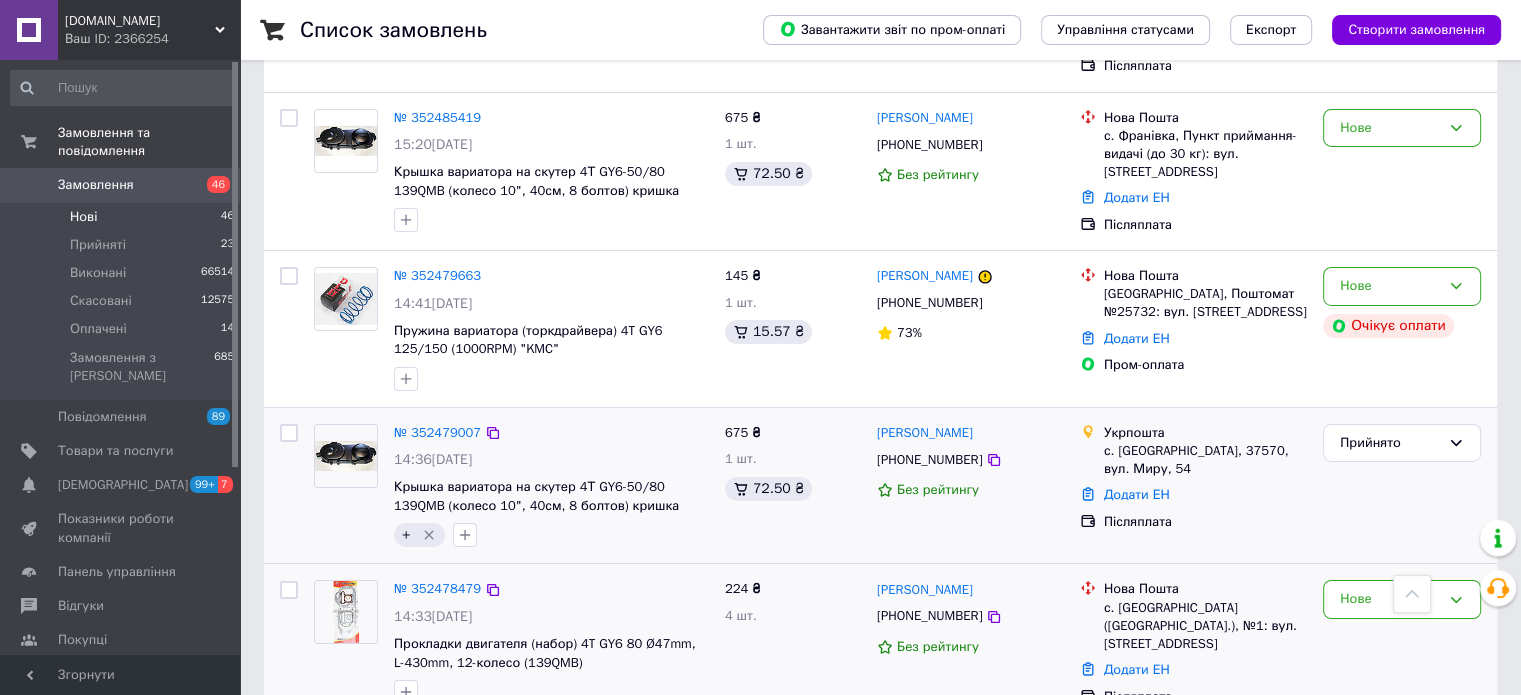 click on "+" at bounding box center [517, 930] 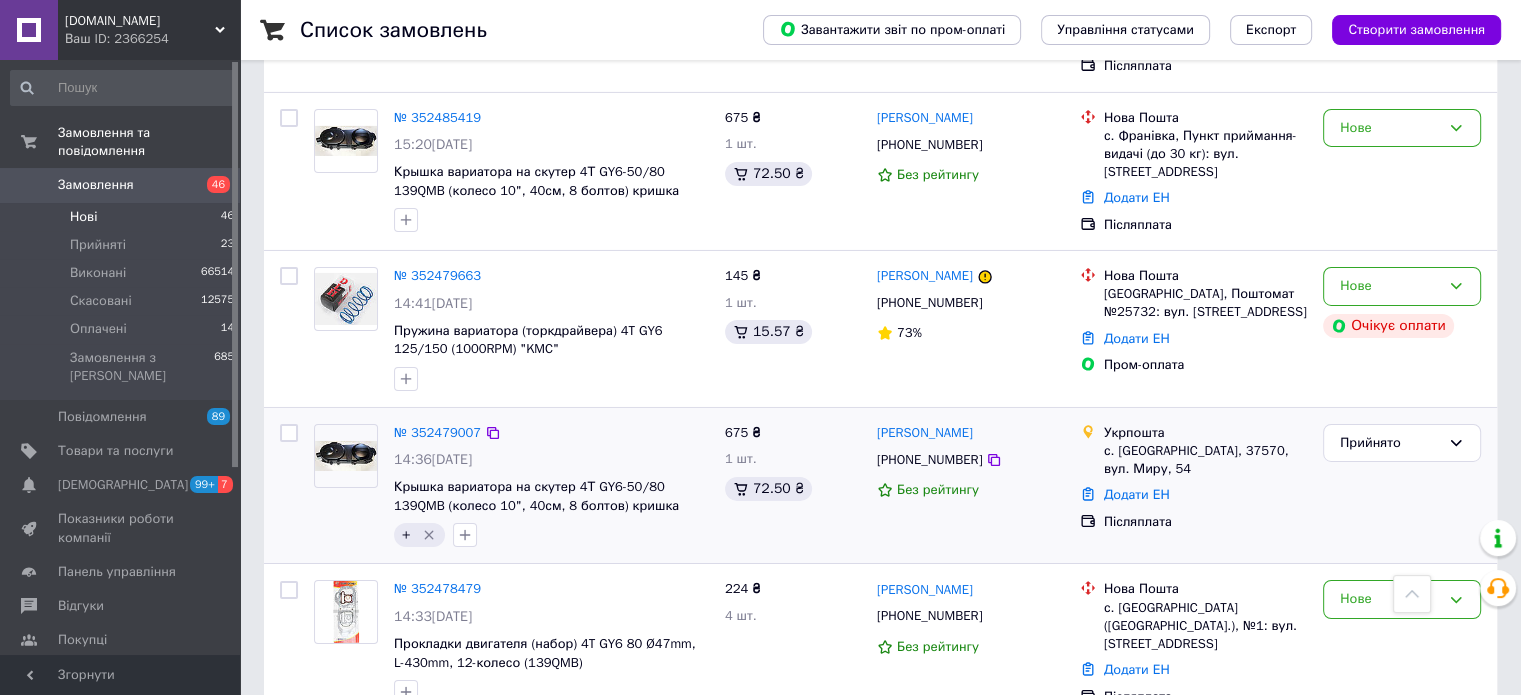 checkbox on "true" 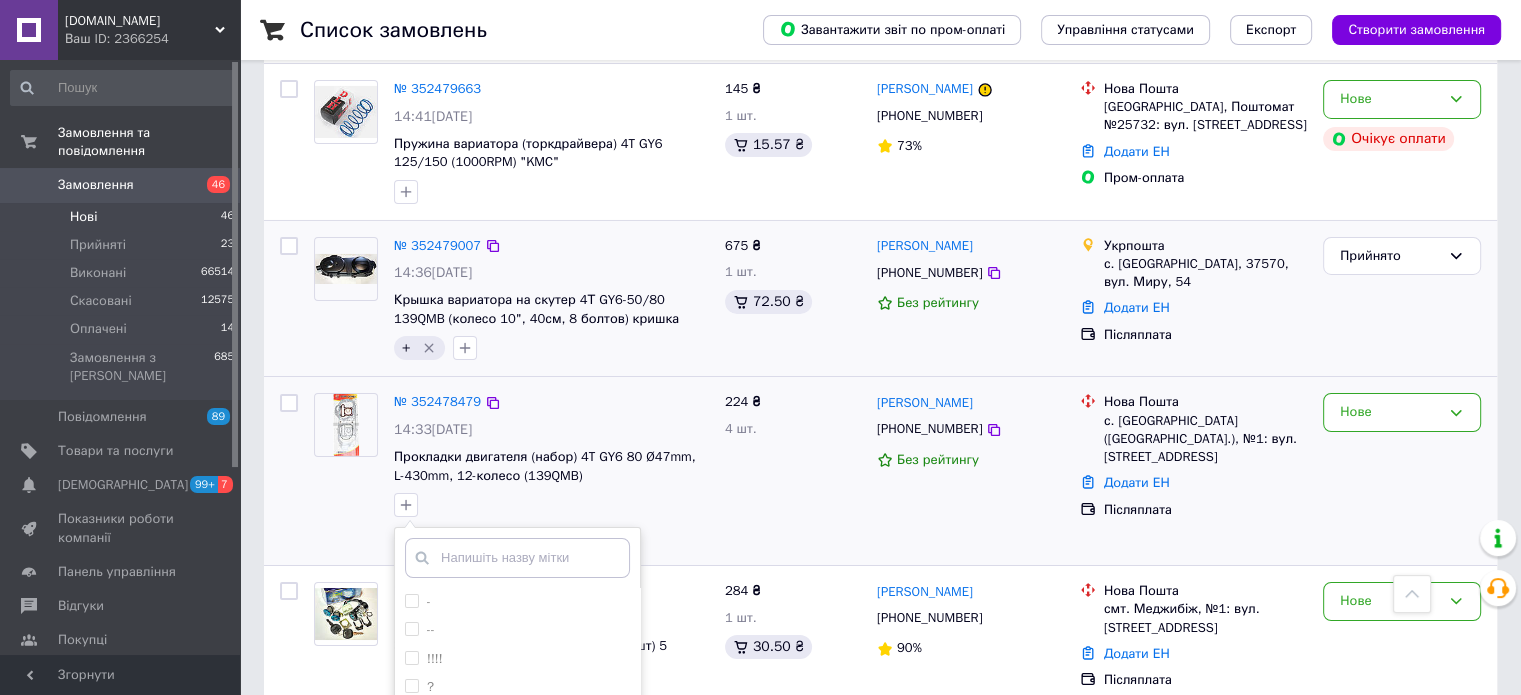 scroll, scrollTop: 7067, scrollLeft: 0, axis: vertical 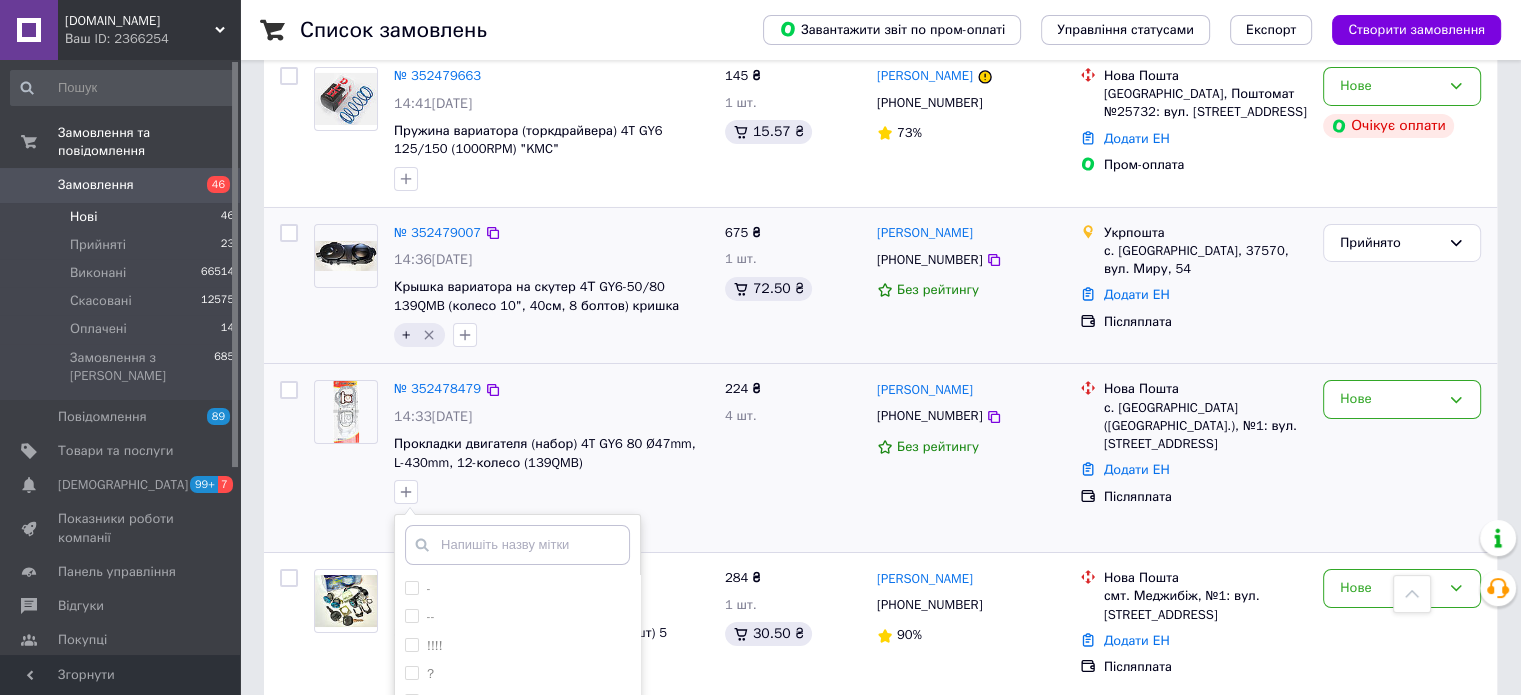 click on "Додати мітку" at bounding box center [517, 911] 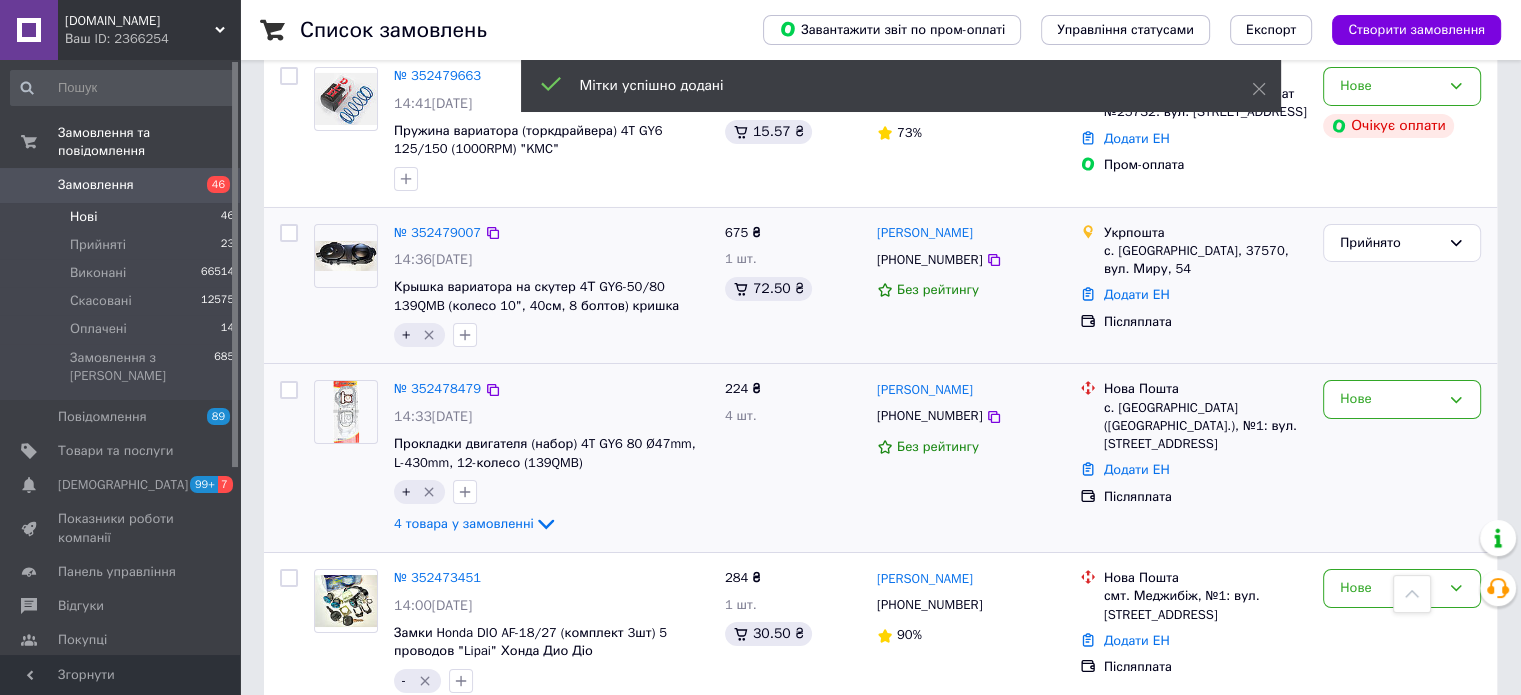 scroll, scrollTop: 6867, scrollLeft: 0, axis: vertical 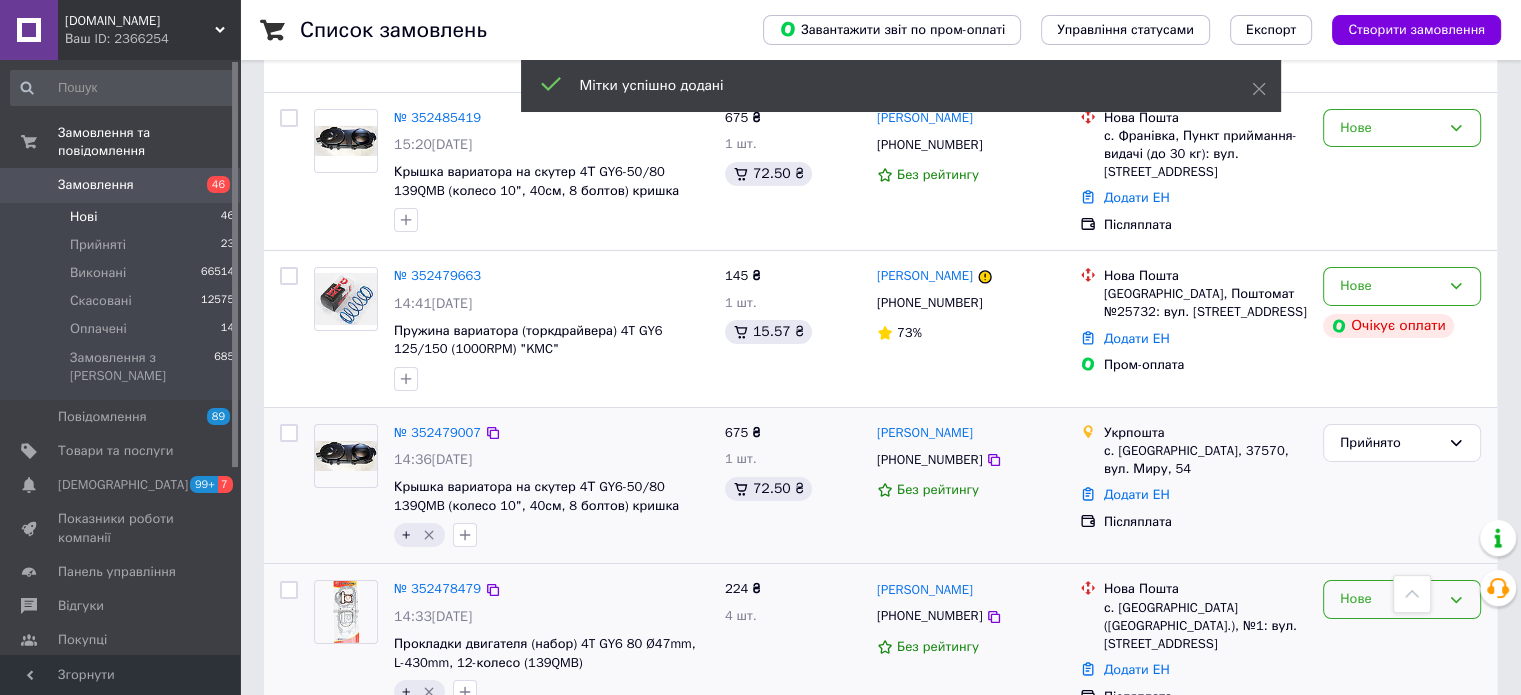 click on "Нове" at bounding box center (1390, 599) 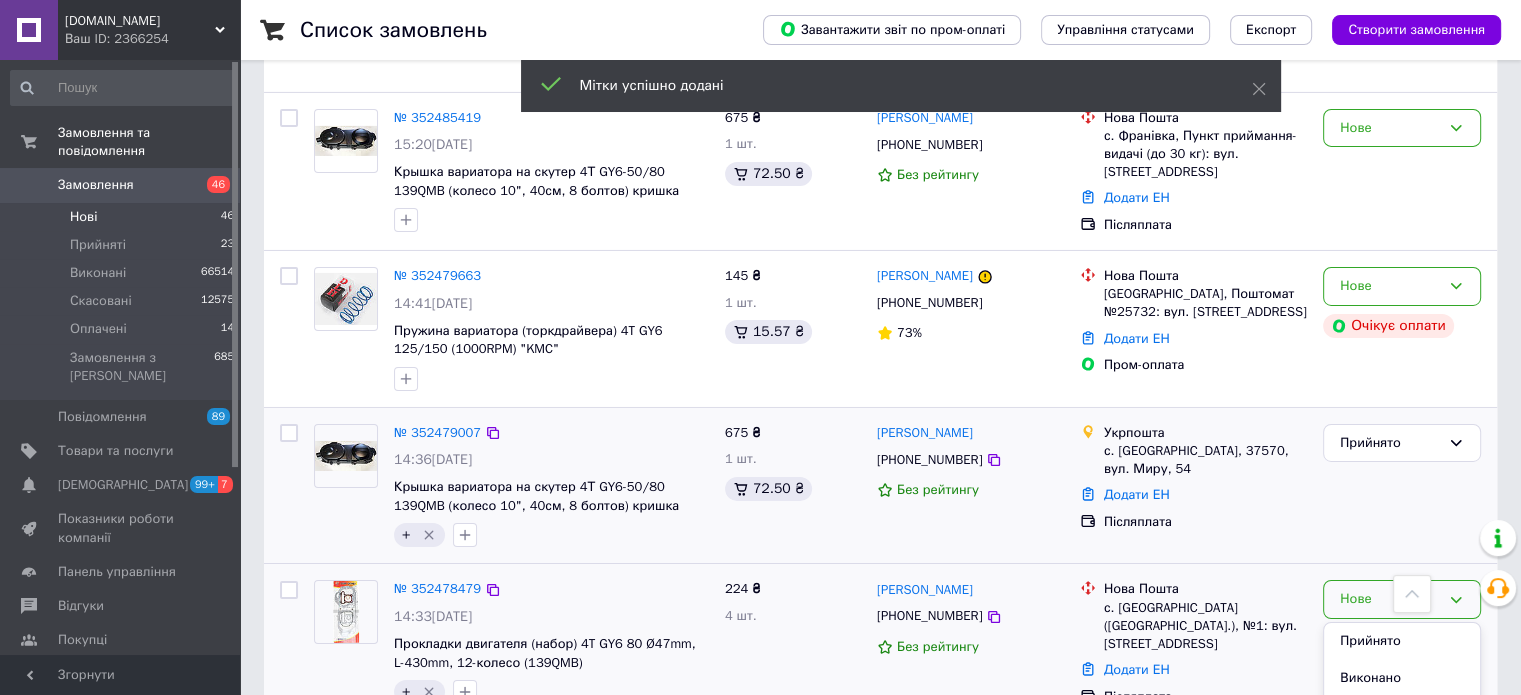 drag, startPoint x: 1379, startPoint y: 292, endPoint x: 1142, endPoint y: 394, distance: 258.01746 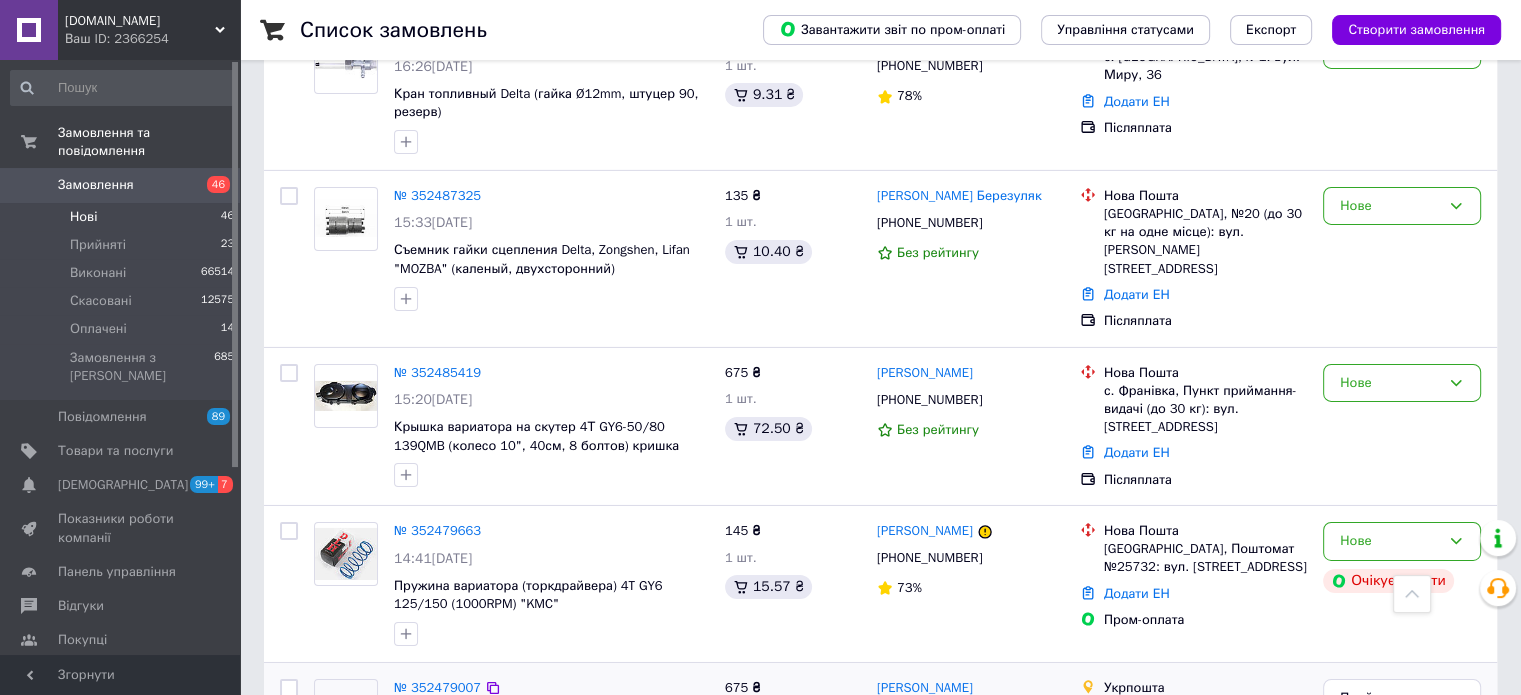 scroll, scrollTop: 6567, scrollLeft: 0, axis: vertical 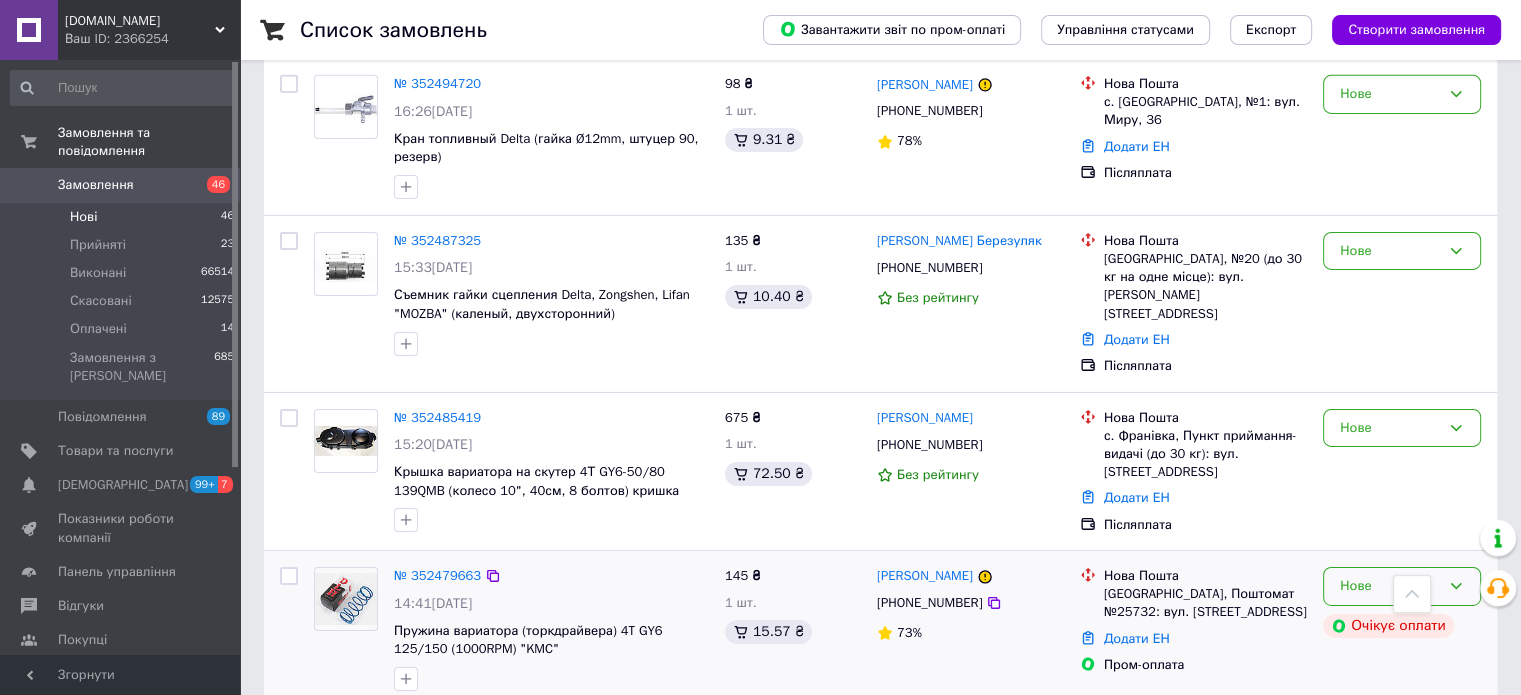 click on "Нове" at bounding box center [1402, 586] 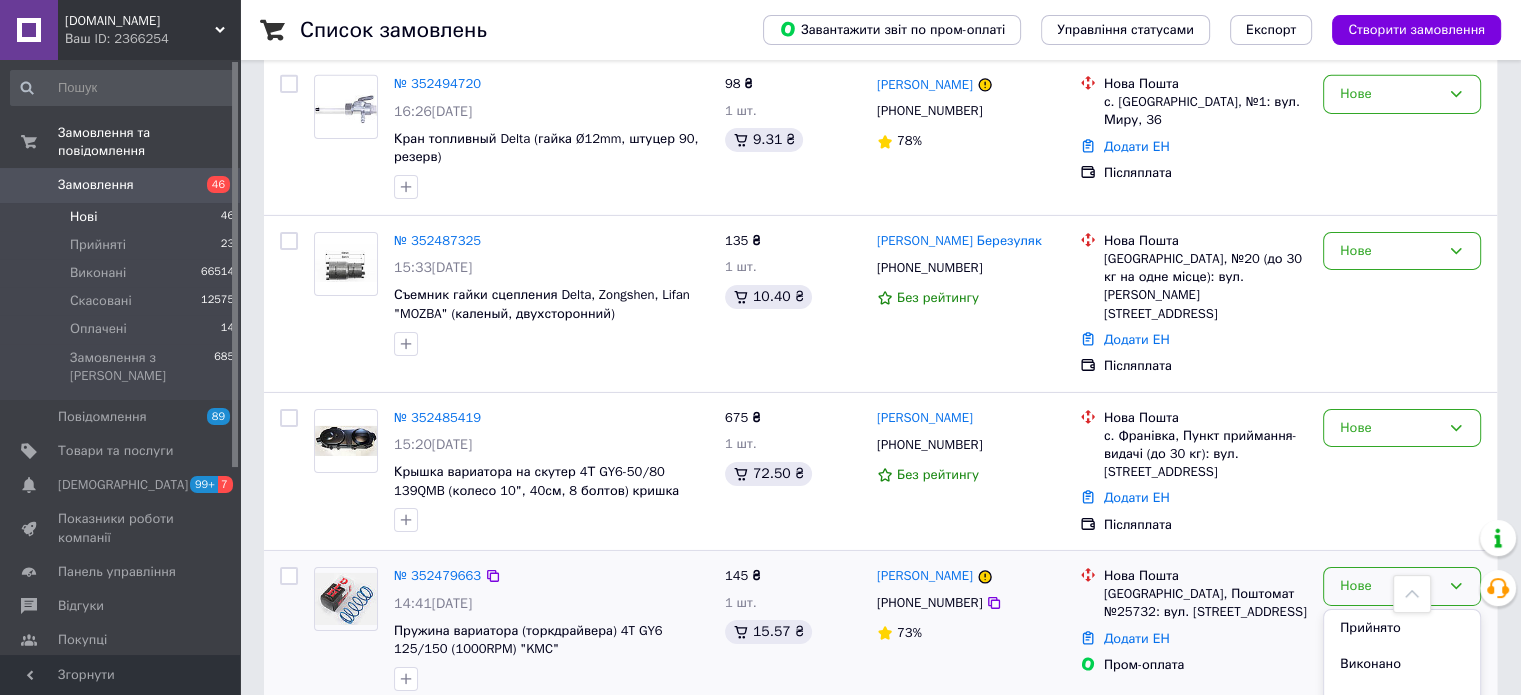 click on "Скасовано" at bounding box center [1402, 701] 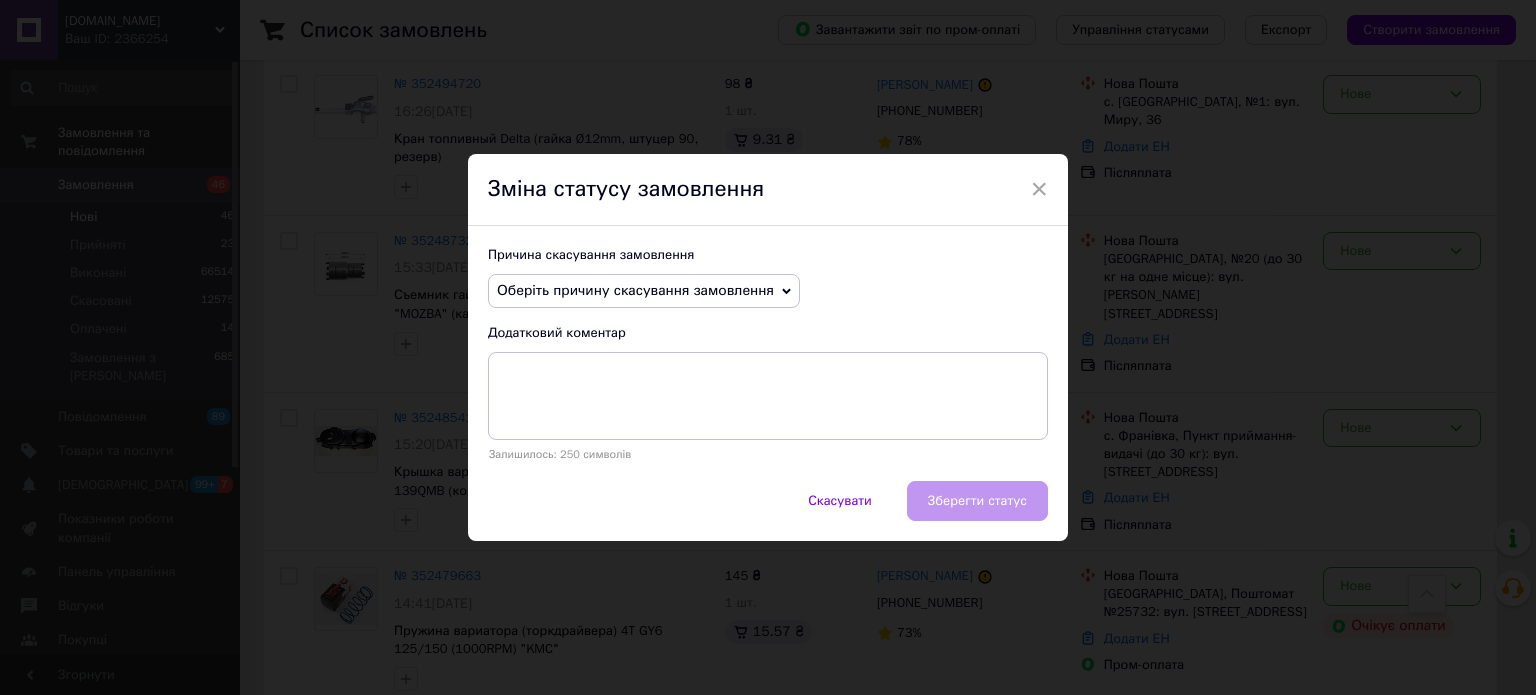 click on "Оберіть причину скасування замовлення" at bounding box center (635, 290) 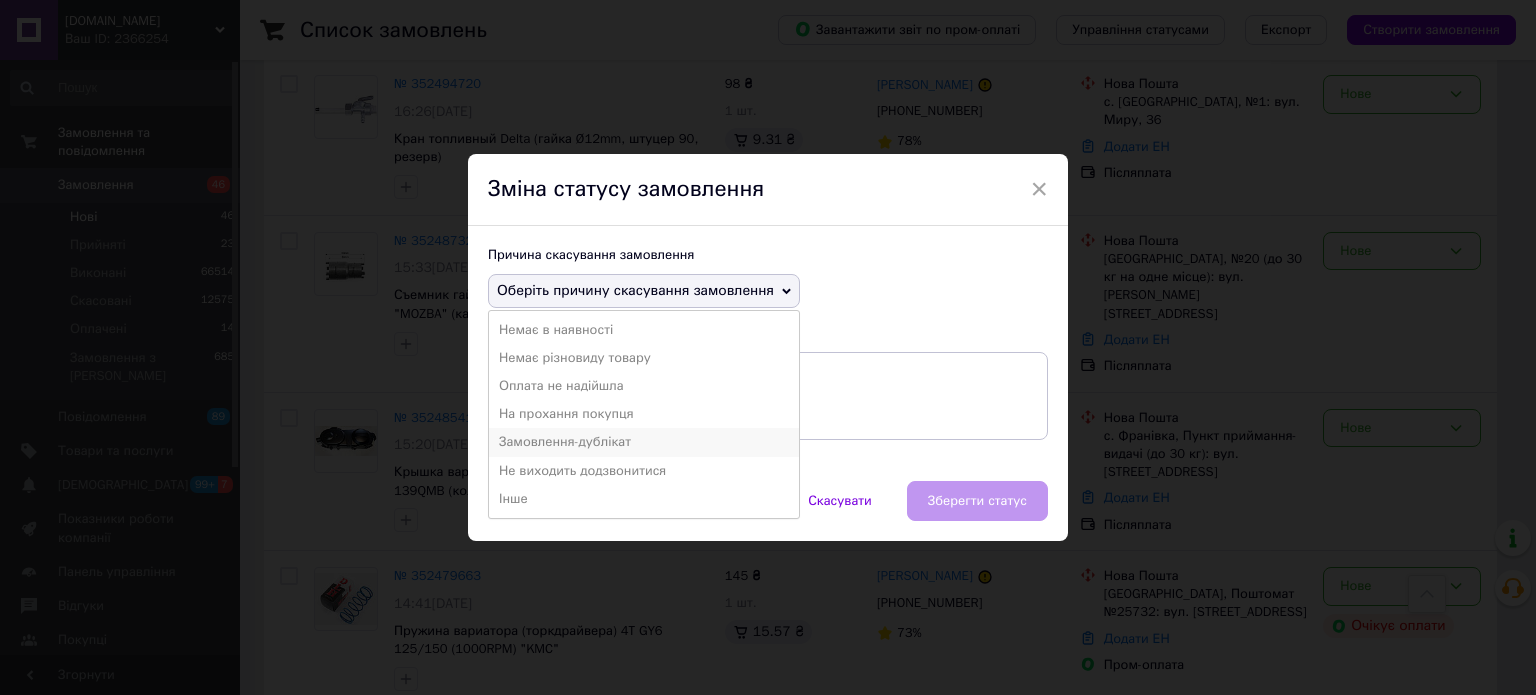 click on "Замовлення-дублікат" at bounding box center [644, 442] 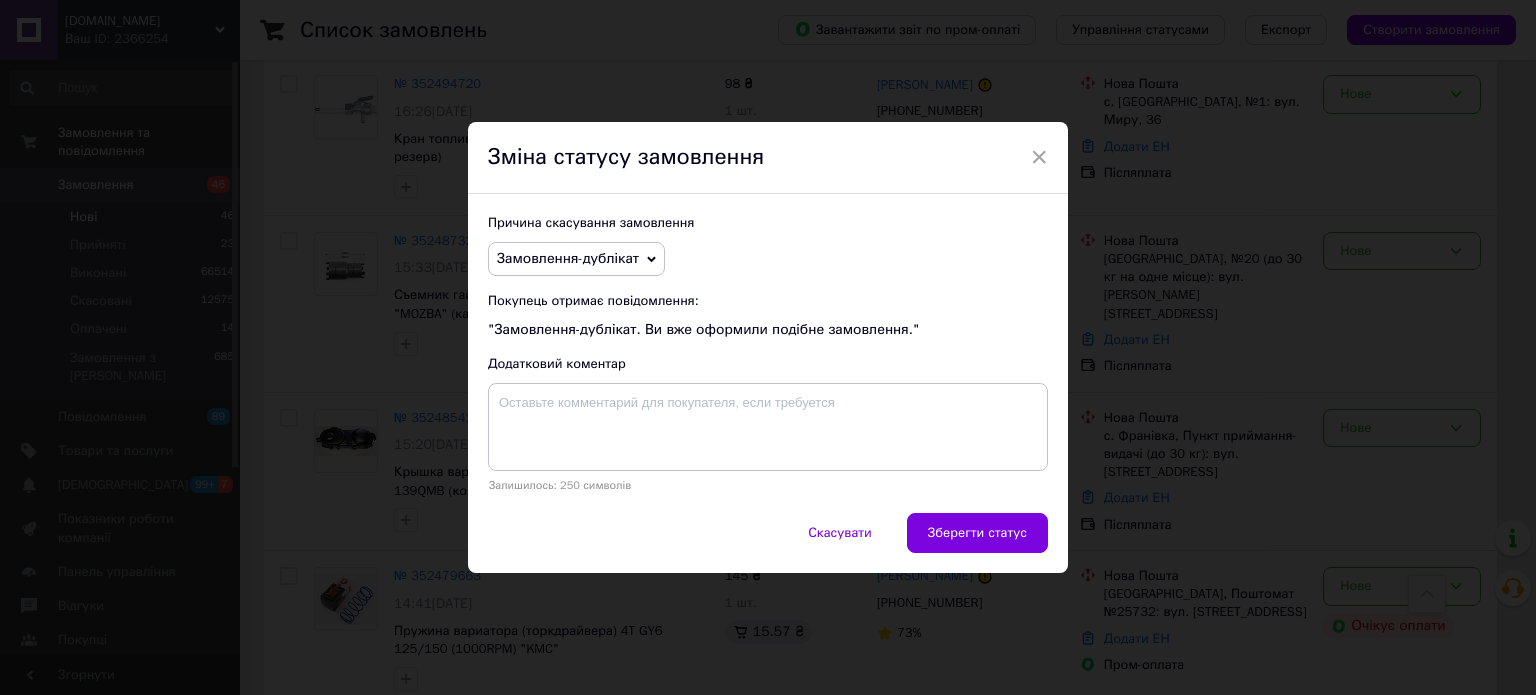 click on "Зберегти статус" at bounding box center (977, 533) 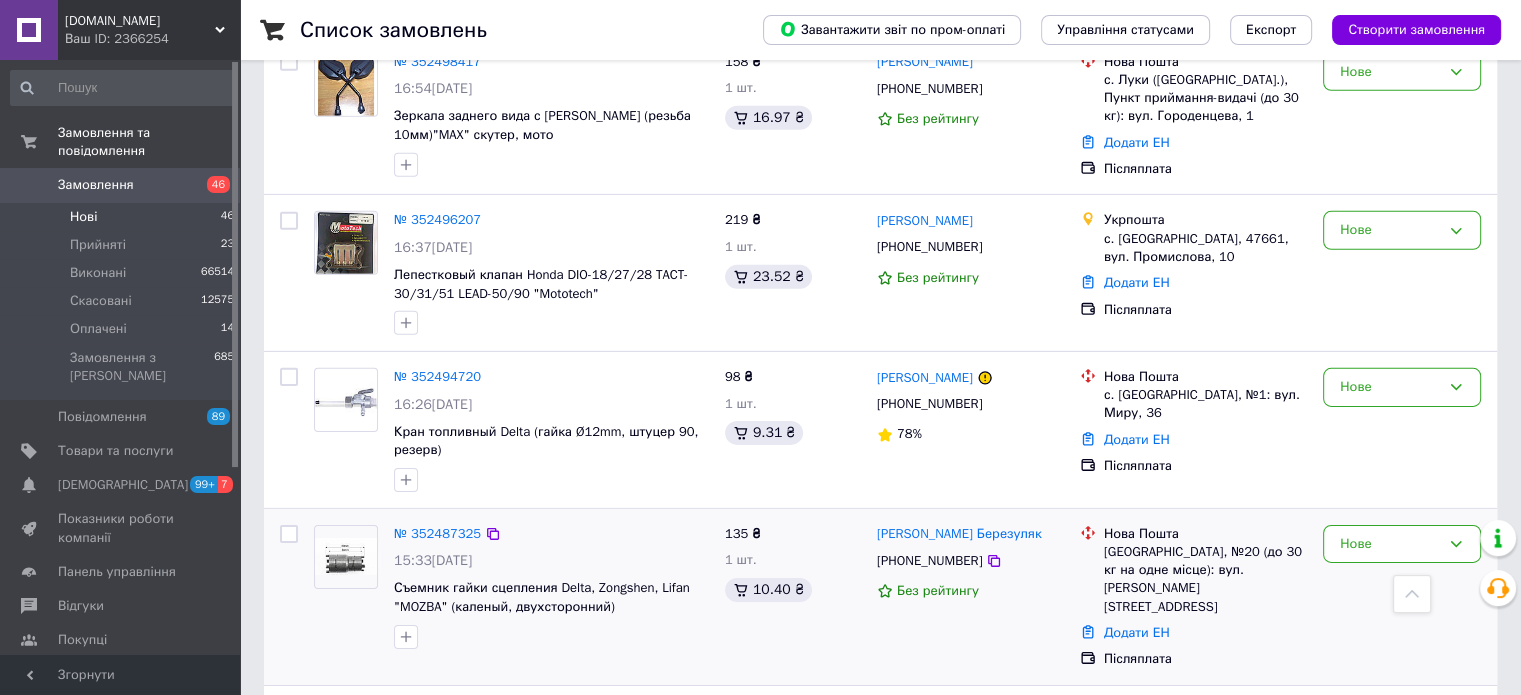 scroll, scrollTop: 6305, scrollLeft: 0, axis: vertical 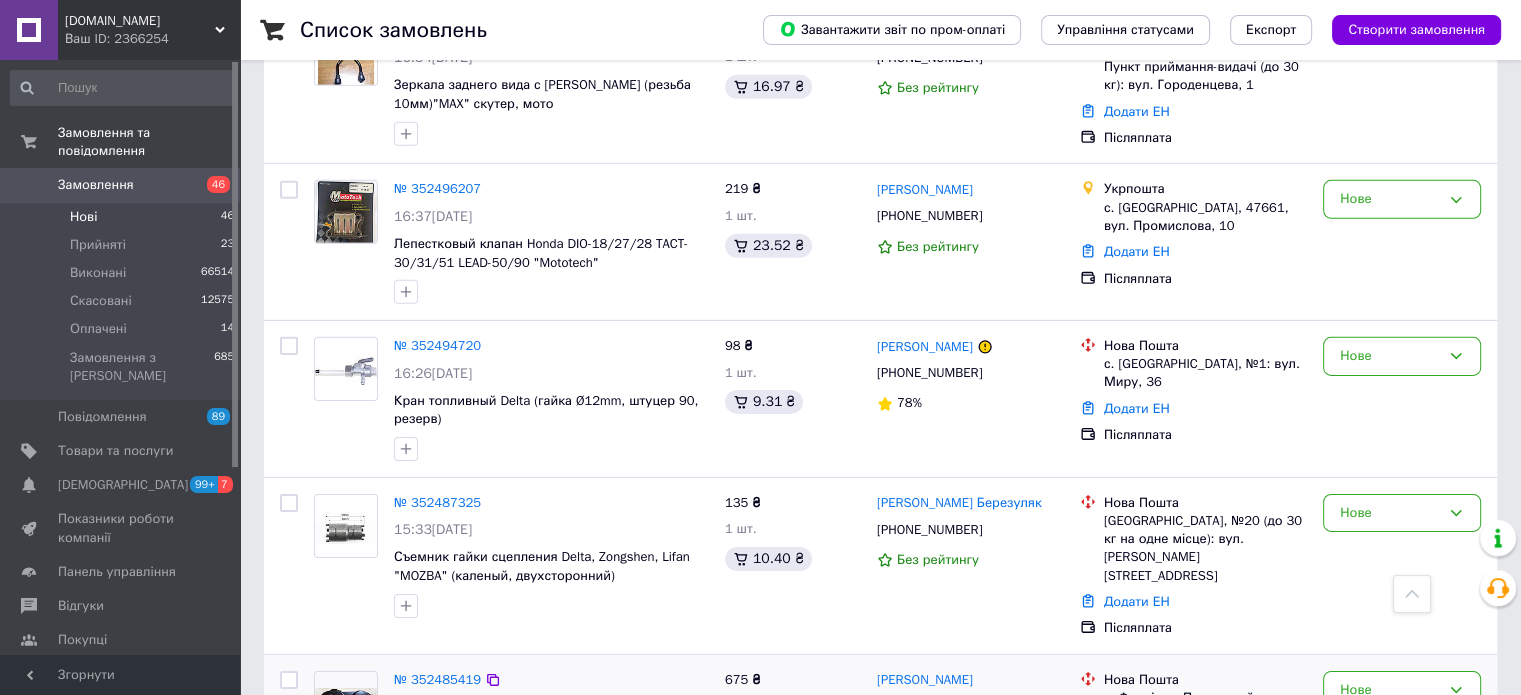 click 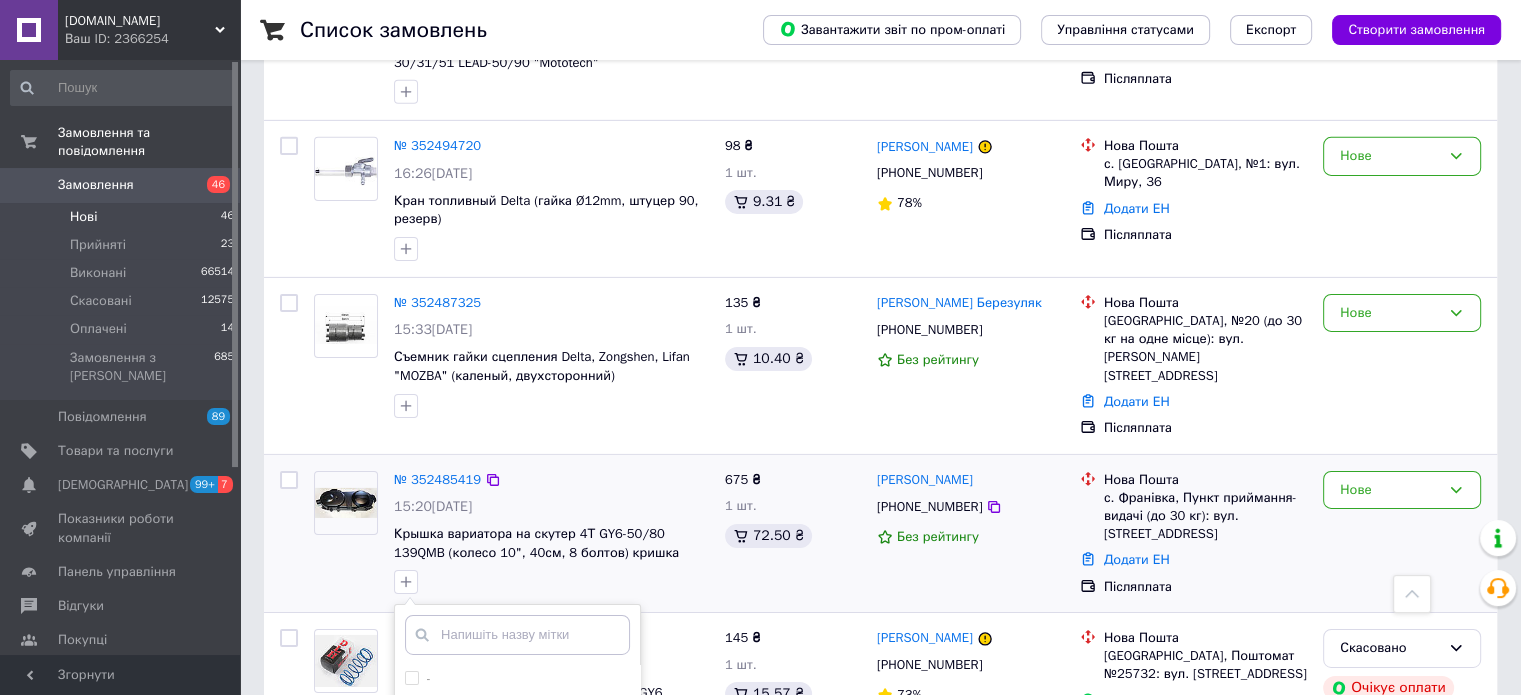 click on "--" at bounding box center (517, 707) 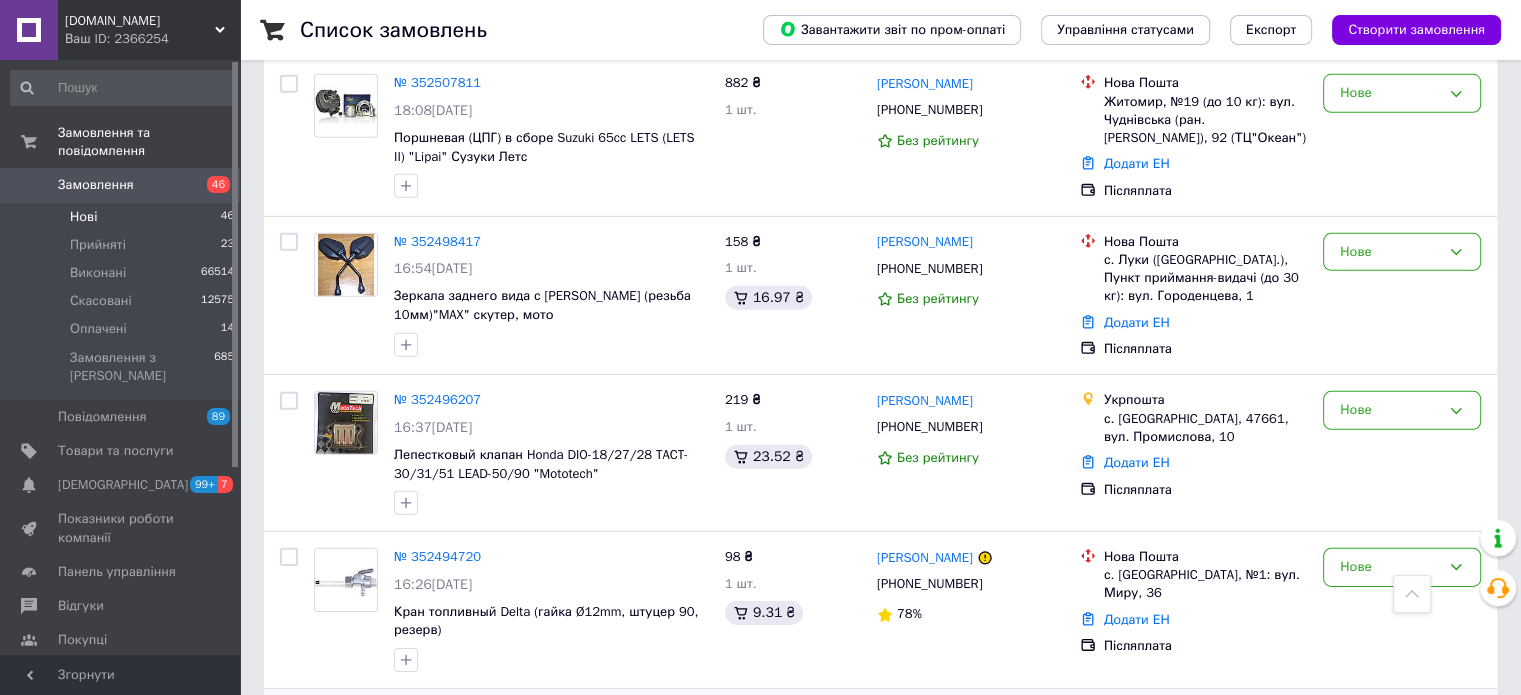 scroll, scrollTop: 6105, scrollLeft: 0, axis: vertical 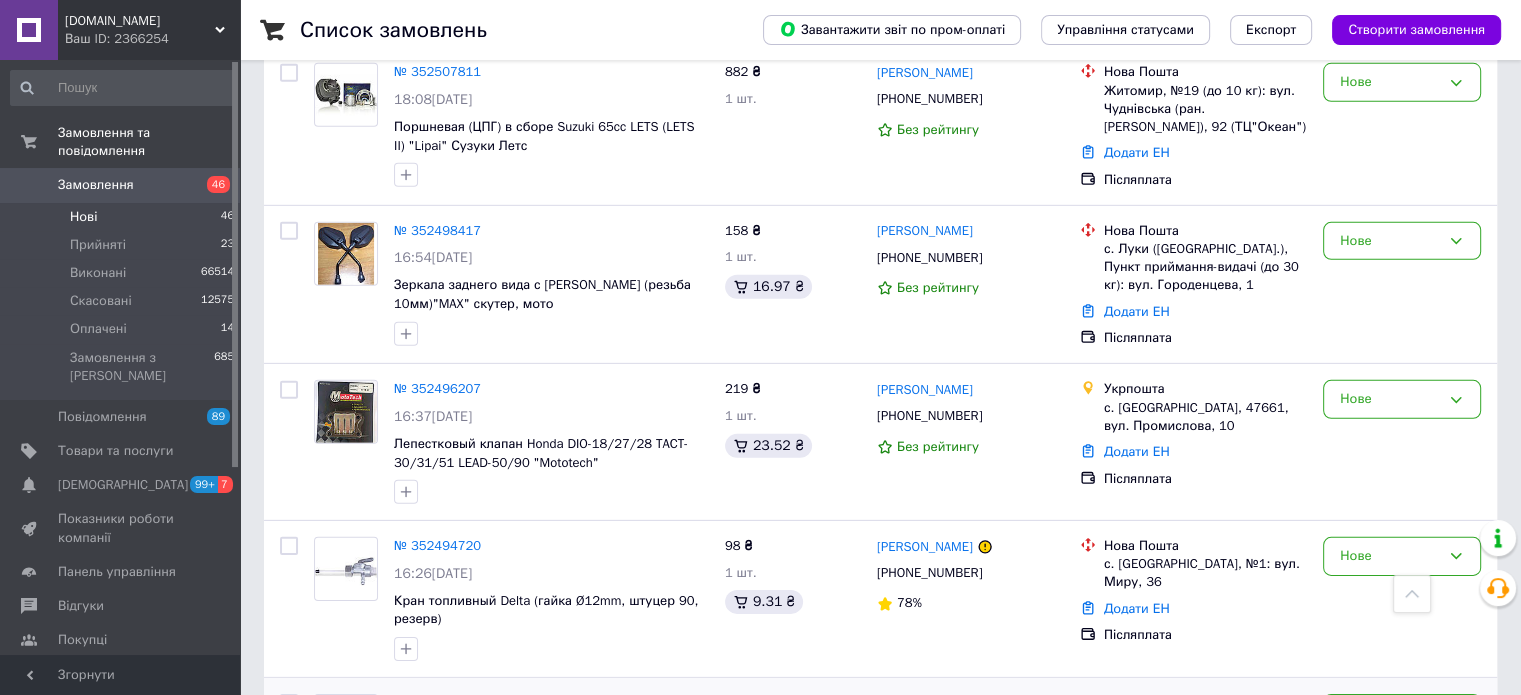 click 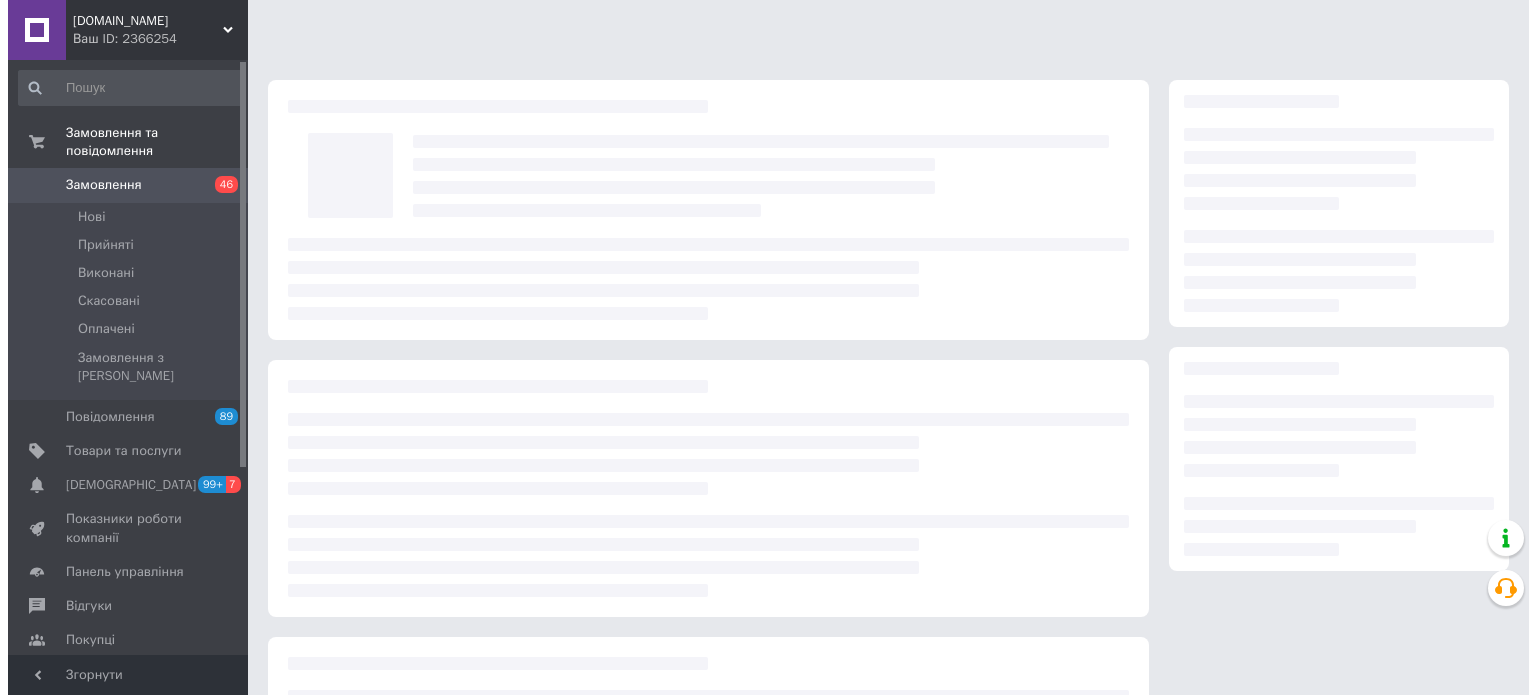 scroll, scrollTop: 0, scrollLeft: 0, axis: both 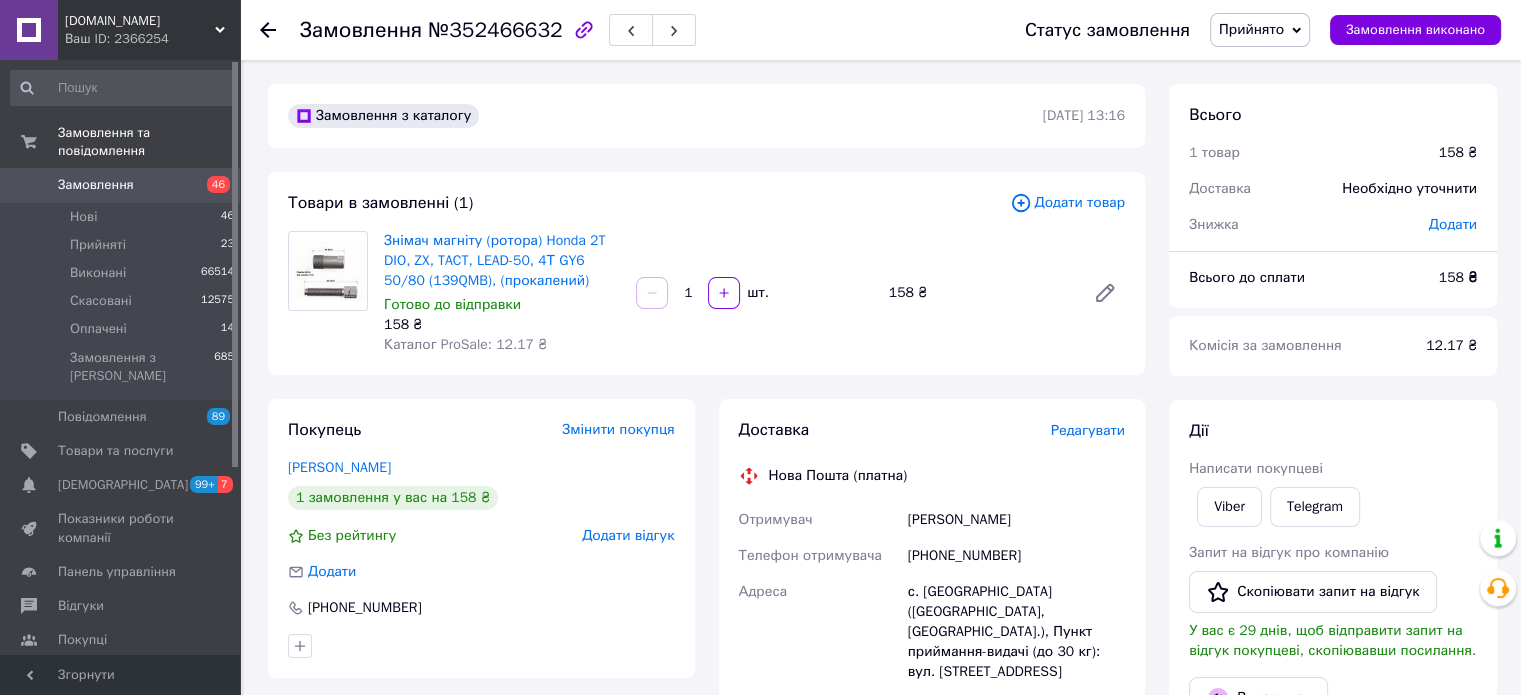 click on "Редагувати" at bounding box center [1088, 430] 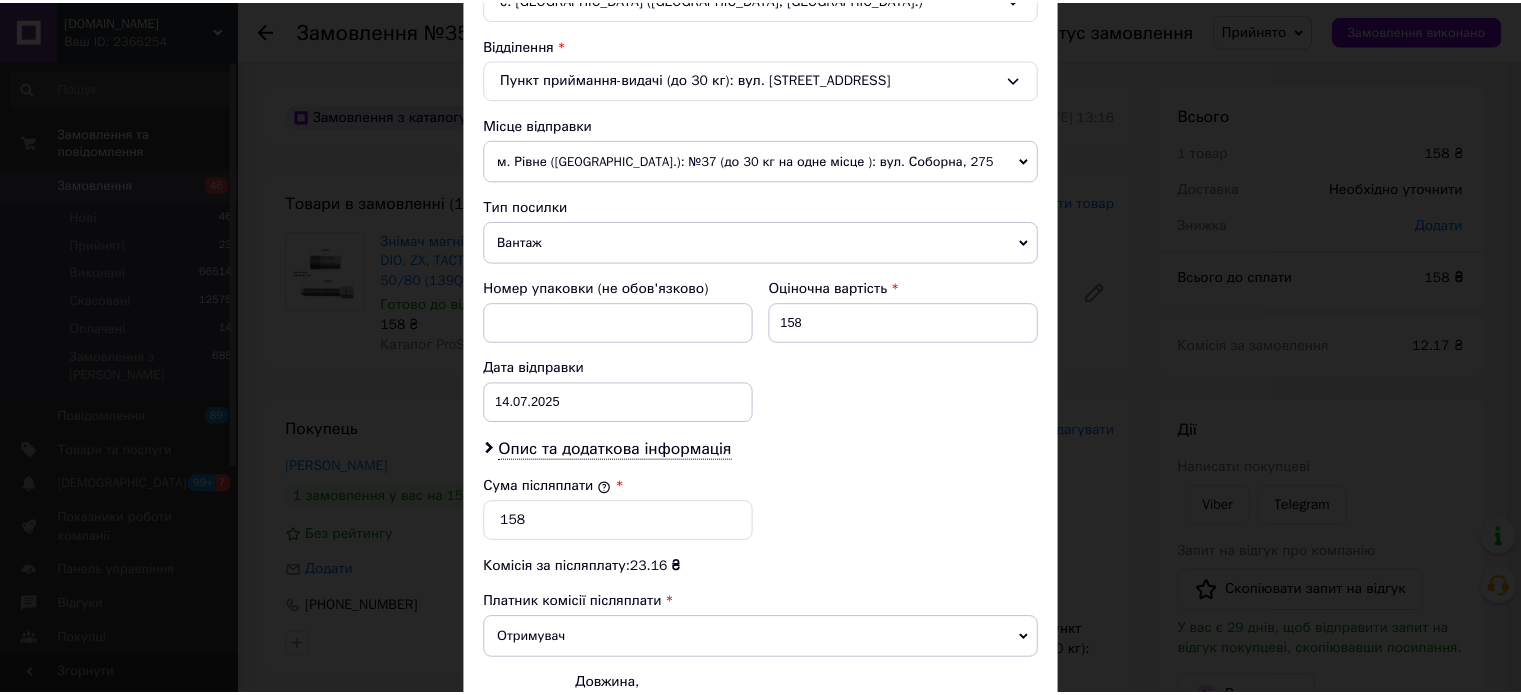 scroll, scrollTop: 824, scrollLeft: 0, axis: vertical 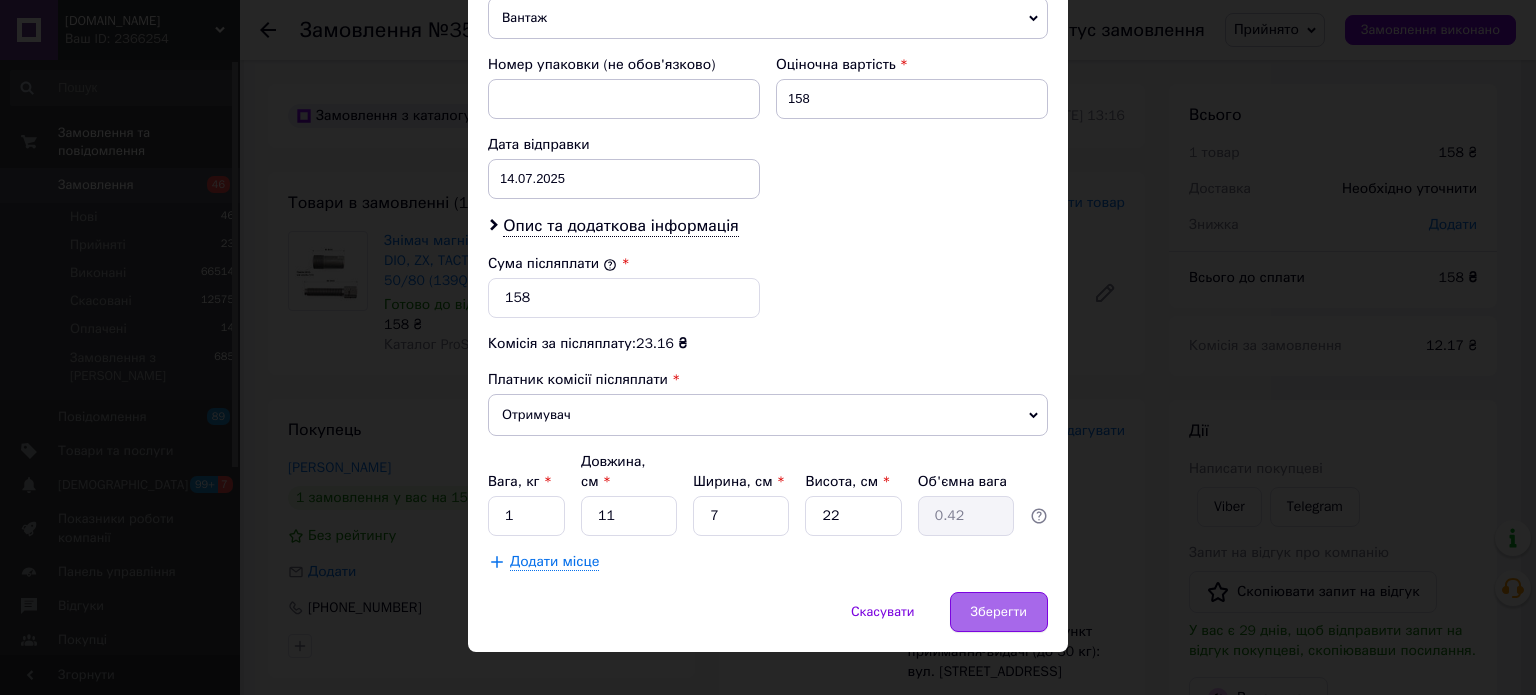 click on "Зберегти" at bounding box center (999, 612) 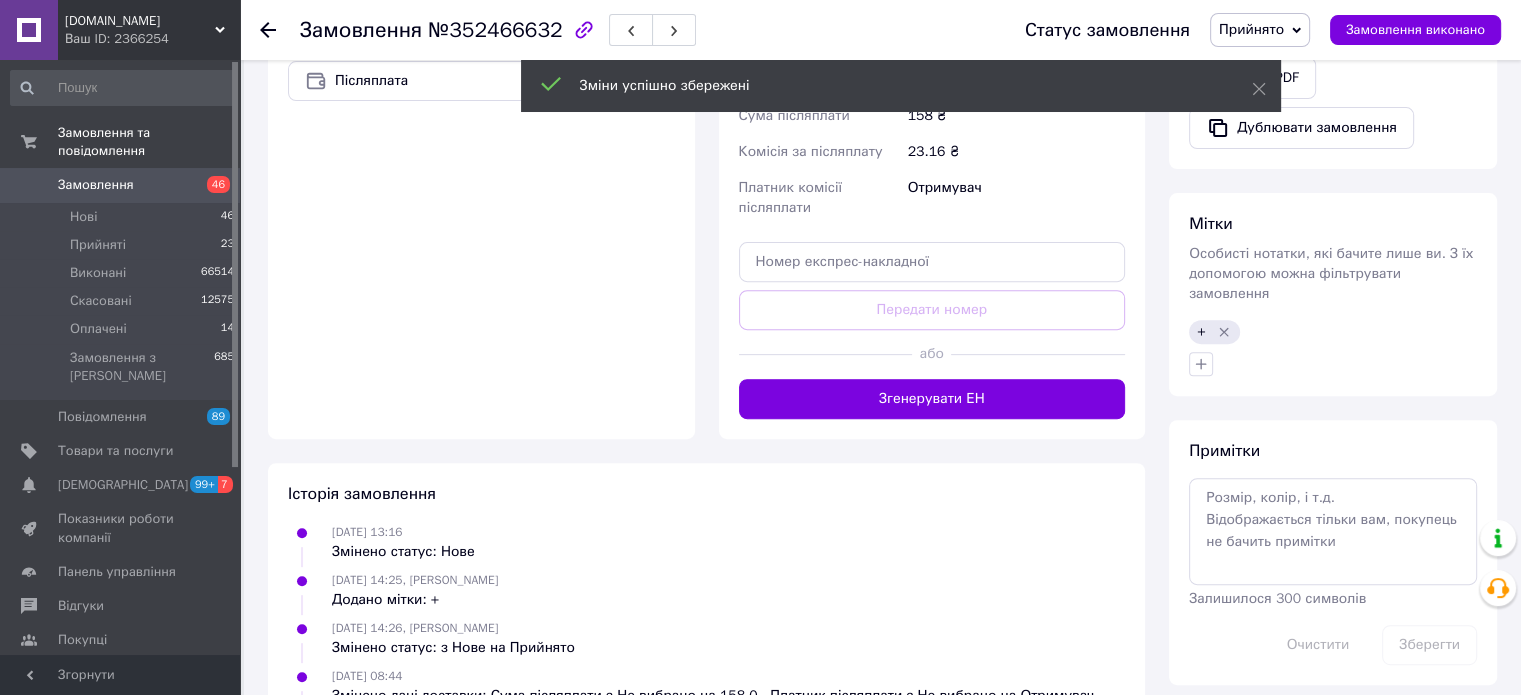 click on "Доставка Редагувати Нова Пошта (платна) Отримувач Чорний Евгений Телефон отримувача +380980481945 Адреса с. Петрівка (Одеська обл., Болградський р-н.), Пункт приймання-видачі (до 30 кг): вул. Козацька, 66 Дата відправки 14.07.2025 Платник Отримувач Оціночна вартість 158 ₴ Сума післяплати 158 ₴ Комісія за післяплату 23.16 ₴ Платник комісії післяплати Отримувач Передати номер або Згенерувати ЕН Платник Отримувач Відправник Прізвище отримувача Чорний Ім'я отримувача Евгений По батькові отримувача Телефон отримувача +380980481945 Тип доставки У відділенні Кур'єром В поштоматі 158" at bounding box center (932, 69) 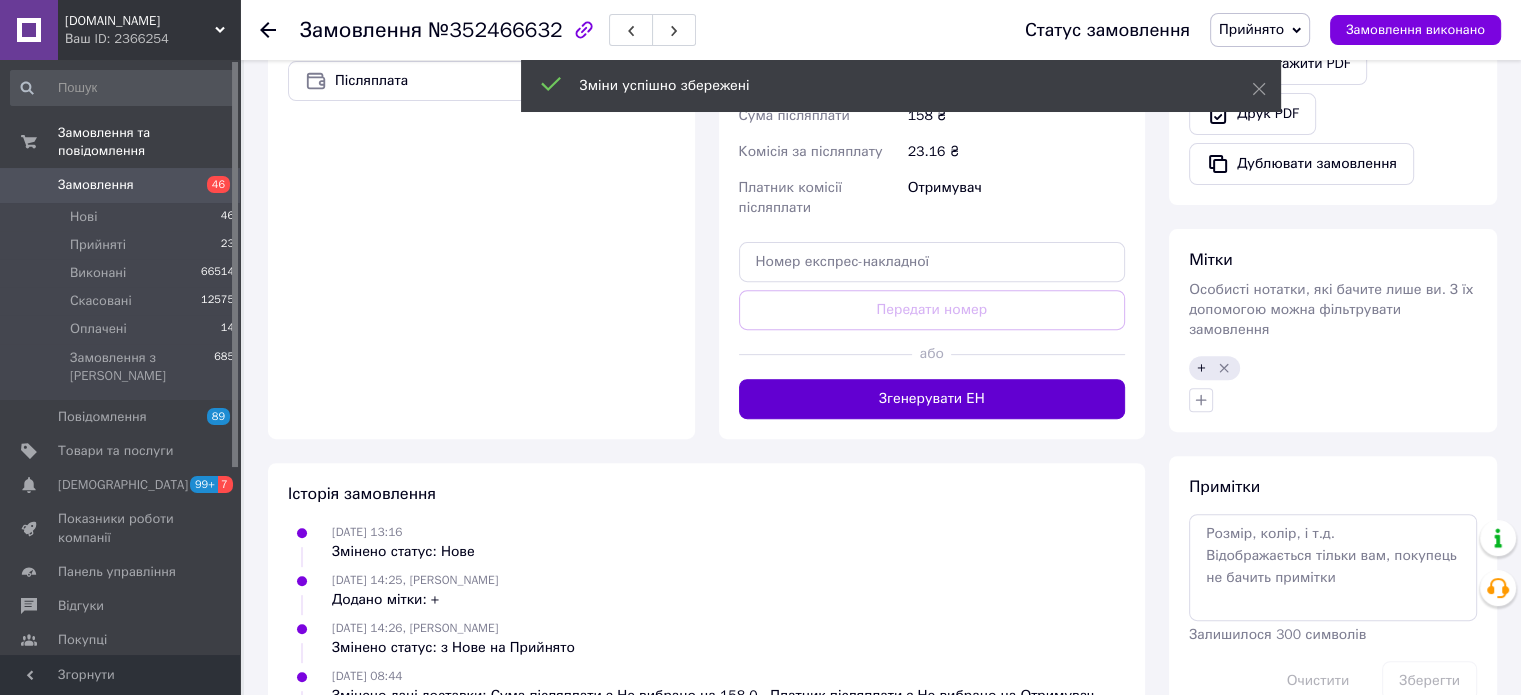 click on "Згенерувати ЕН" at bounding box center [932, 399] 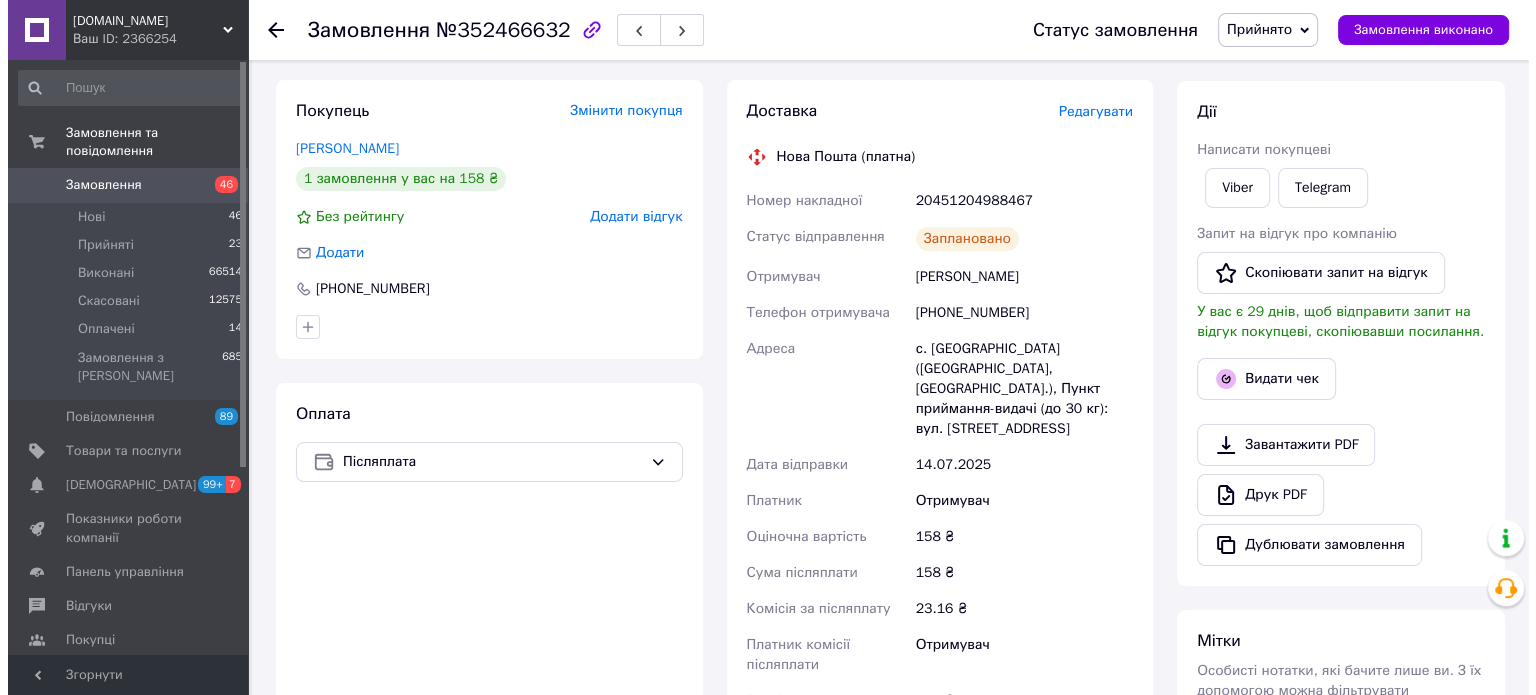 scroll, scrollTop: 300, scrollLeft: 0, axis: vertical 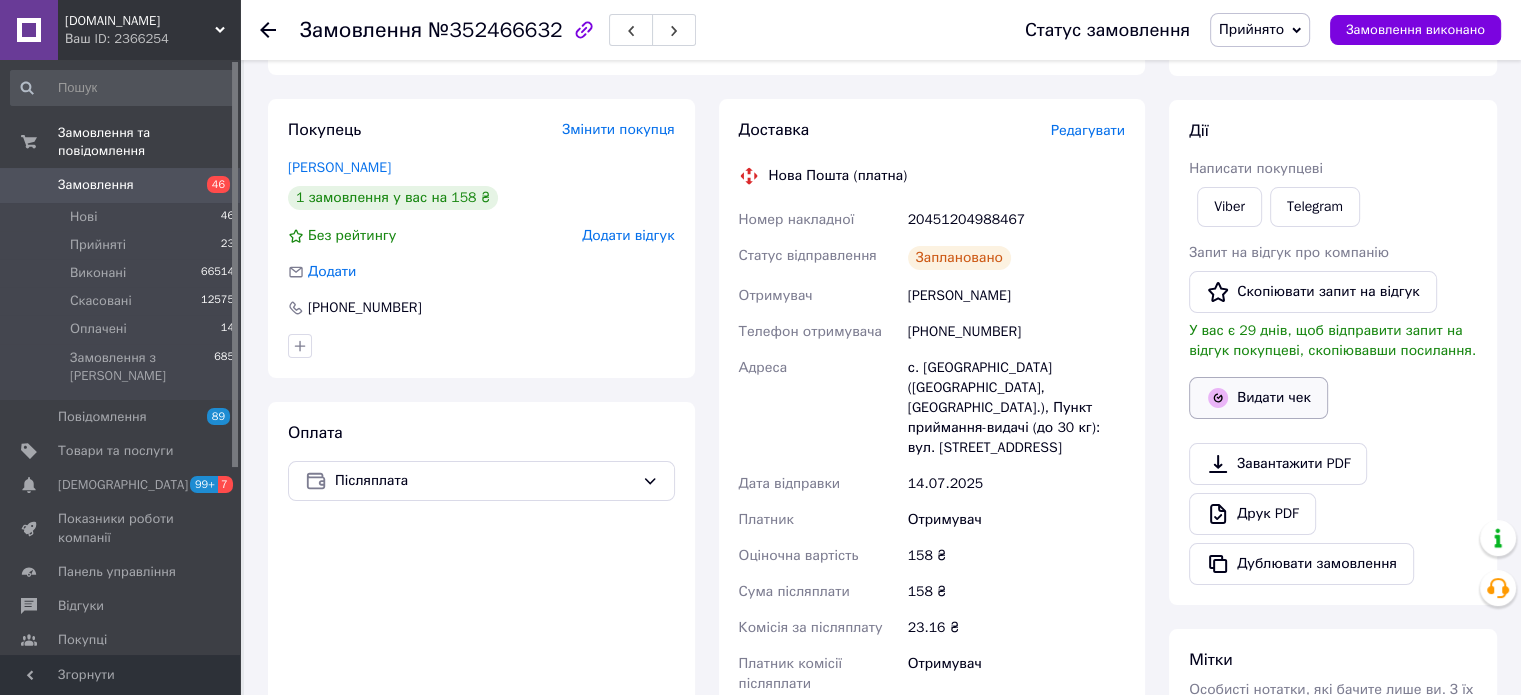 click on "Видати чек" at bounding box center [1258, 398] 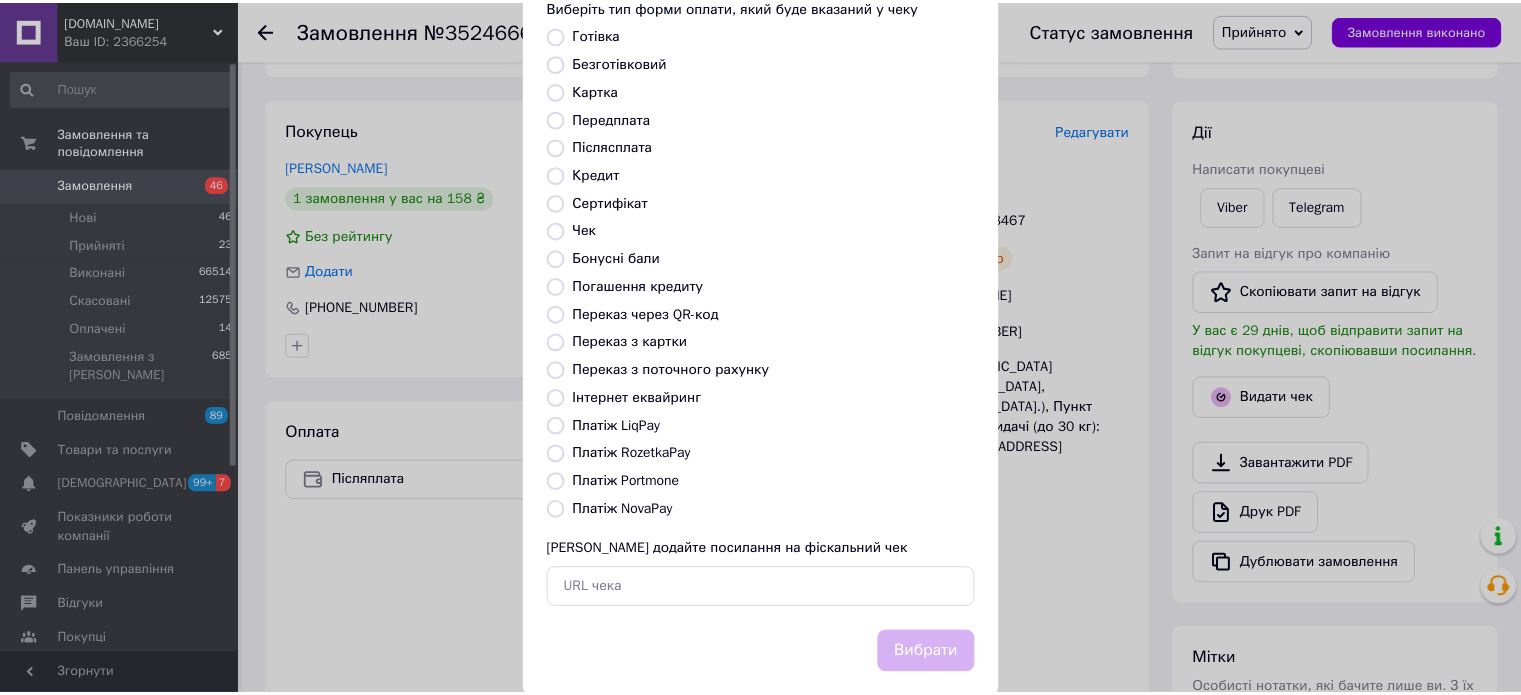 scroll, scrollTop: 163, scrollLeft: 0, axis: vertical 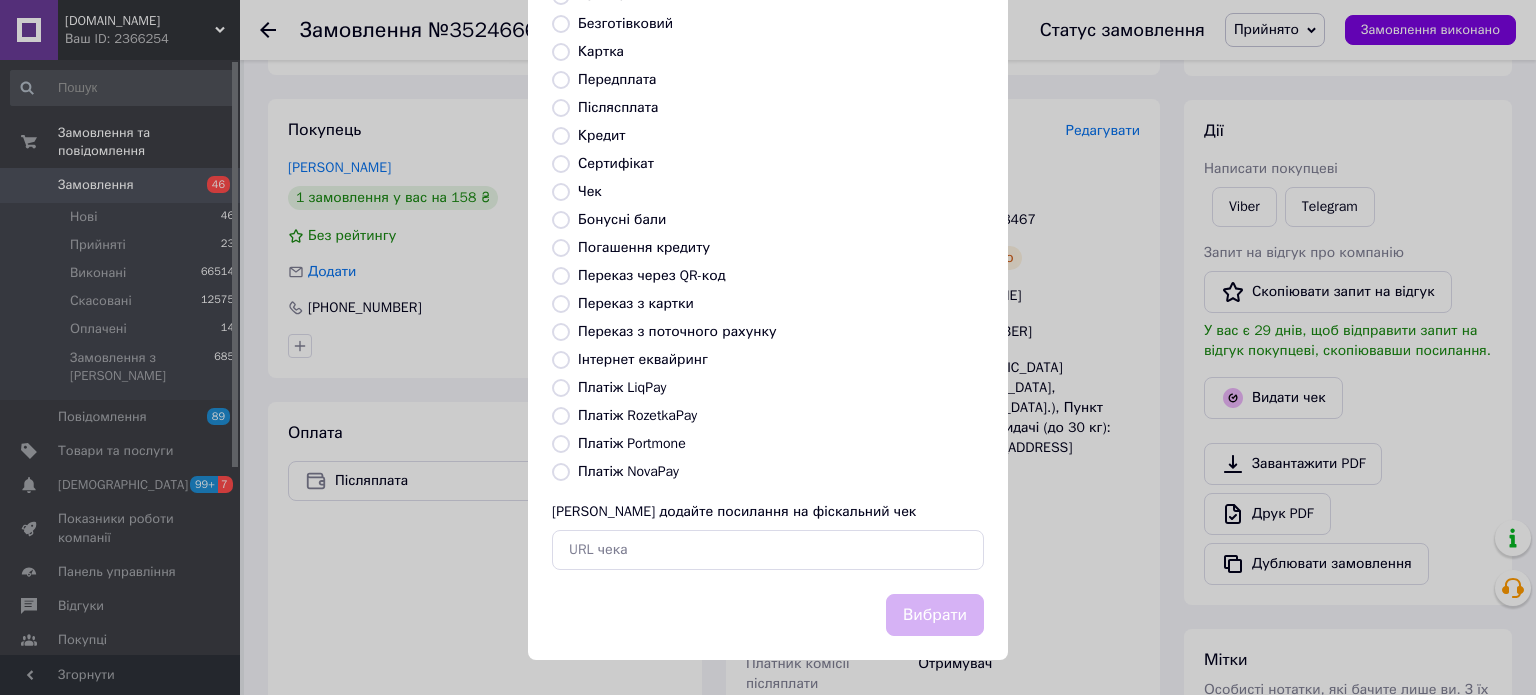 click on "Платіж NovaPay" at bounding box center [628, 471] 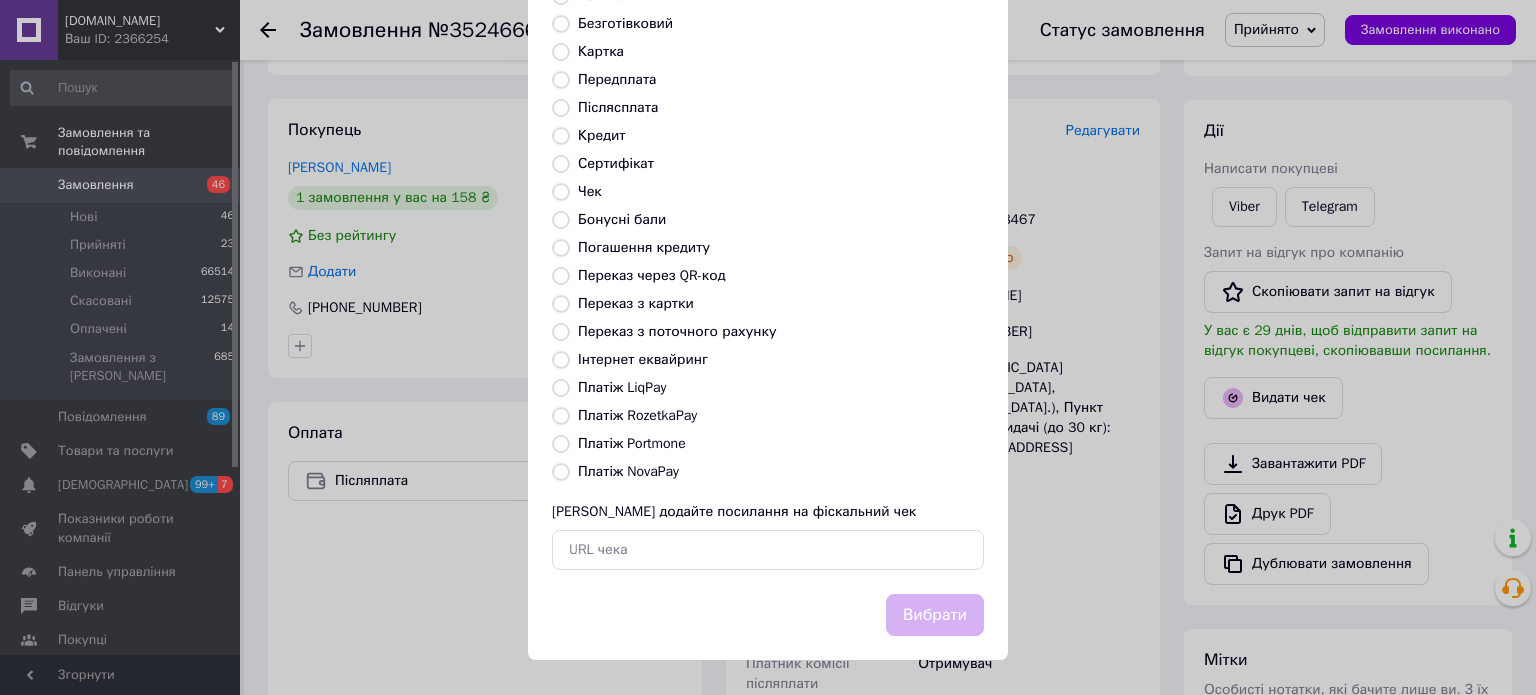 radio on "true" 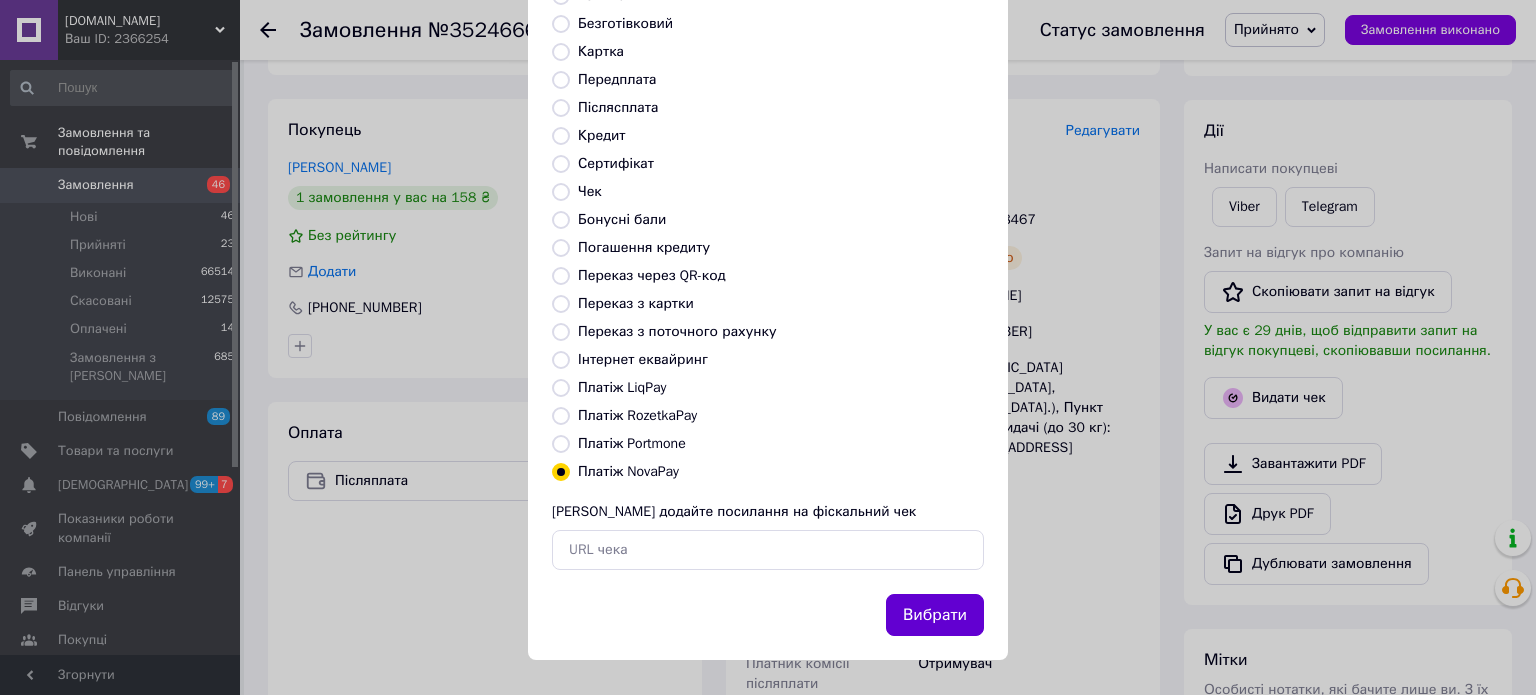 click on "Вибрати" at bounding box center [935, 615] 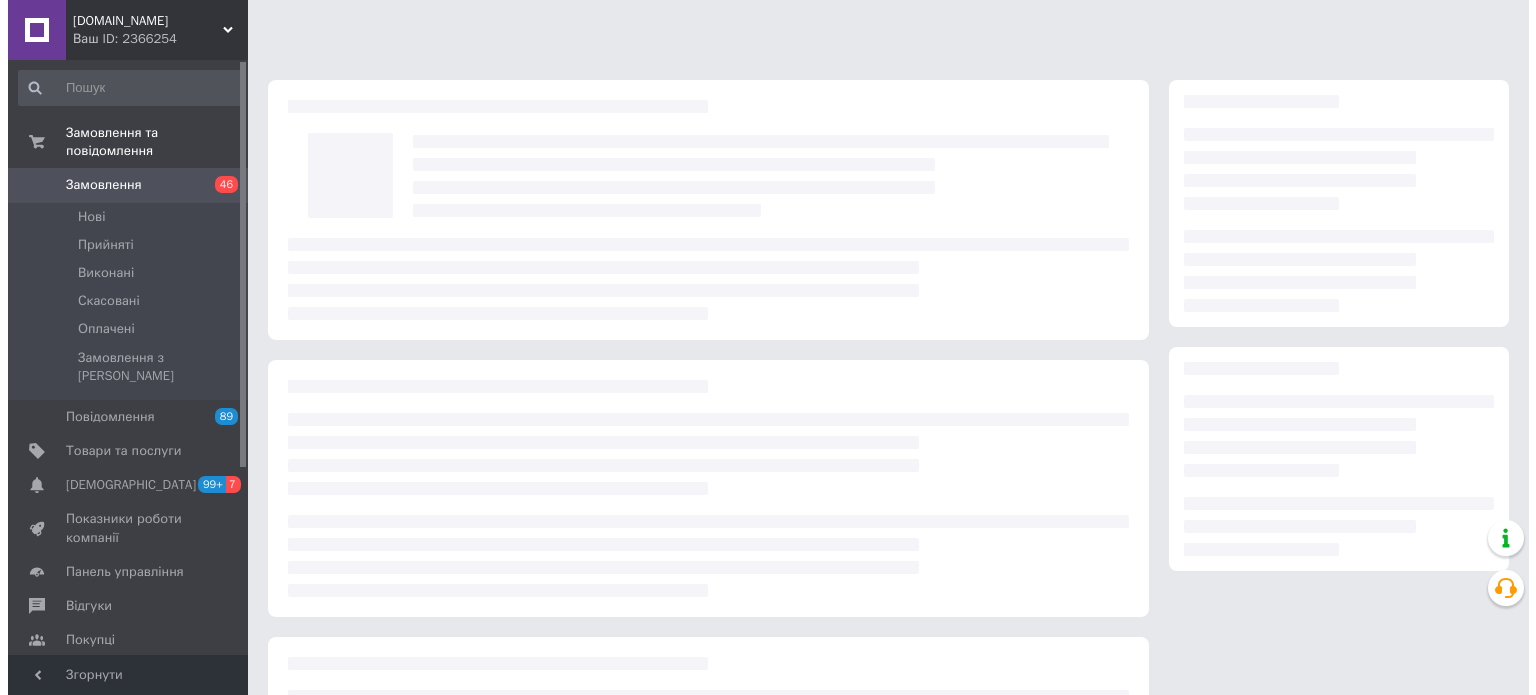 scroll, scrollTop: 0, scrollLeft: 0, axis: both 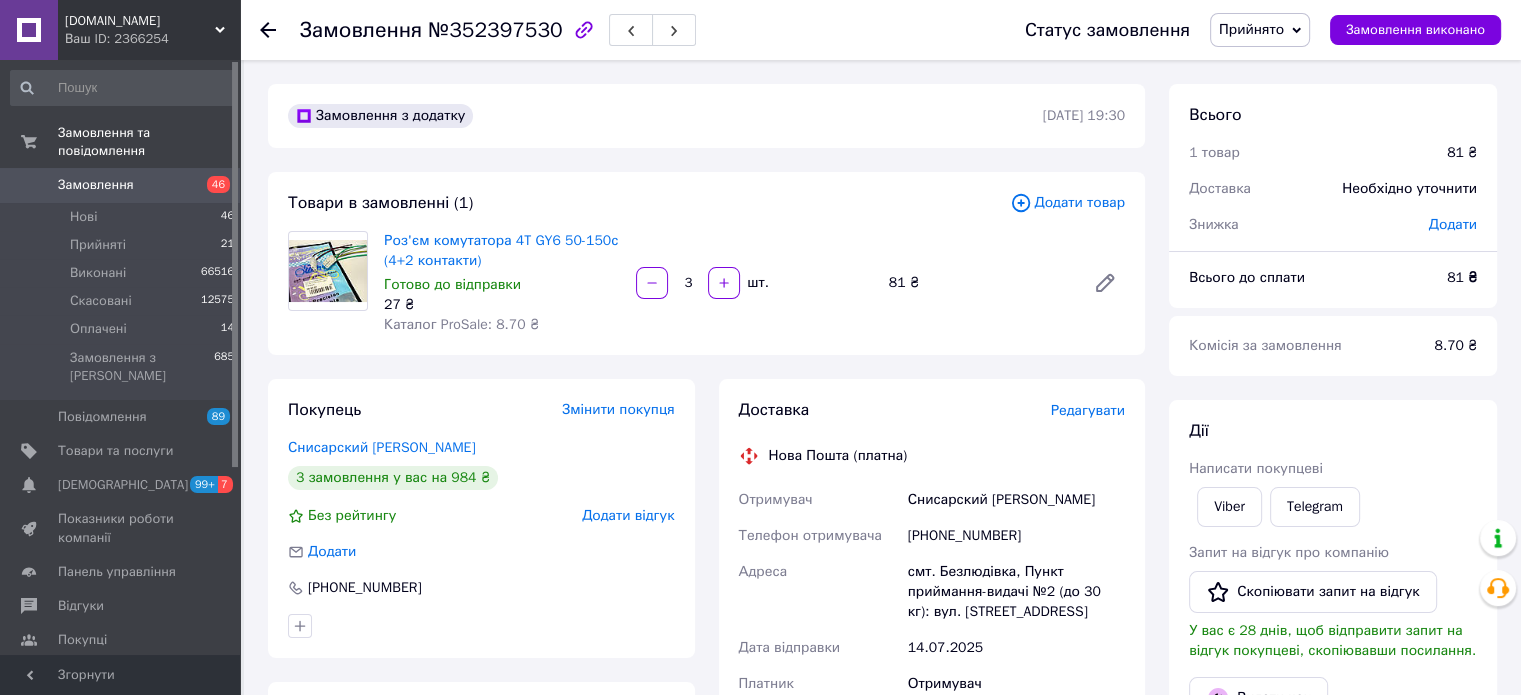 click on "Редагувати" at bounding box center (1088, 410) 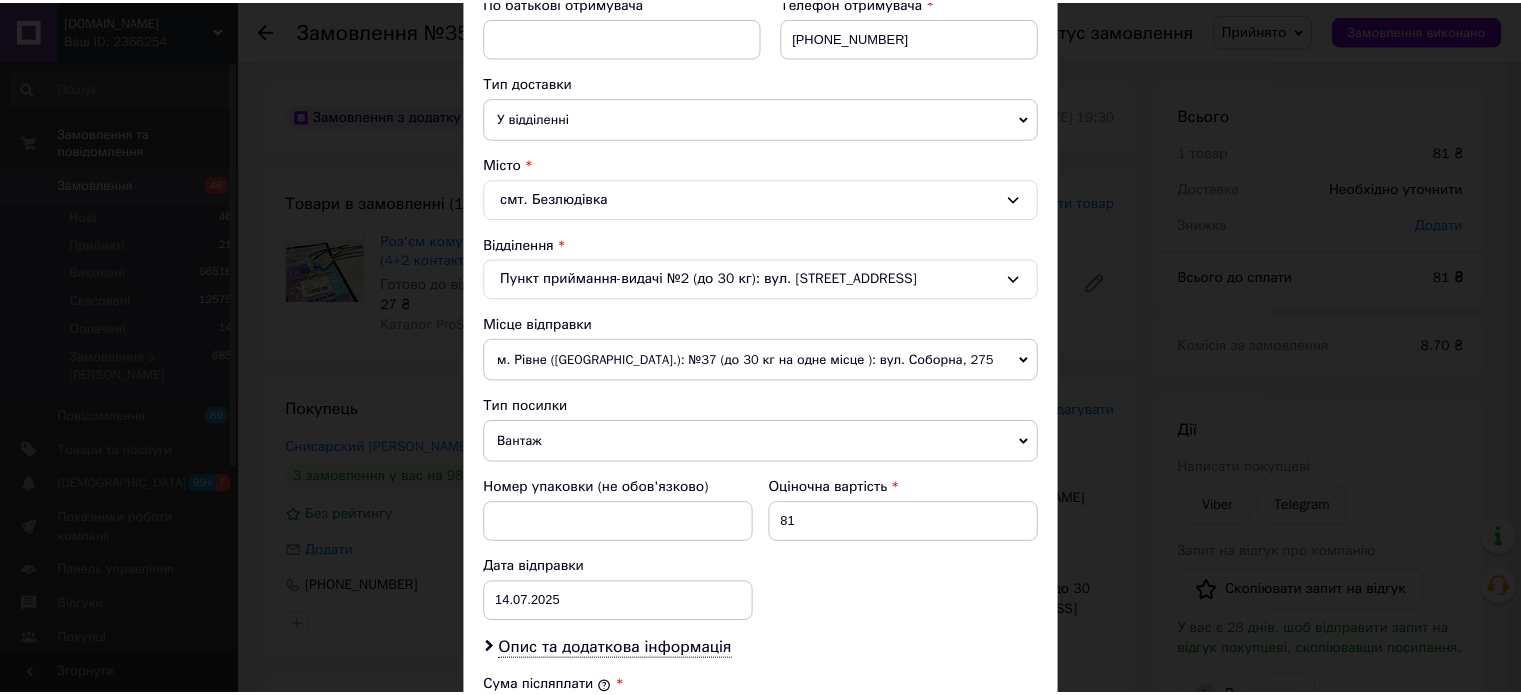 scroll, scrollTop: 824, scrollLeft: 0, axis: vertical 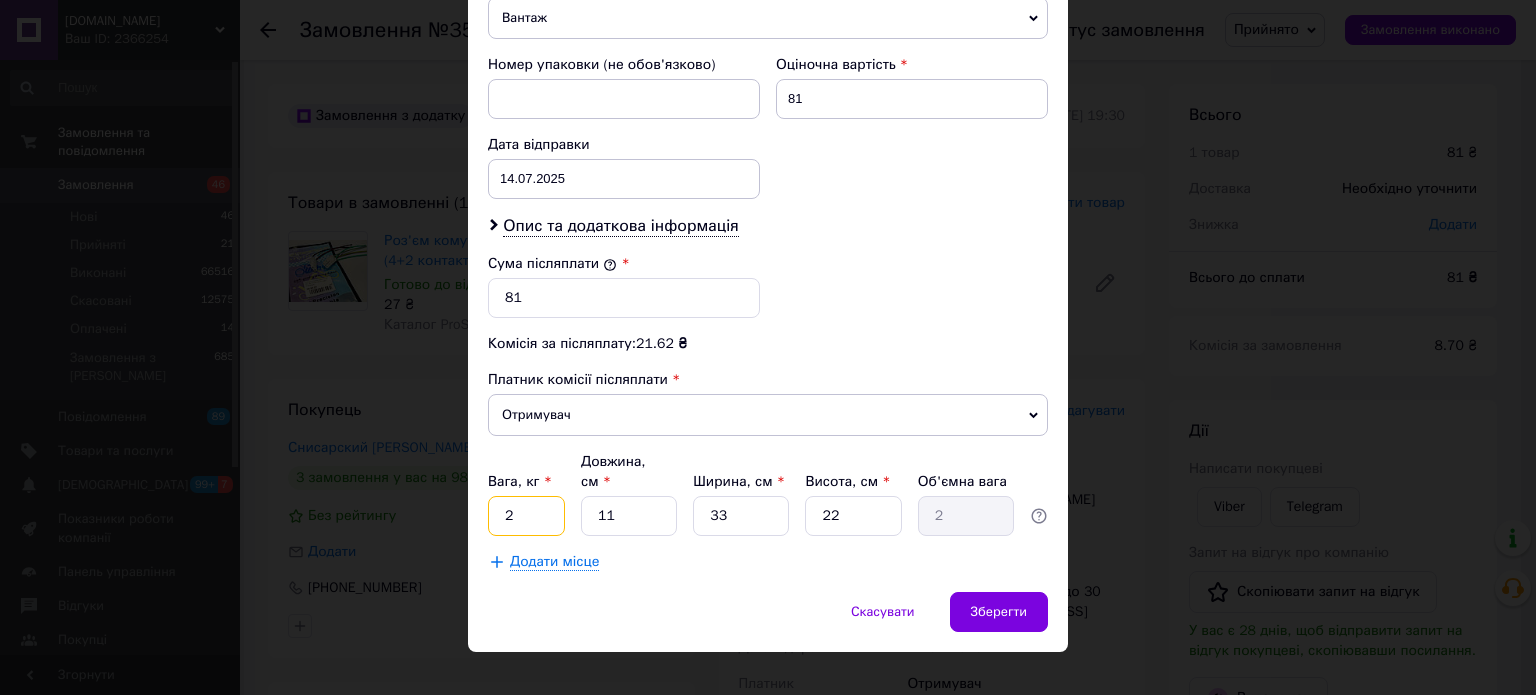 click on "2" at bounding box center [526, 516] 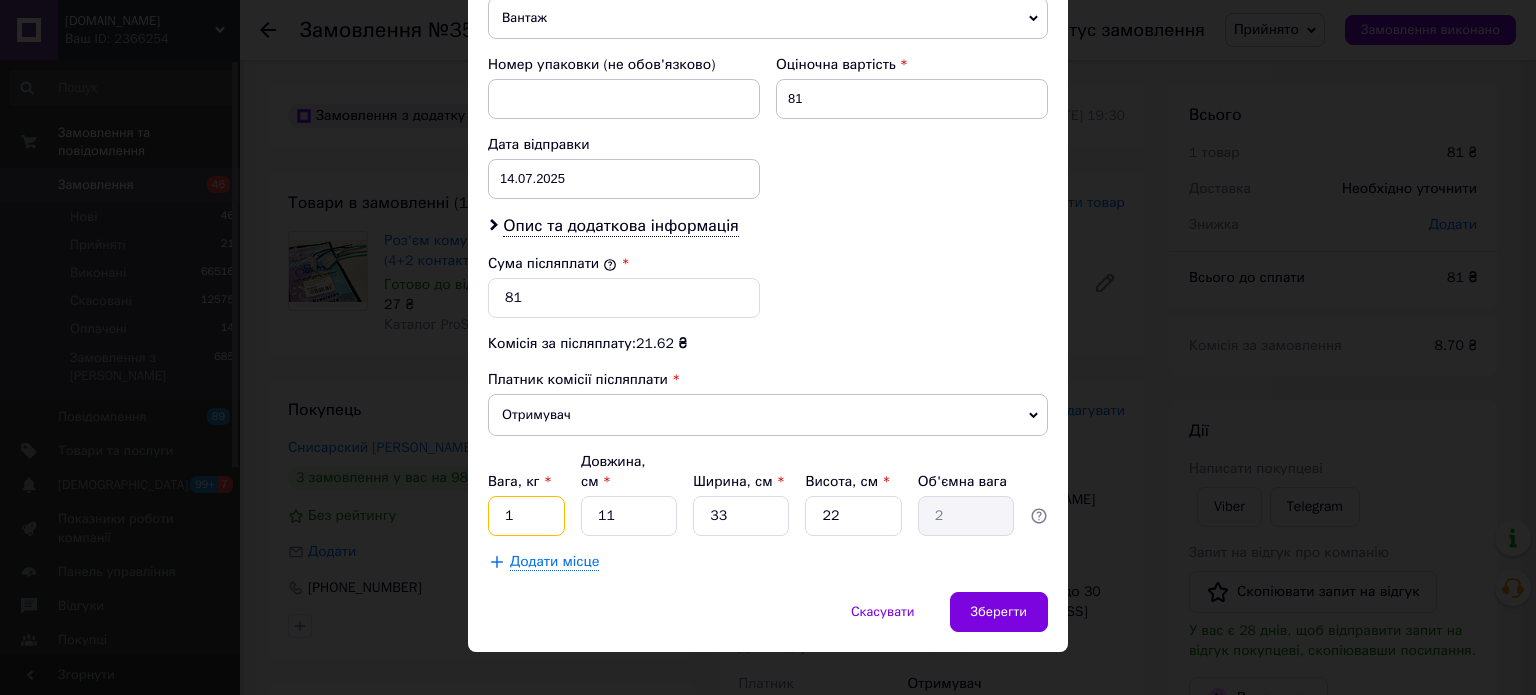 type on "1" 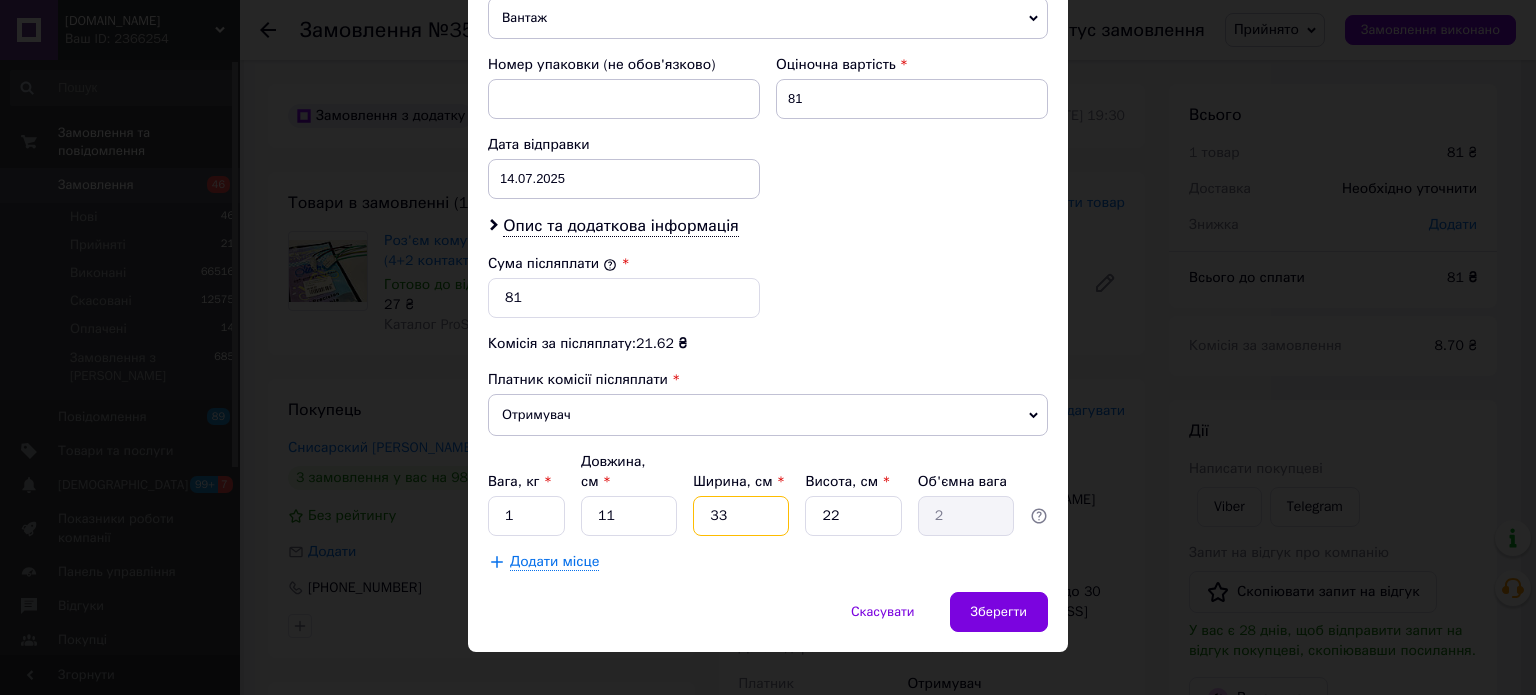 click on "33" at bounding box center (741, 516) 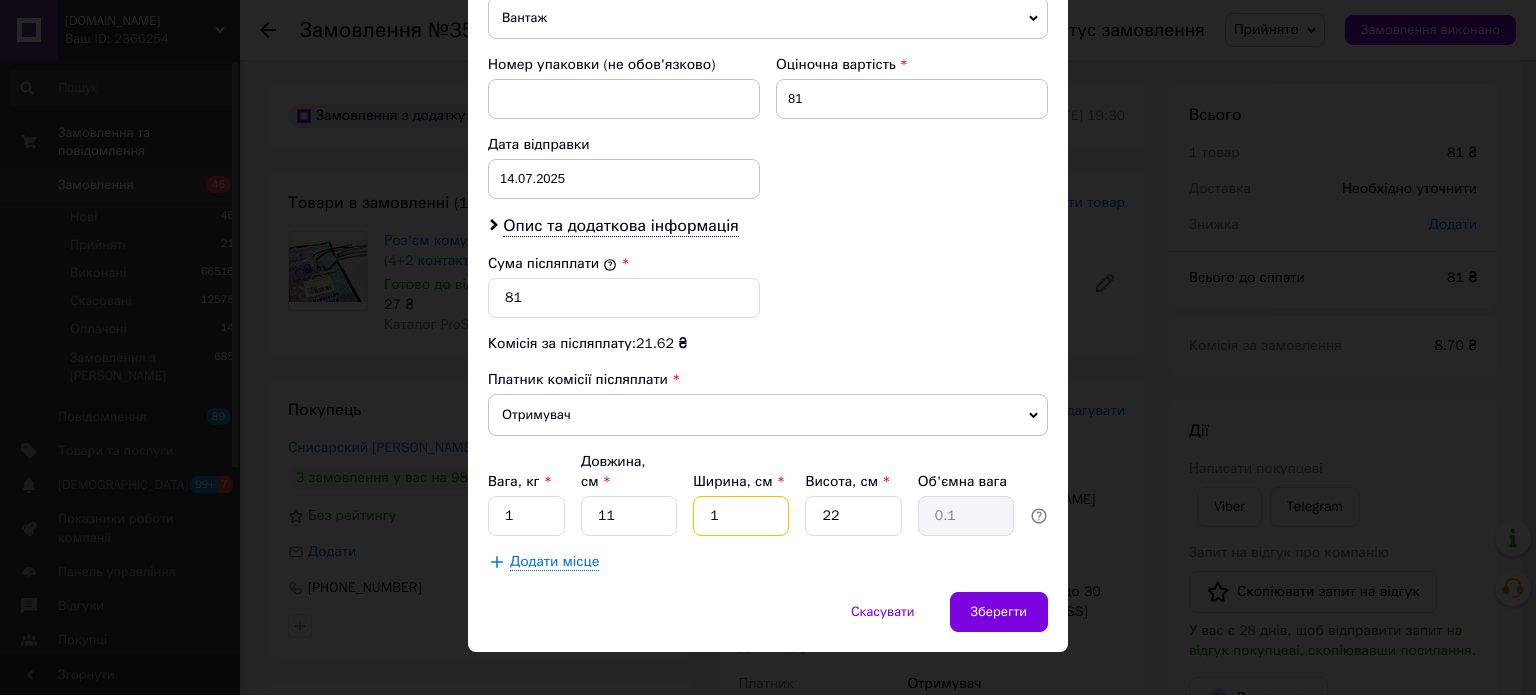 type on "11" 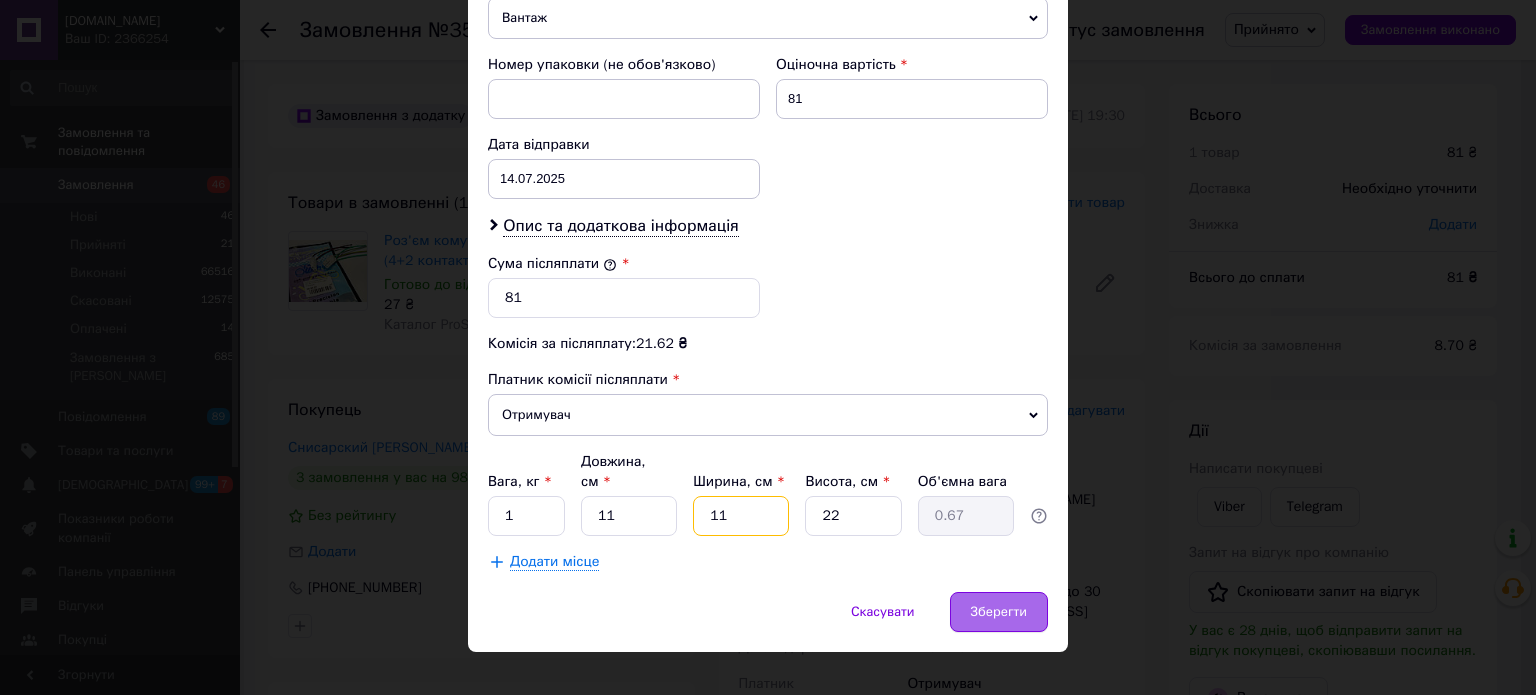 type on "11" 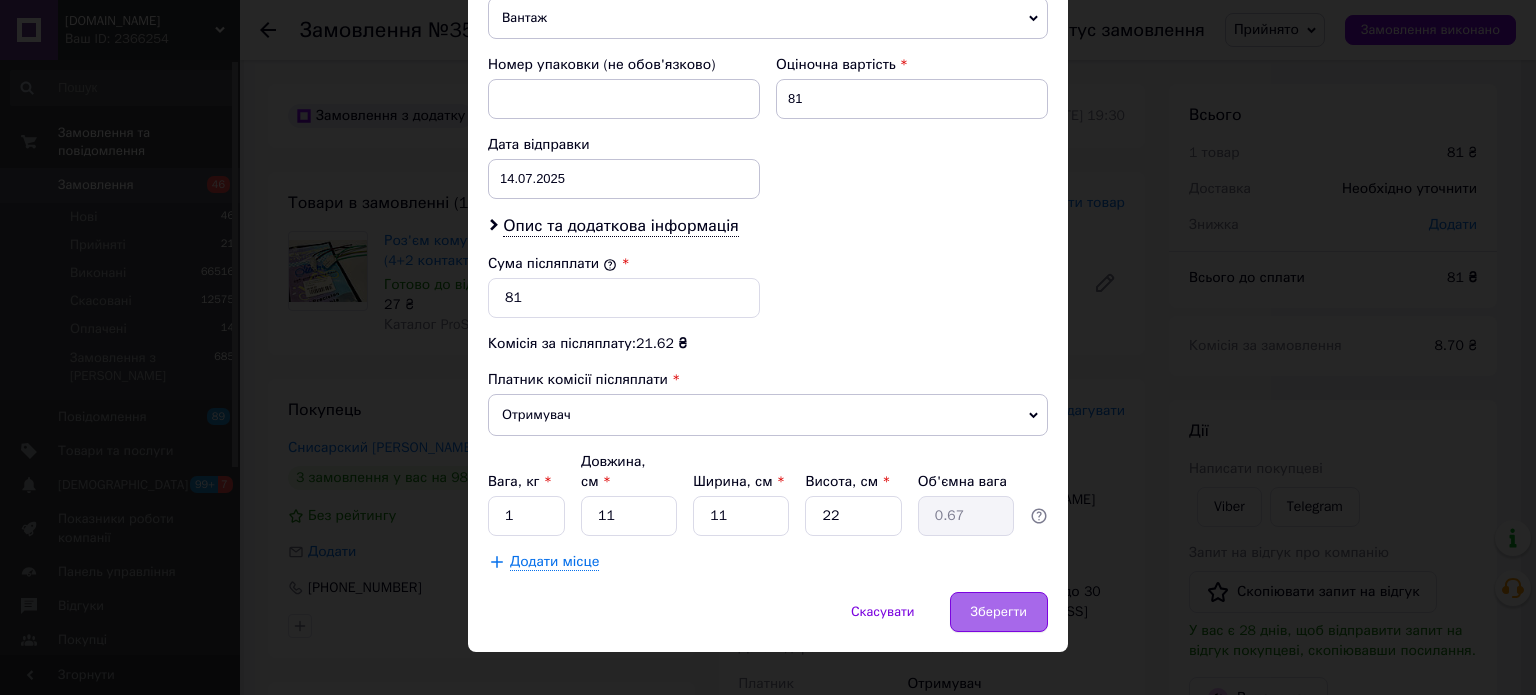 click on "Зберегти" at bounding box center [999, 612] 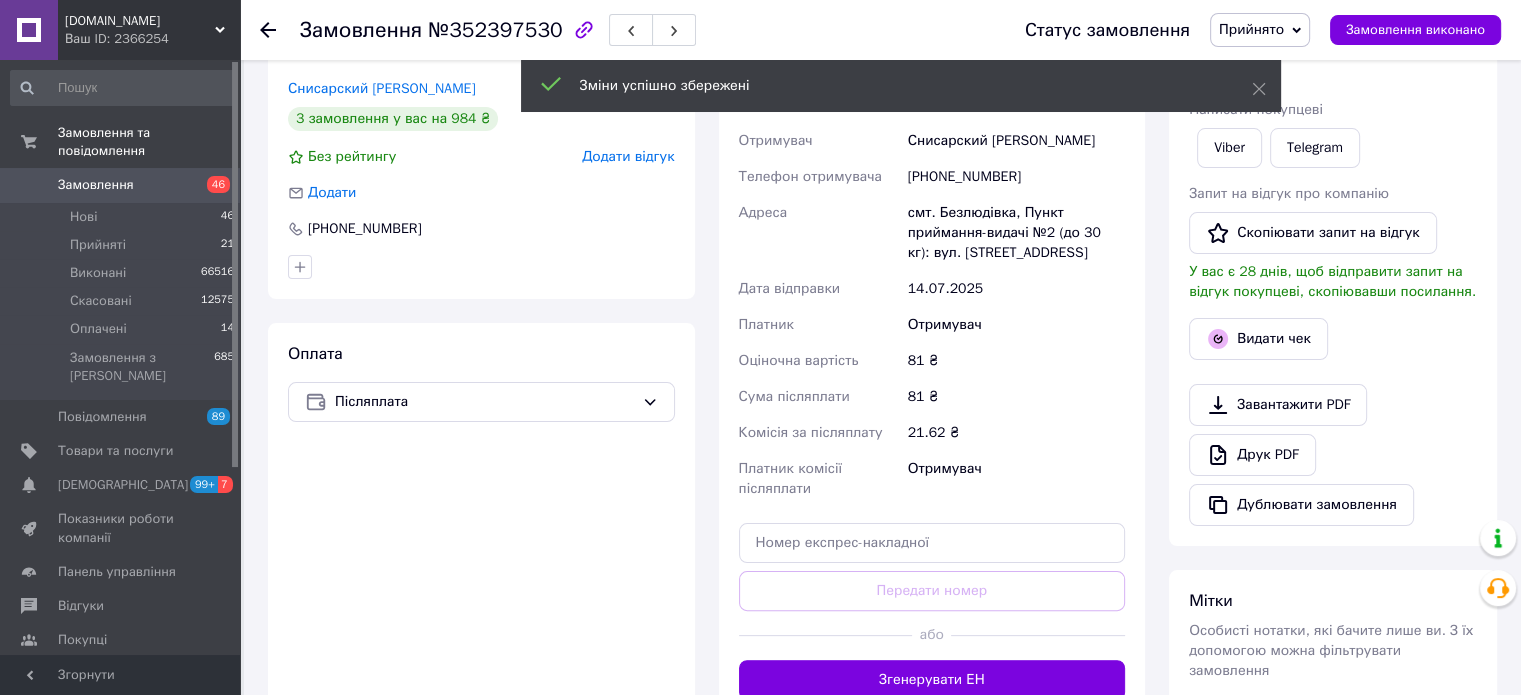 scroll, scrollTop: 500, scrollLeft: 0, axis: vertical 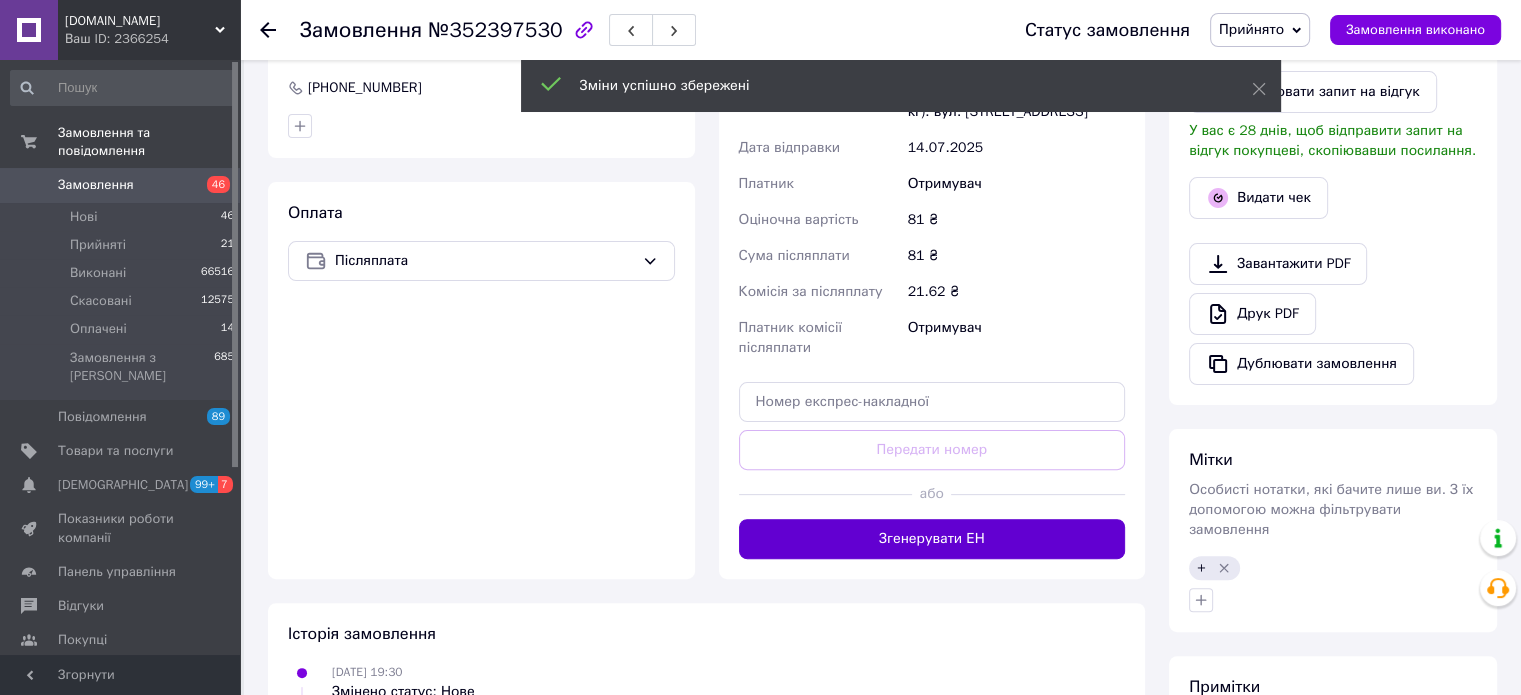 click on "Згенерувати ЕН" at bounding box center (932, 539) 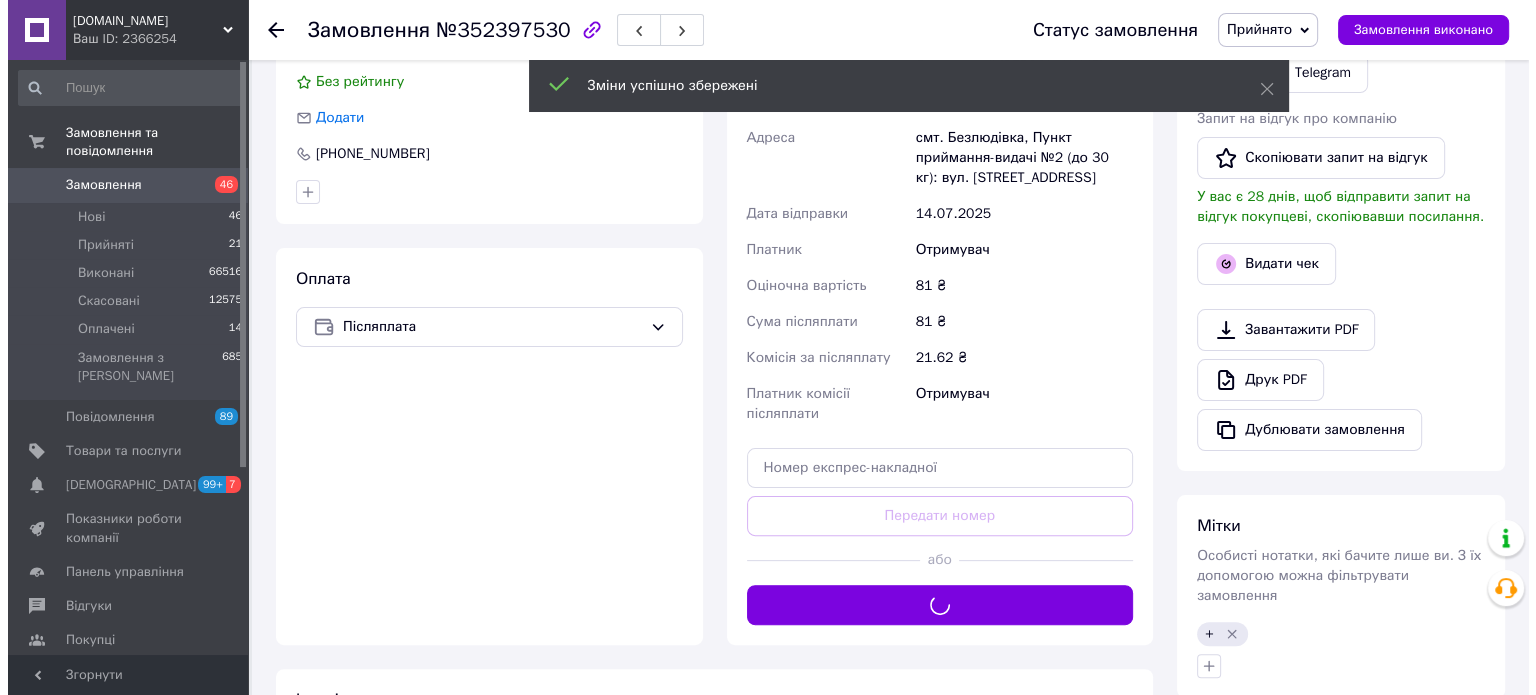 scroll, scrollTop: 400, scrollLeft: 0, axis: vertical 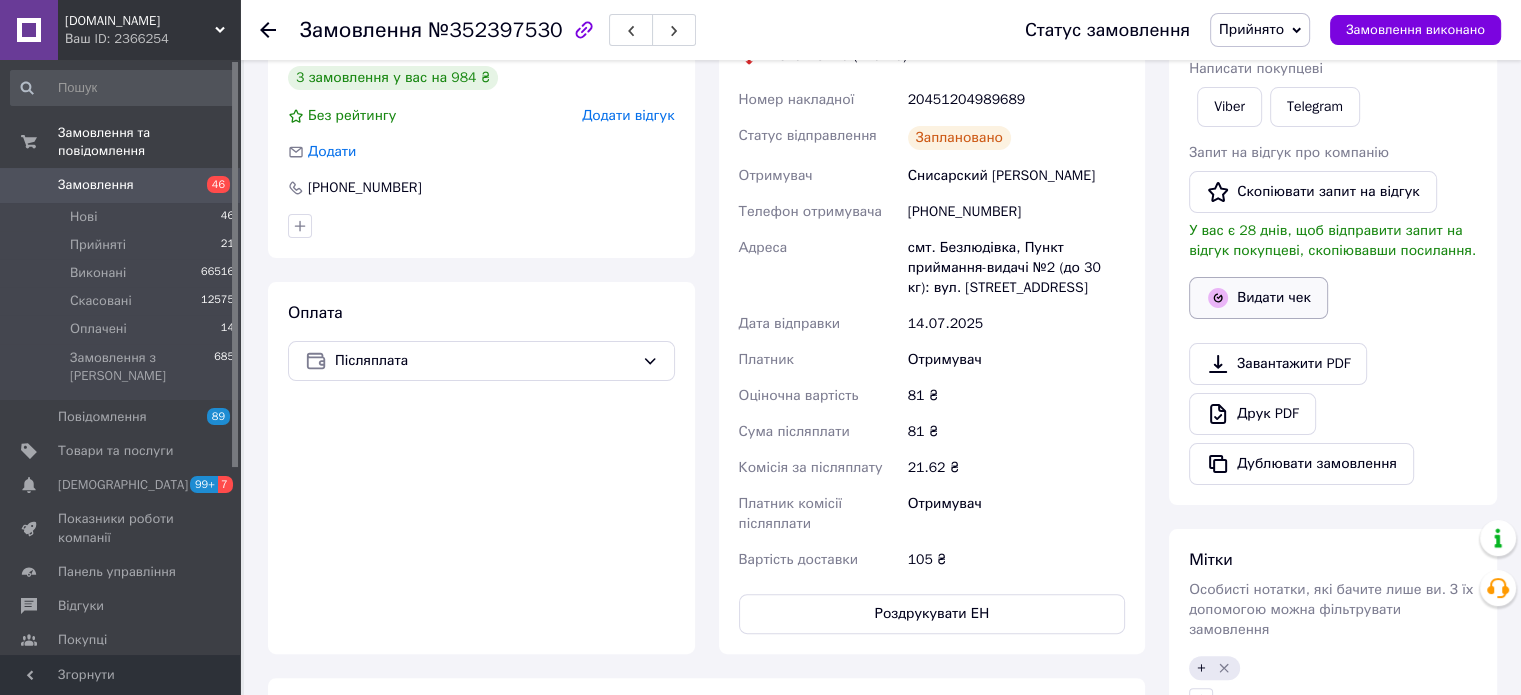 click on "Видати чек" at bounding box center (1258, 298) 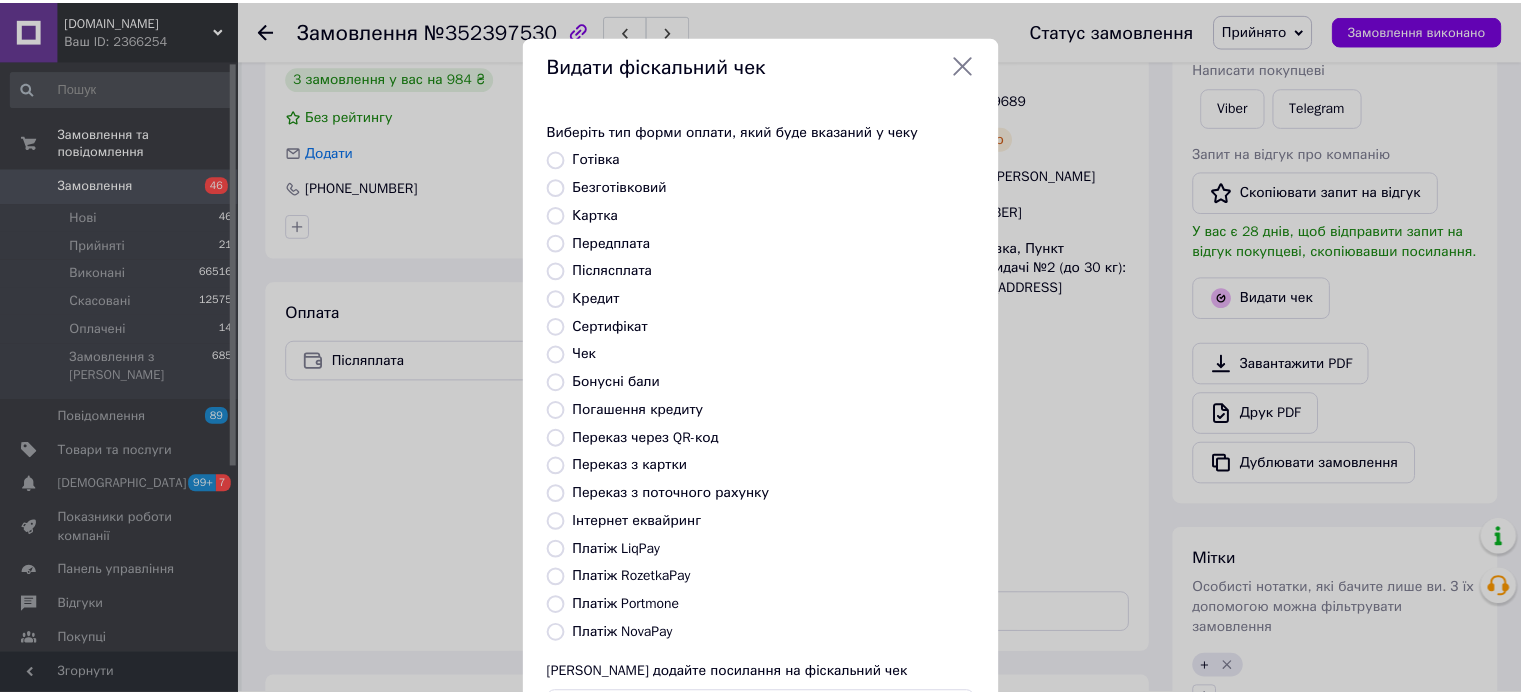 scroll, scrollTop: 163, scrollLeft: 0, axis: vertical 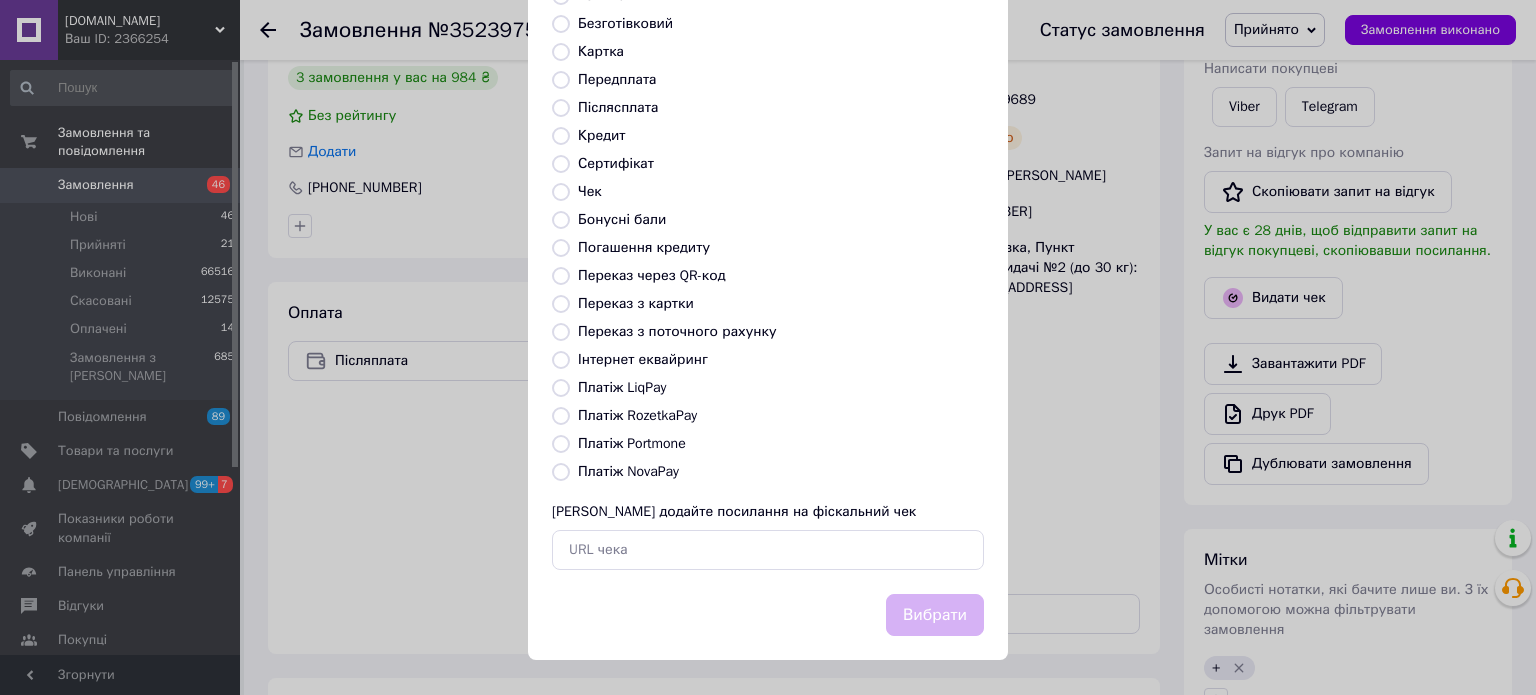 click on "Платіж NovaPay" at bounding box center [628, 471] 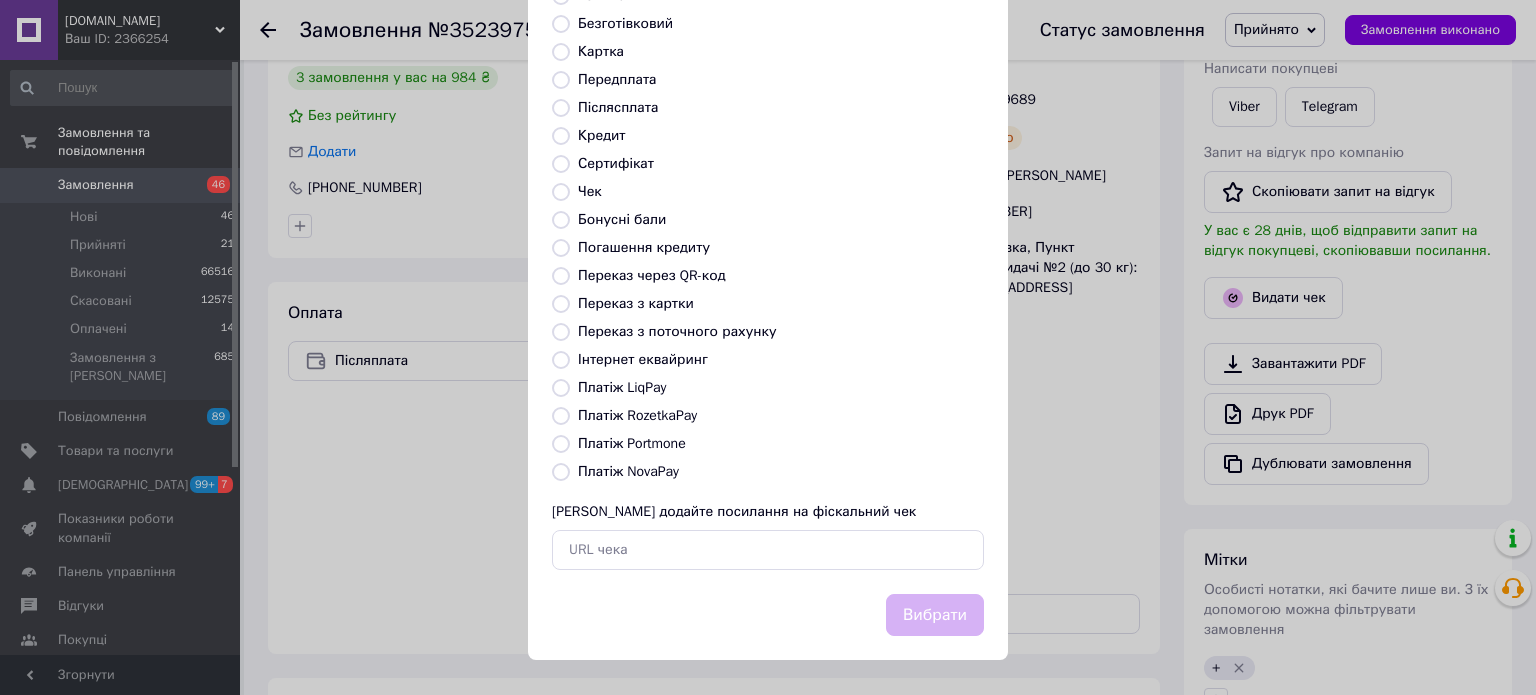radio on "true" 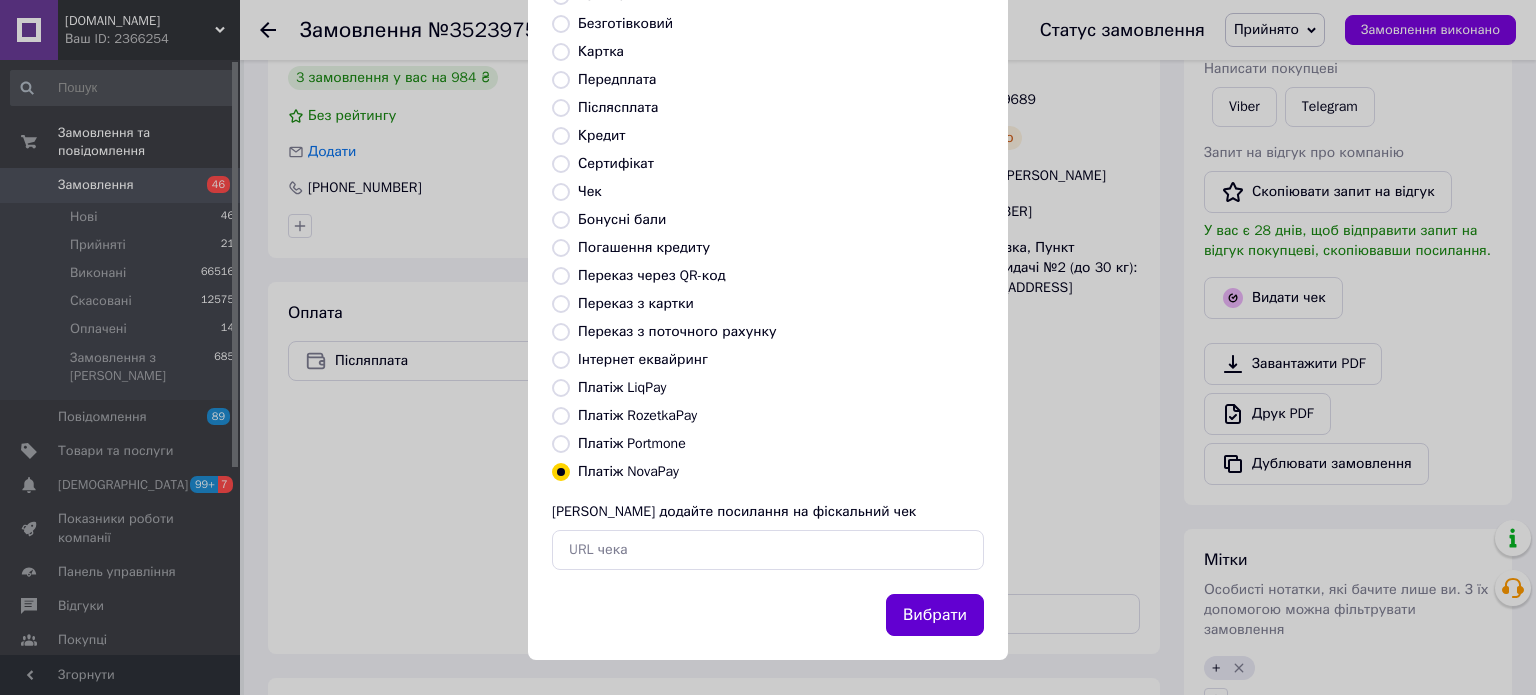 click on "Вибрати" at bounding box center (935, 615) 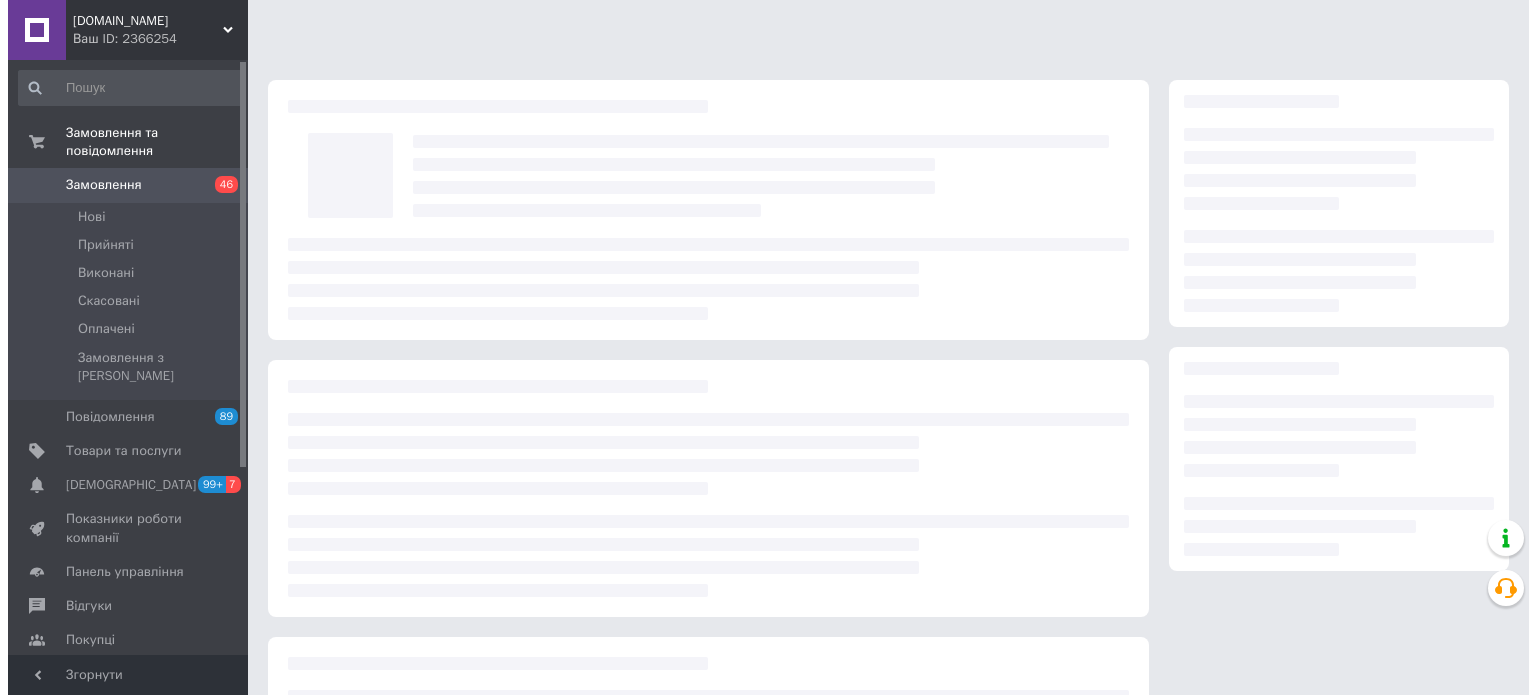 scroll, scrollTop: 0, scrollLeft: 0, axis: both 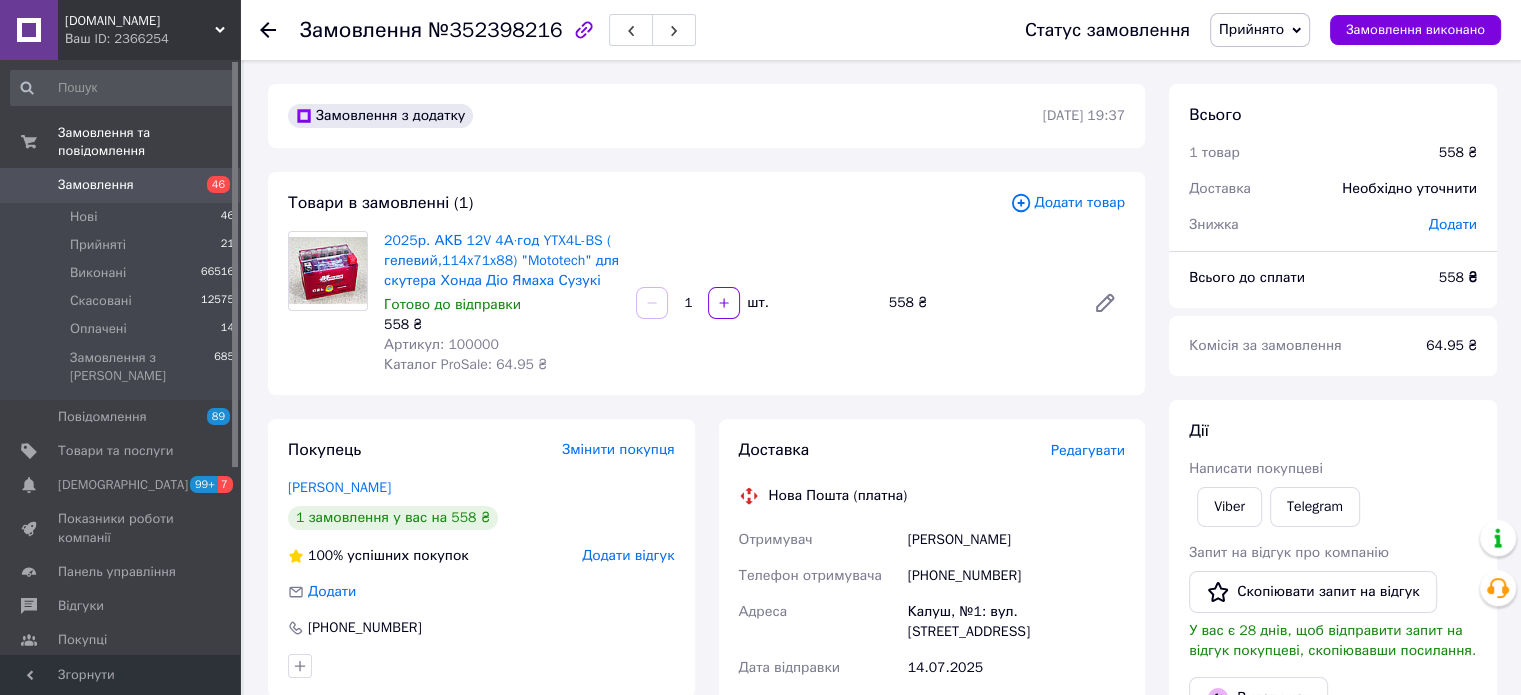 click on "Редагувати" at bounding box center (1088, 450) 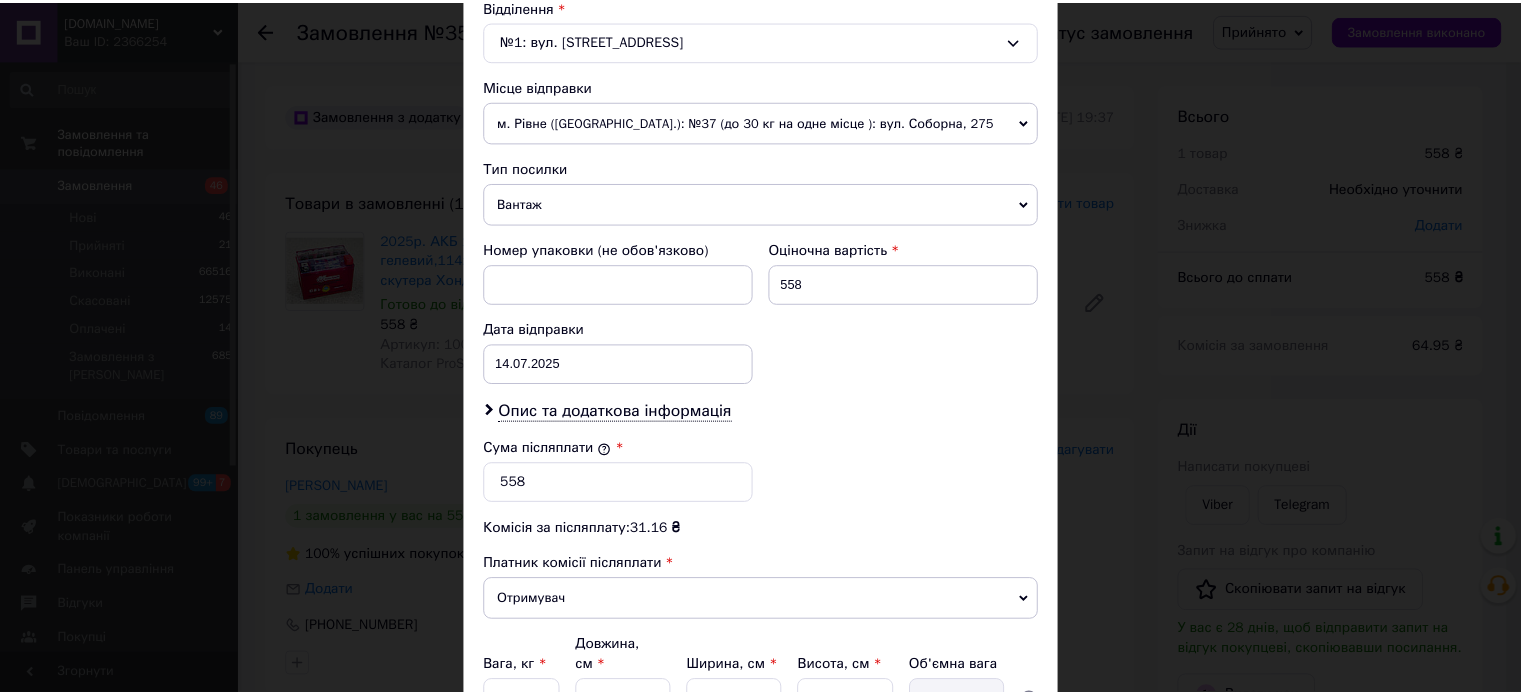 scroll, scrollTop: 800, scrollLeft: 0, axis: vertical 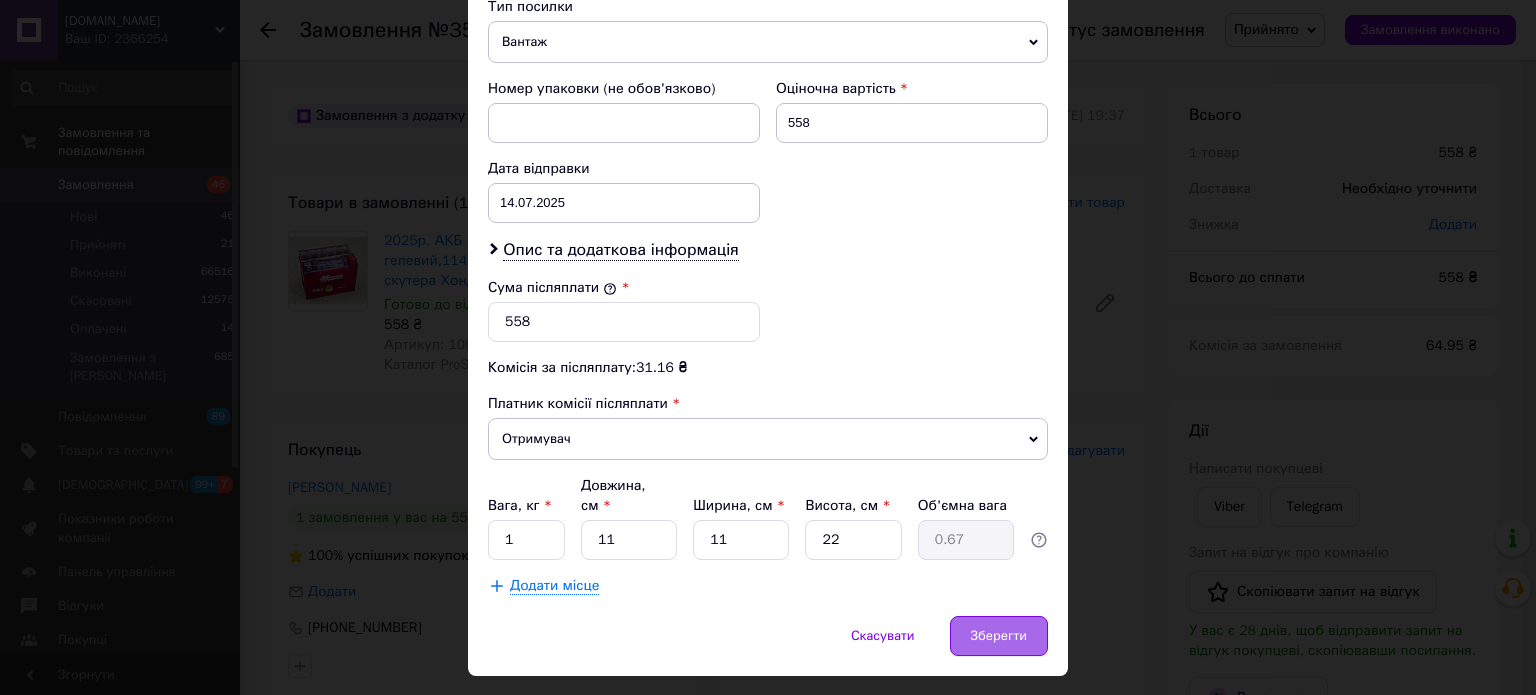 click on "Зберегти" at bounding box center (999, 636) 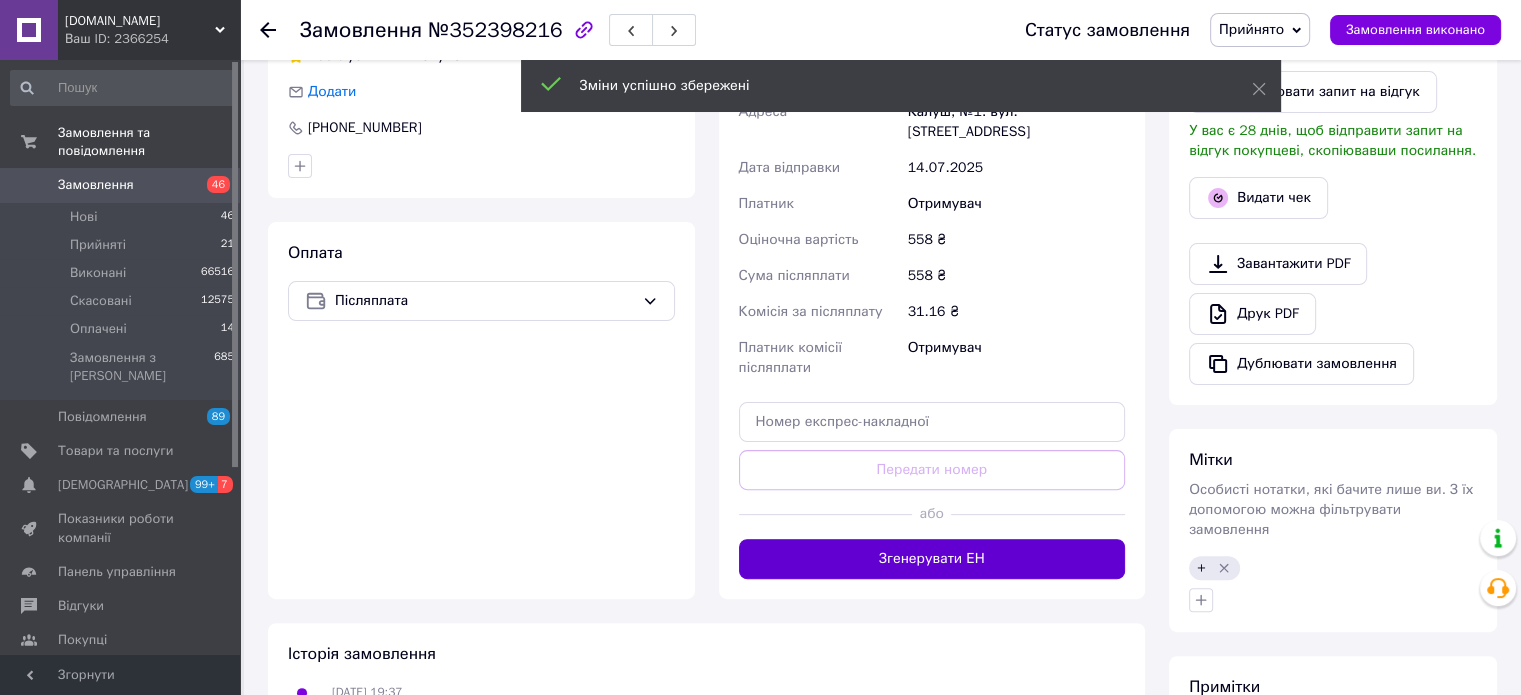 click on "Згенерувати ЕН" at bounding box center [932, 559] 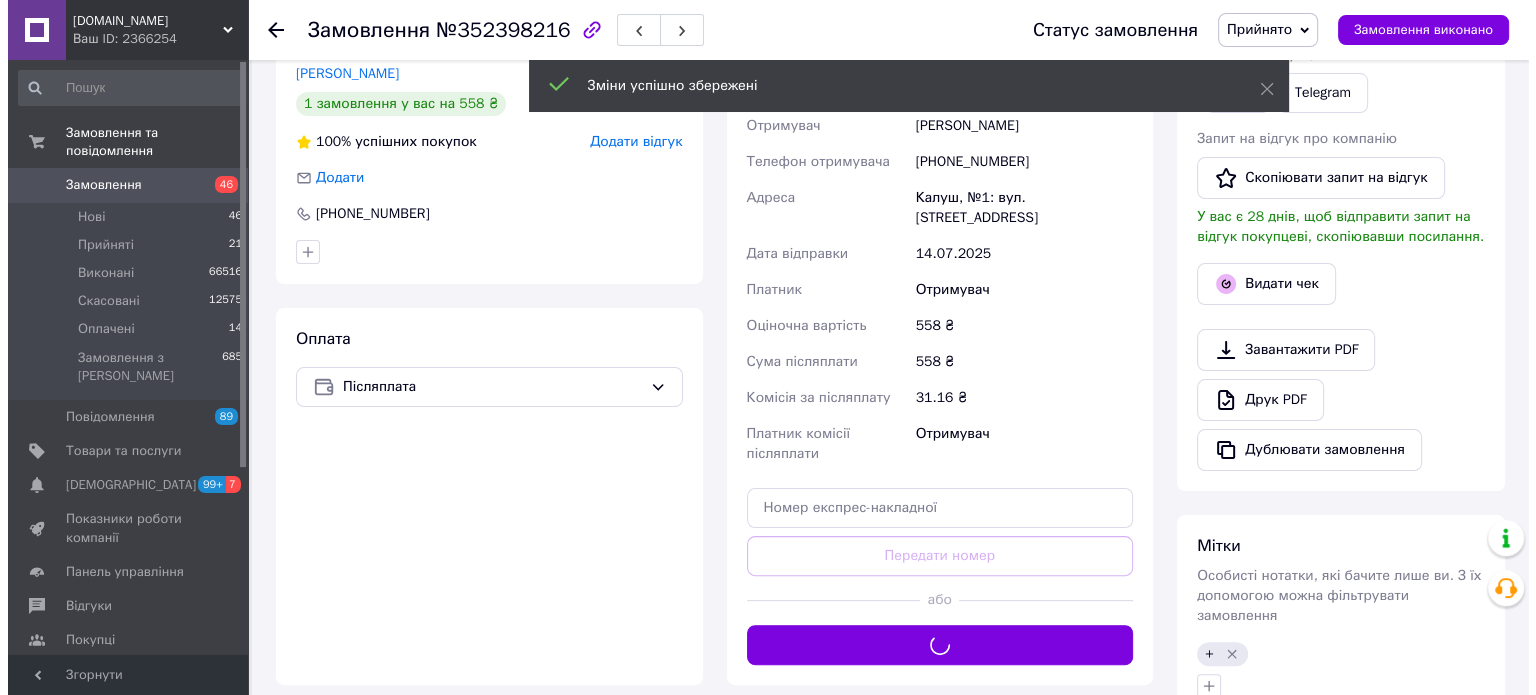 scroll, scrollTop: 200, scrollLeft: 0, axis: vertical 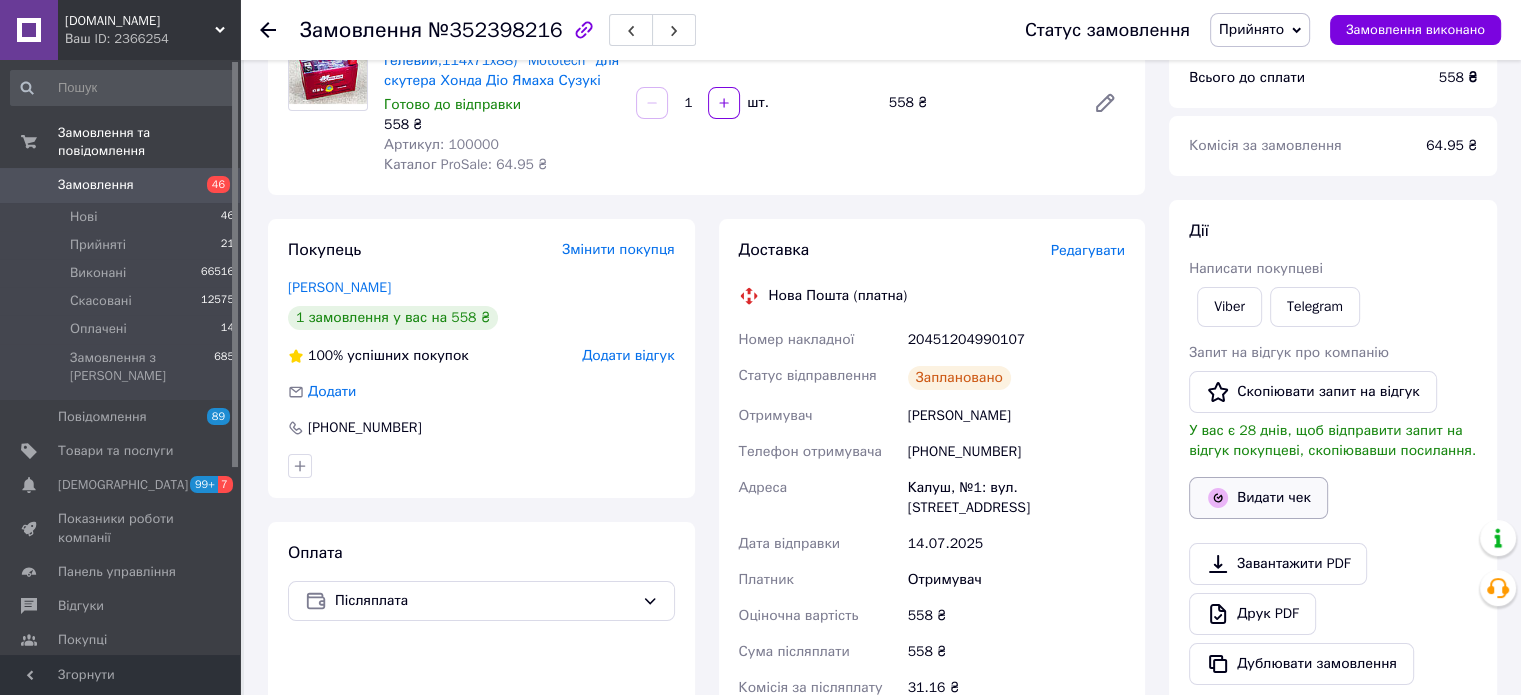 click on "Видати чек" at bounding box center [1258, 498] 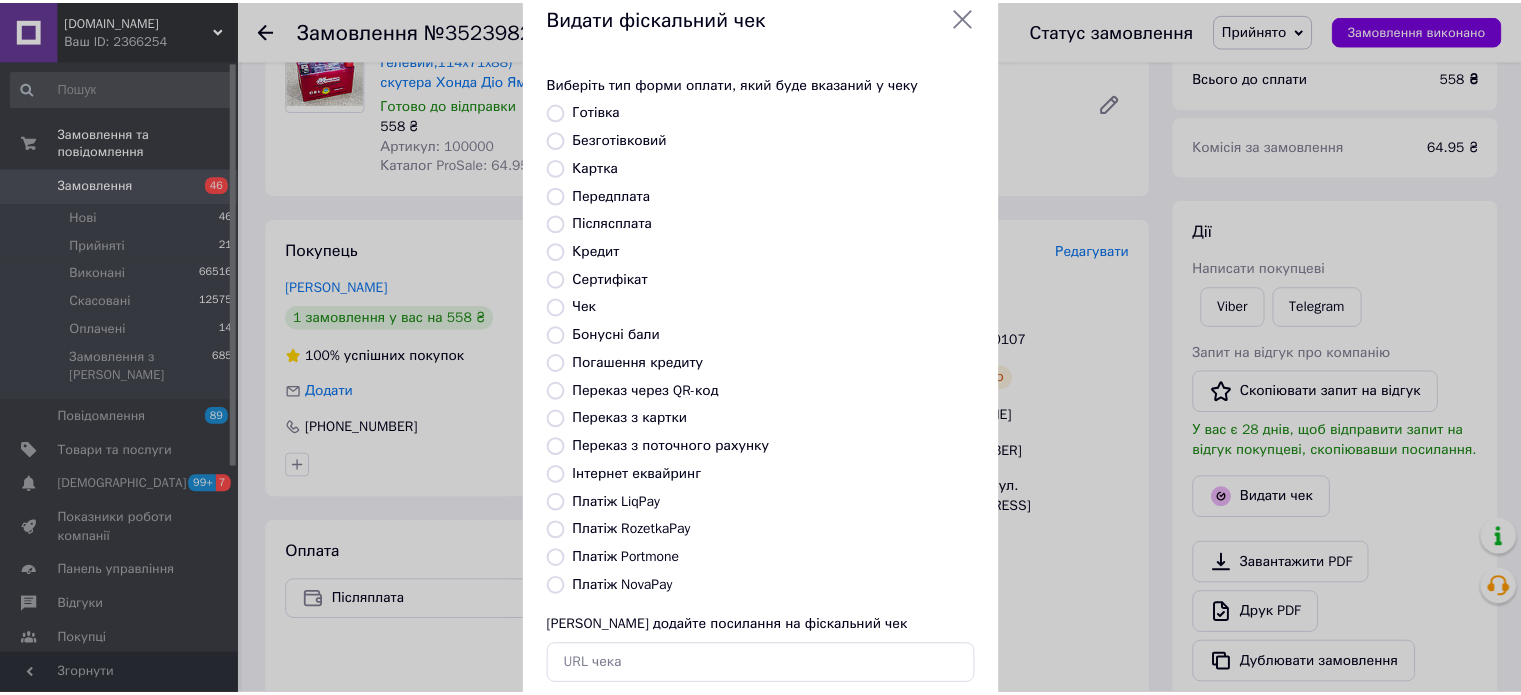 scroll, scrollTop: 163, scrollLeft: 0, axis: vertical 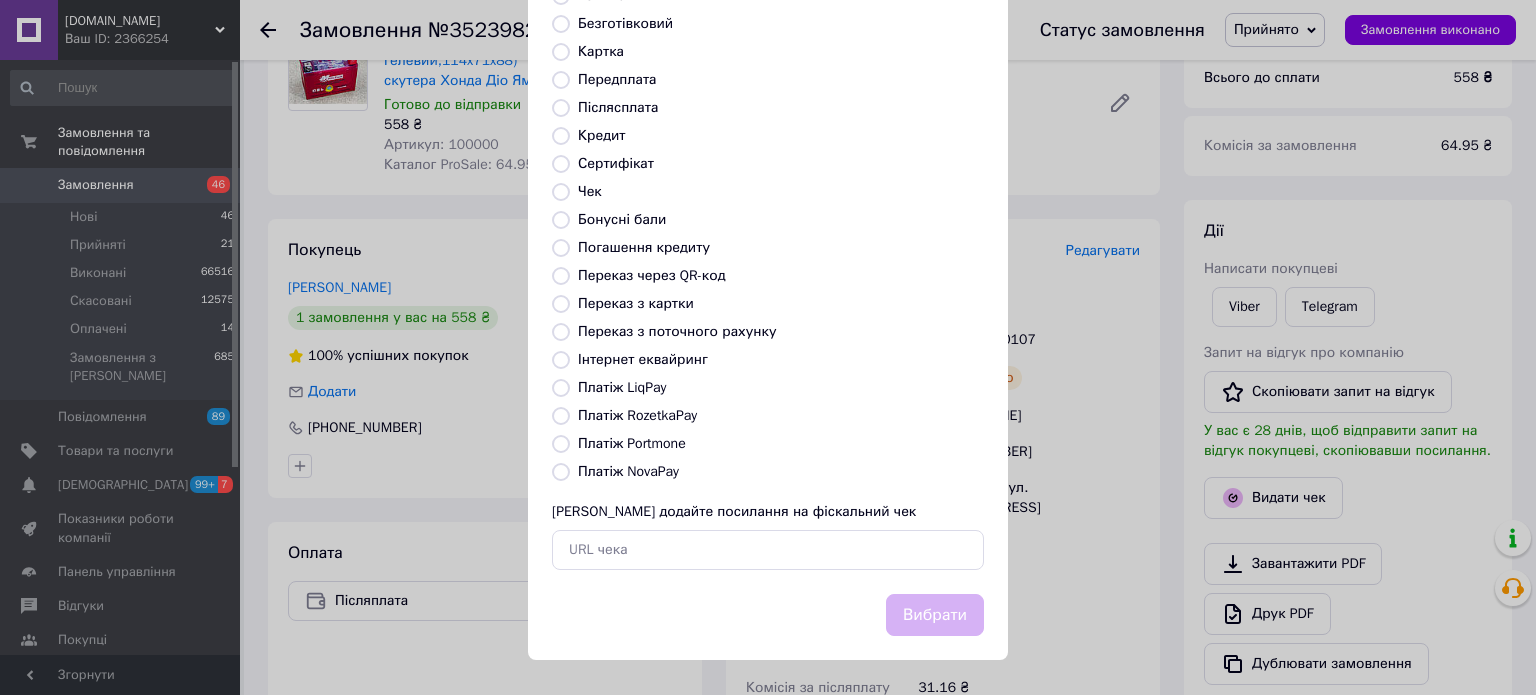 click on "Платіж NovaPay" at bounding box center (628, 471) 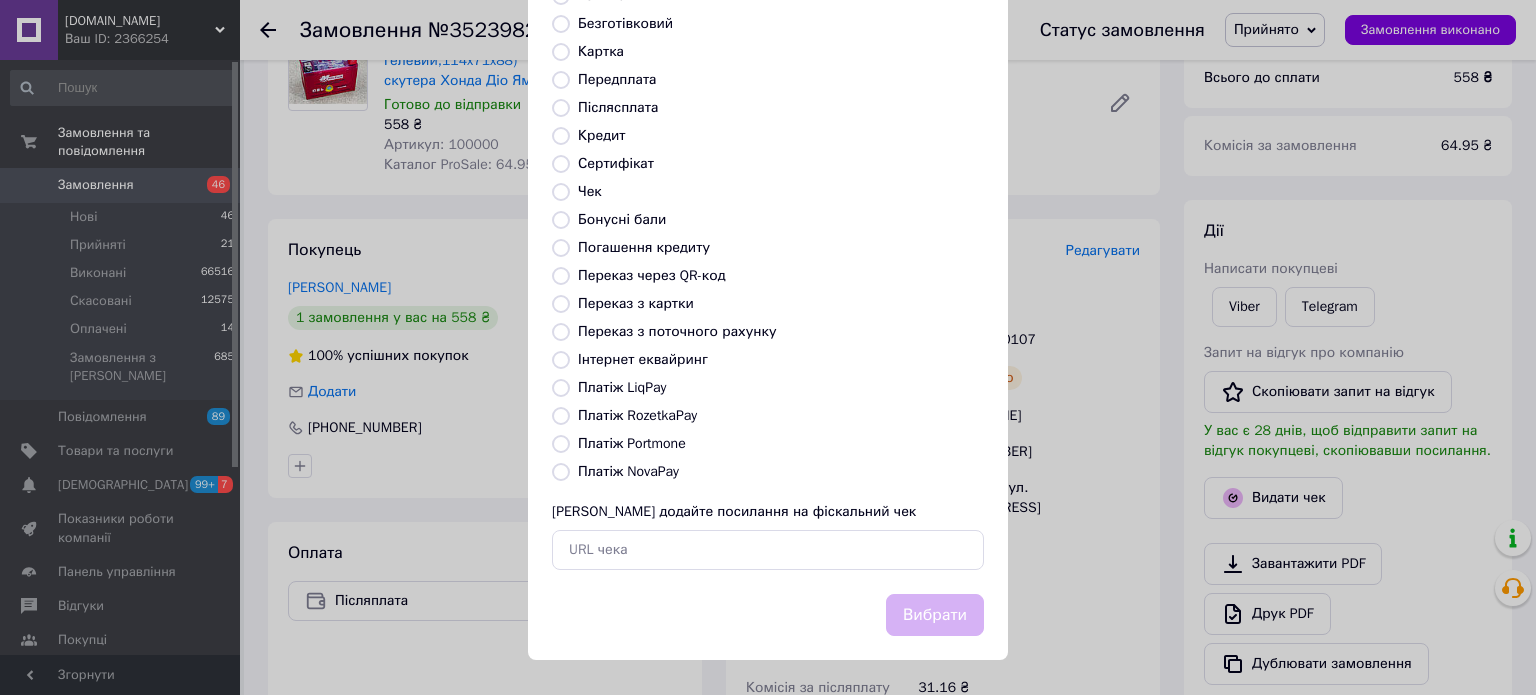 radio on "true" 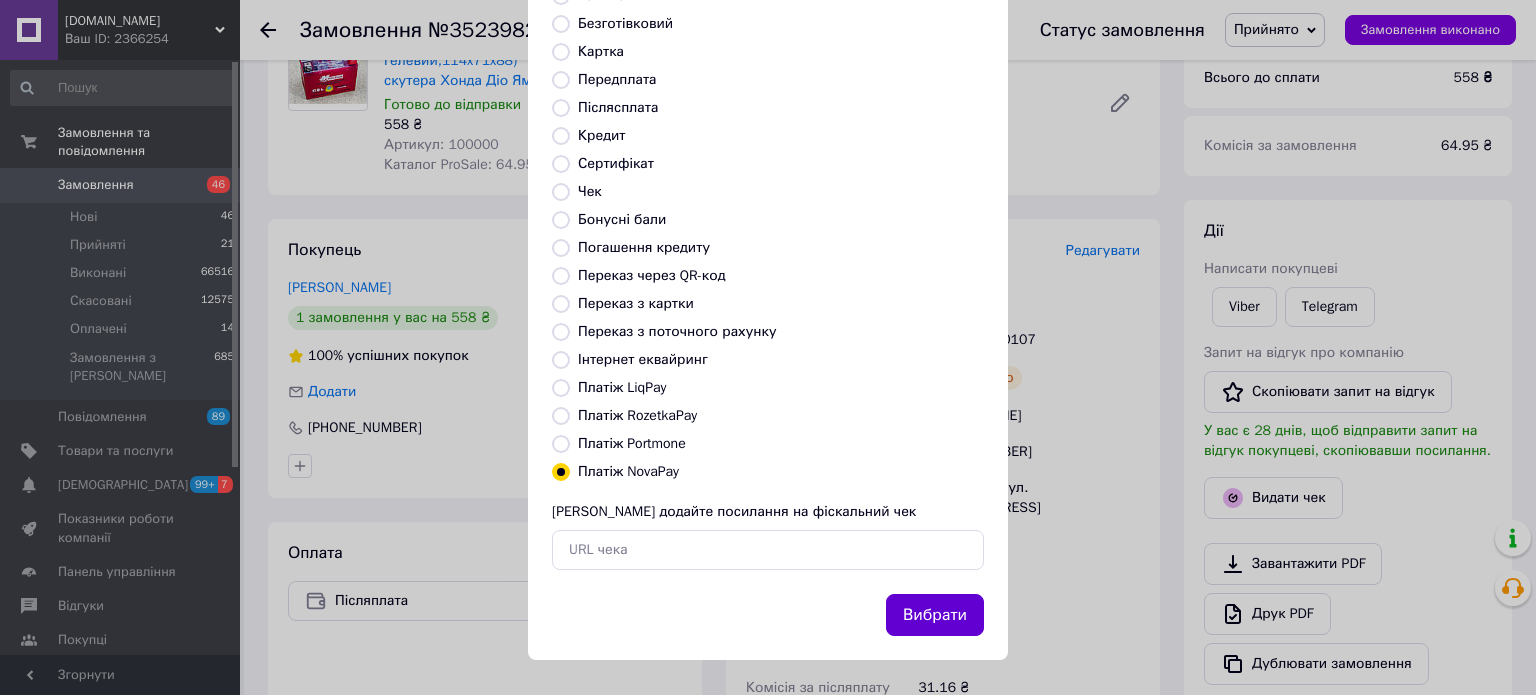 click on "Вибрати" at bounding box center (935, 615) 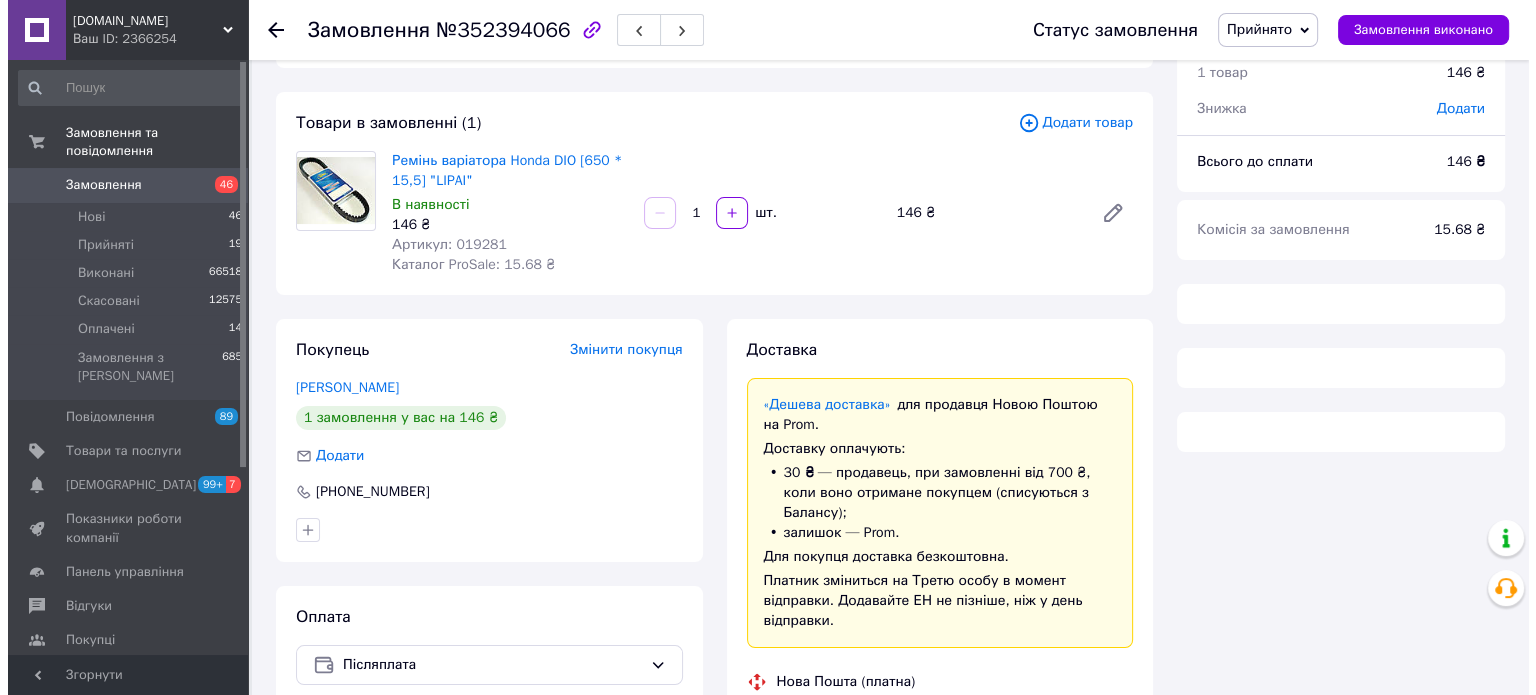 scroll, scrollTop: 188, scrollLeft: 0, axis: vertical 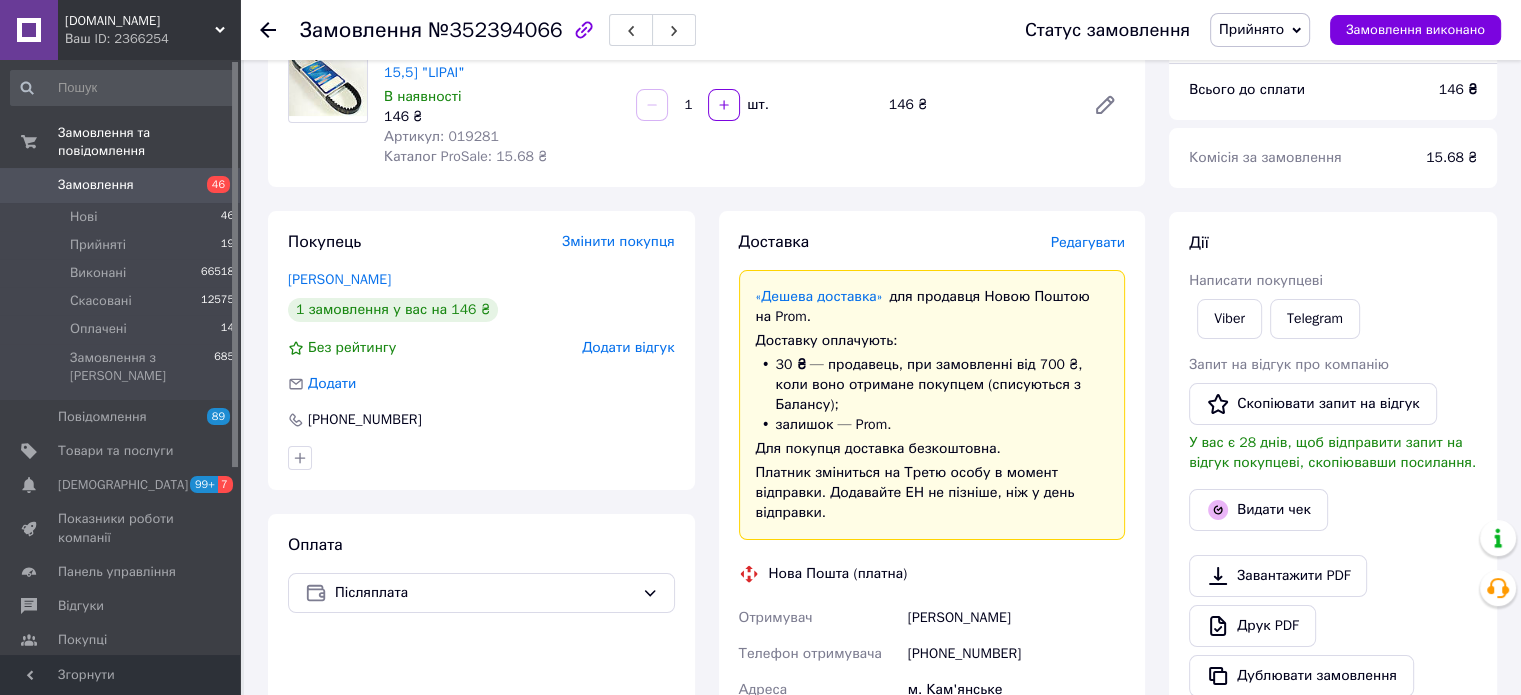 click on "Редагувати" at bounding box center [1088, 242] 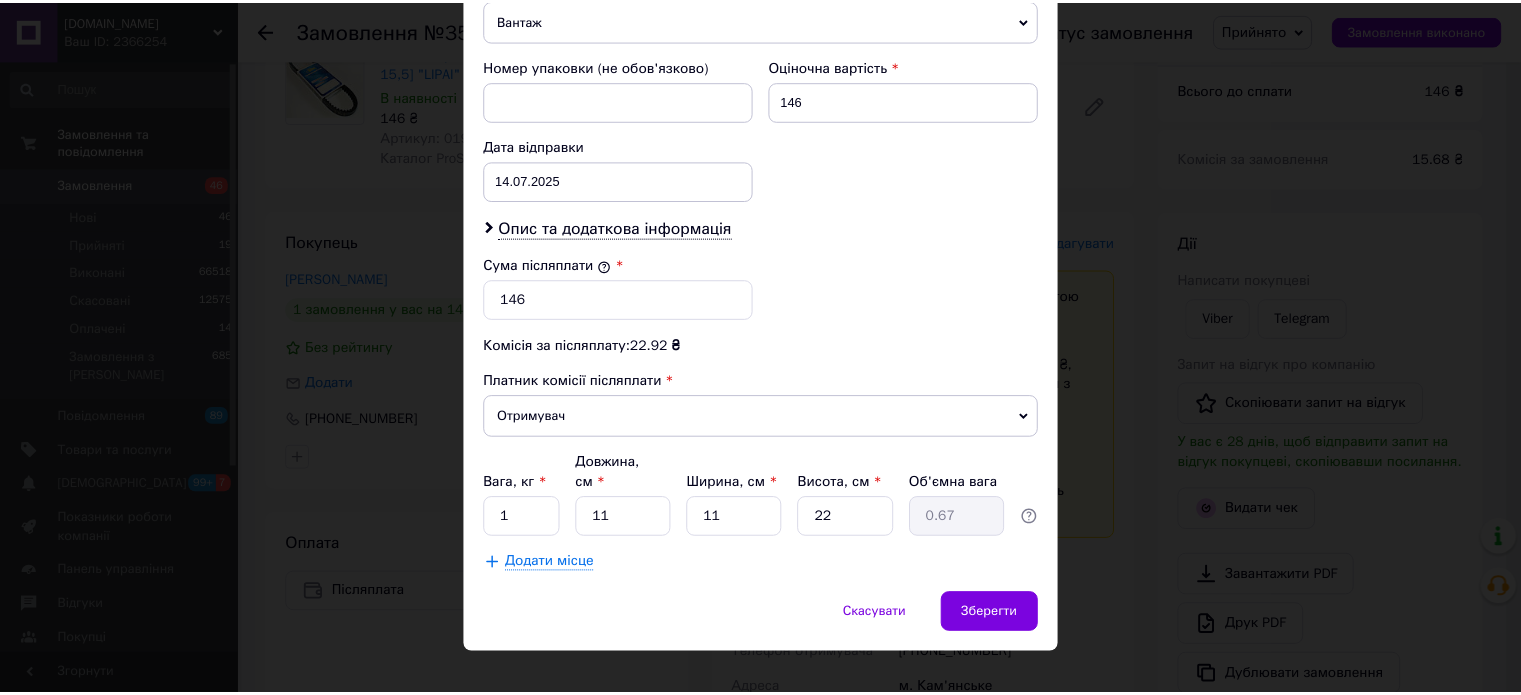 scroll, scrollTop: 824, scrollLeft: 0, axis: vertical 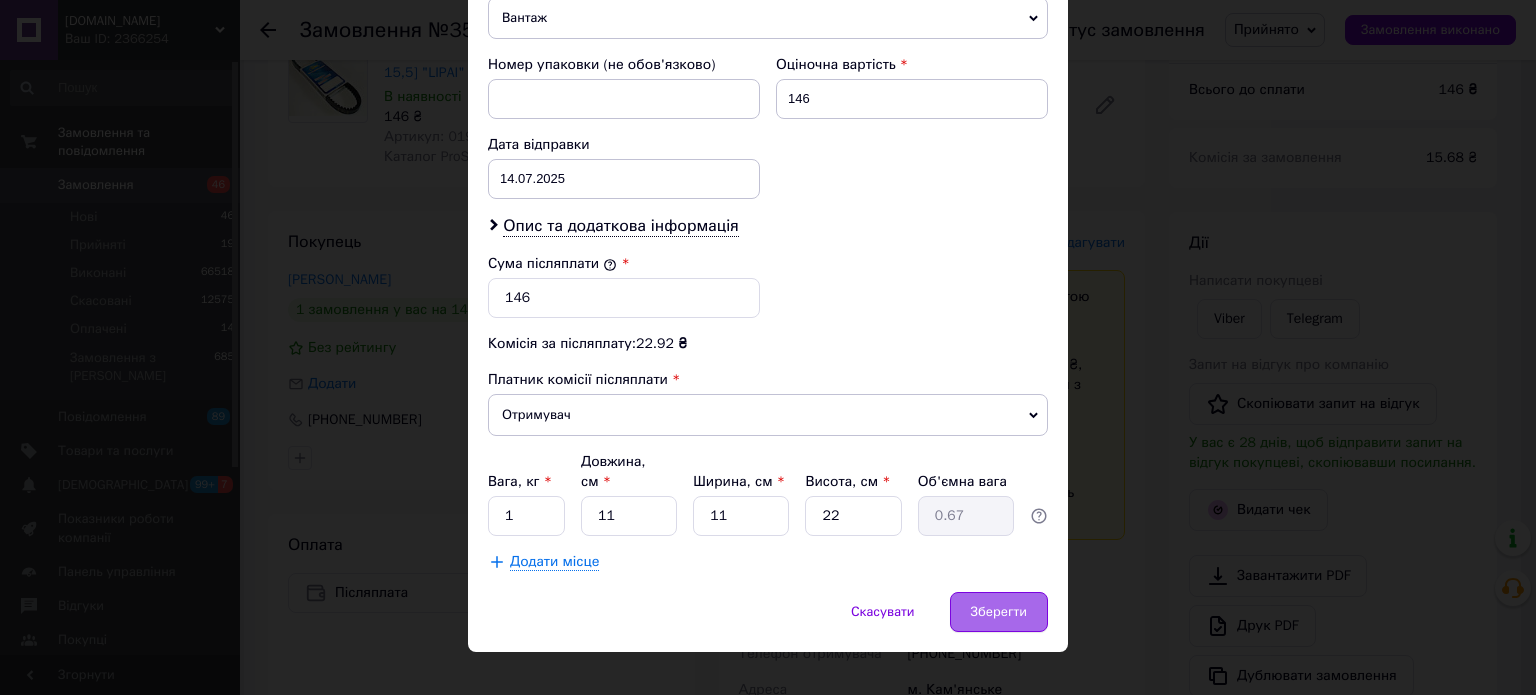 click on "Зберегти" at bounding box center [999, 612] 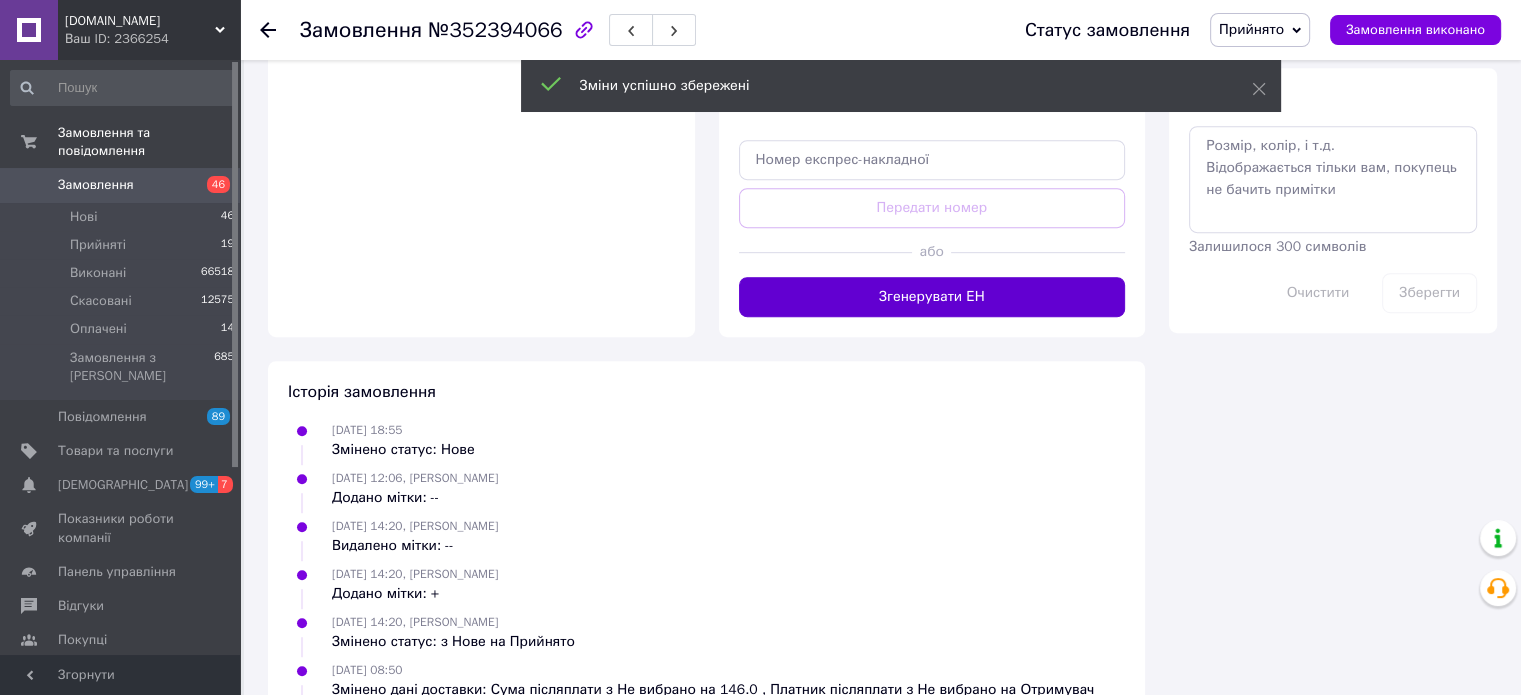 click on "Згенерувати ЕН" at bounding box center (932, 297) 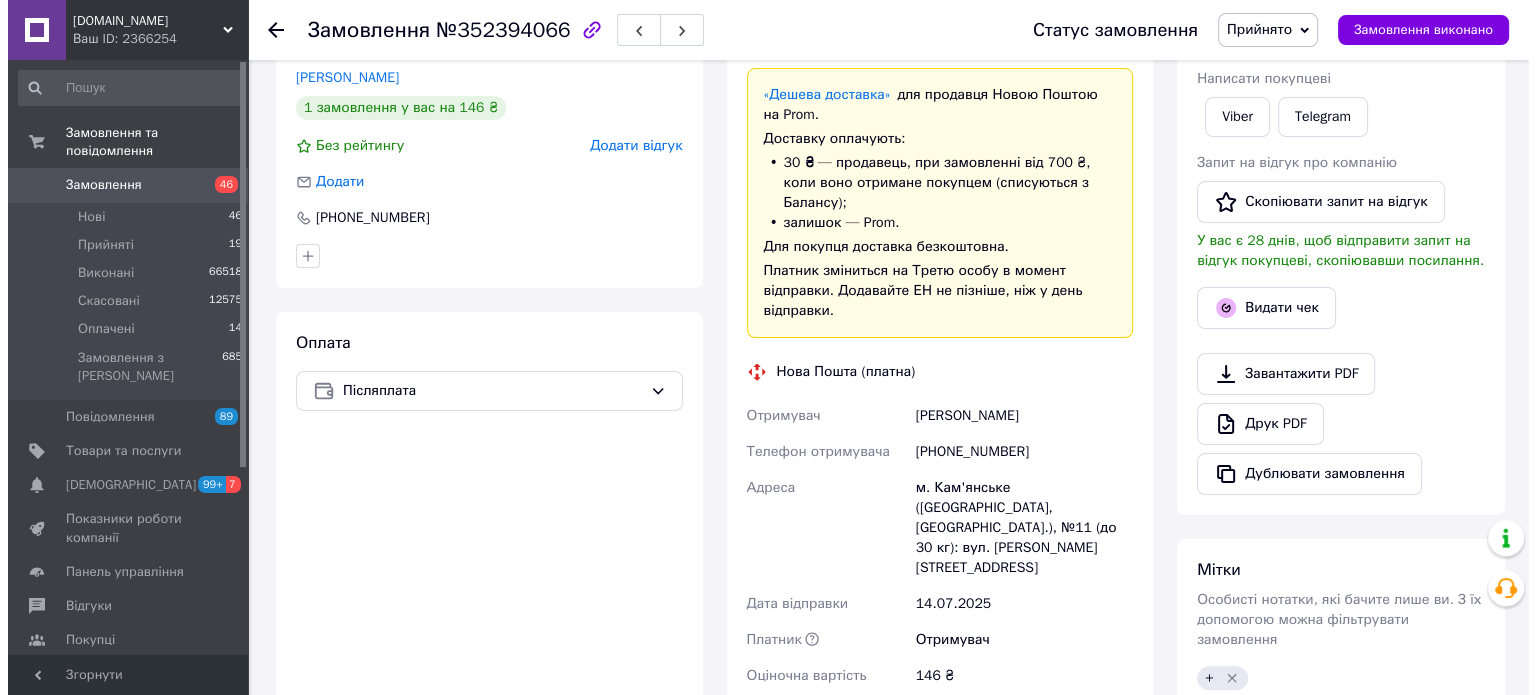 scroll, scrollTop: 388, scrollLeft: 0, axis: vertical 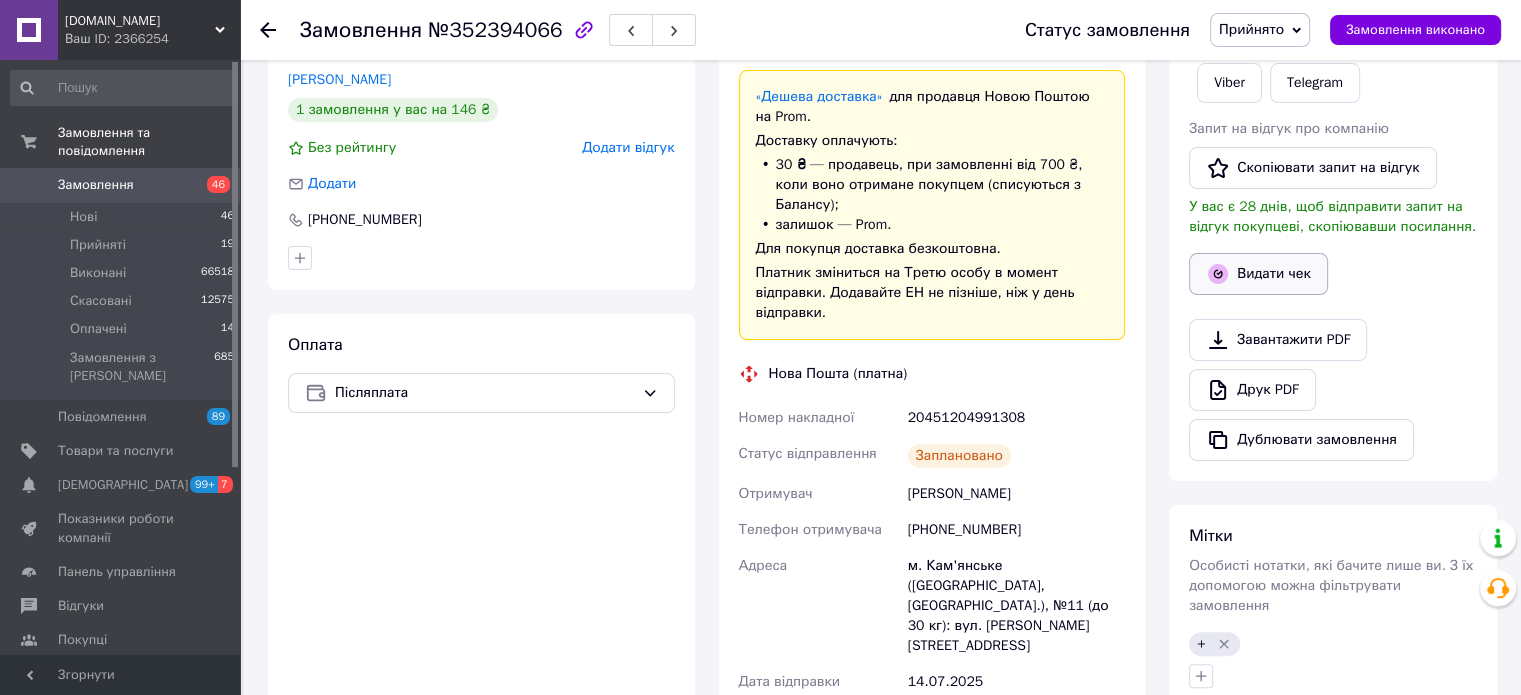 click on "Видати чек" at bounding box center [1258, 274] 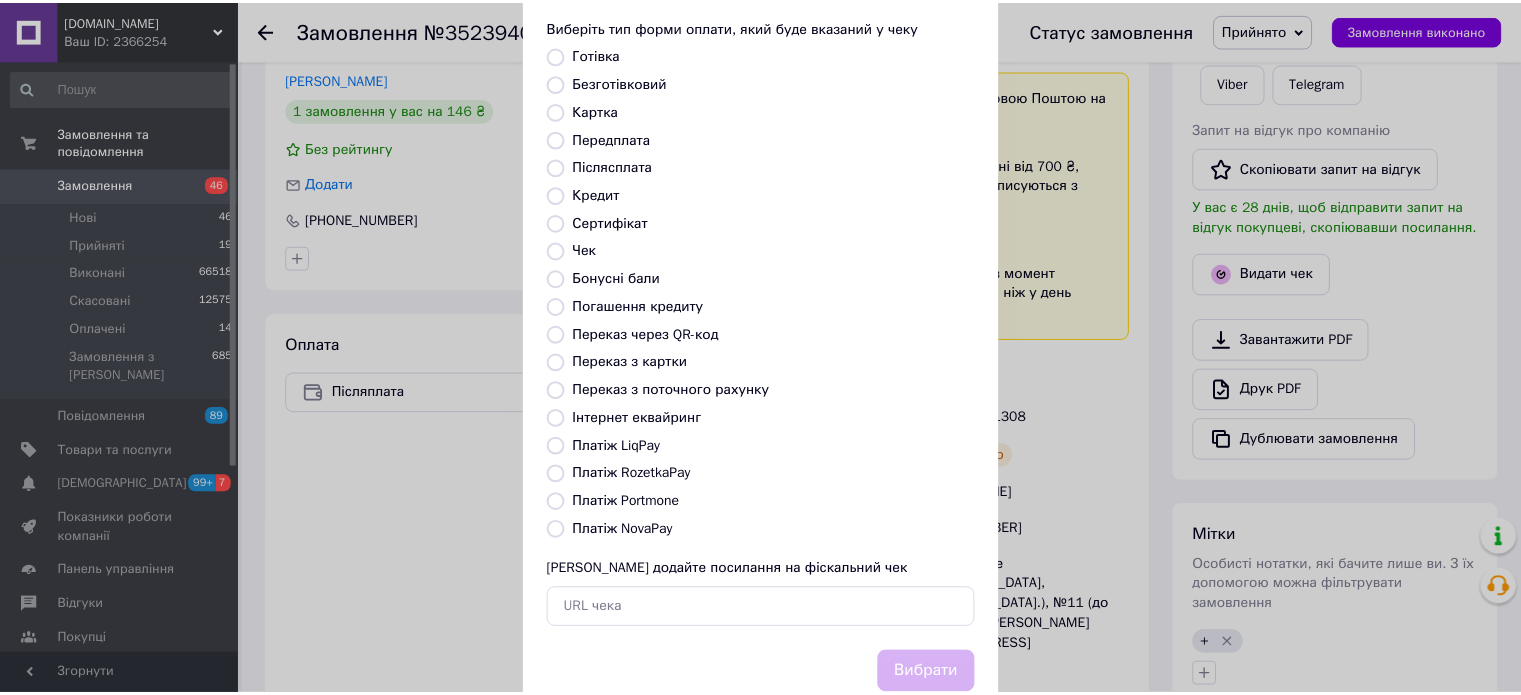 scroll, scrollTop: 163, scrollLeft: 0, axis: vertical 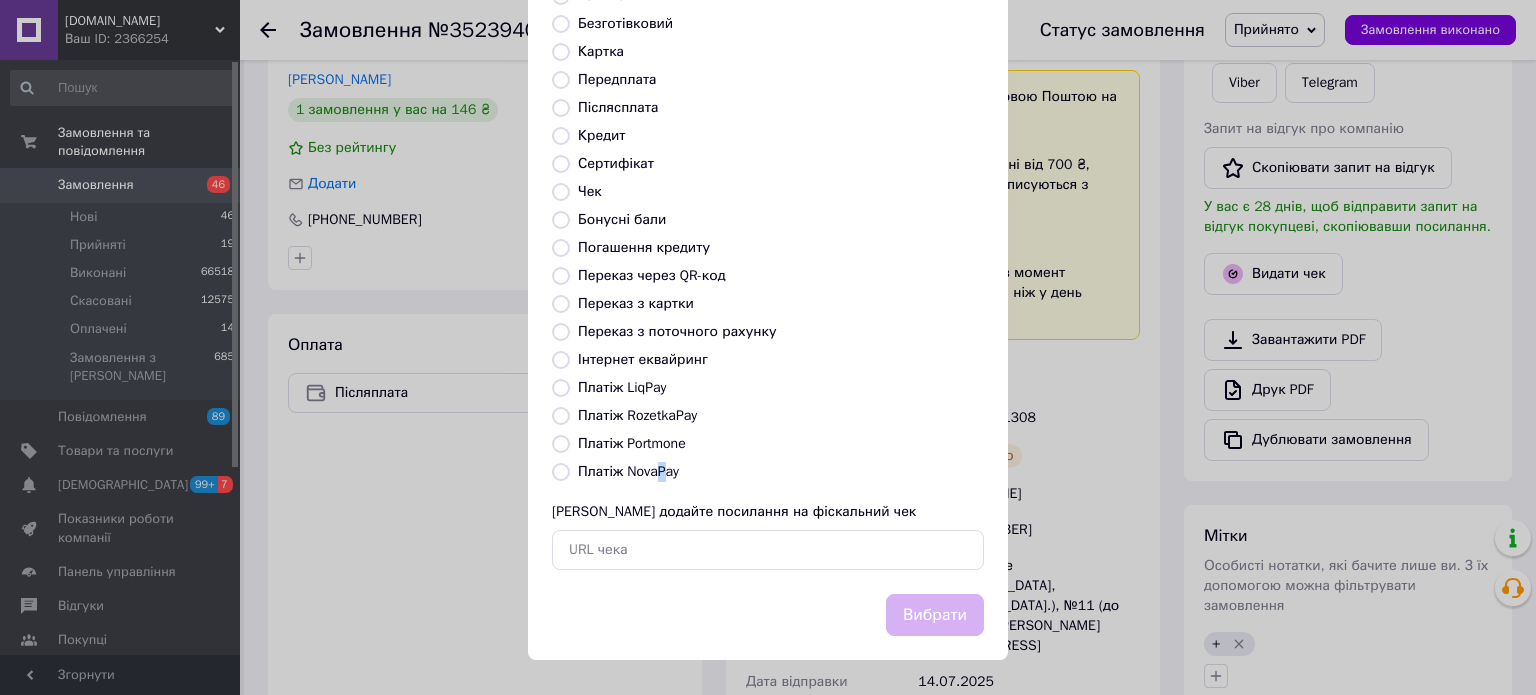 click on "Платіж NovaPay" at bounding box center [628, 471] 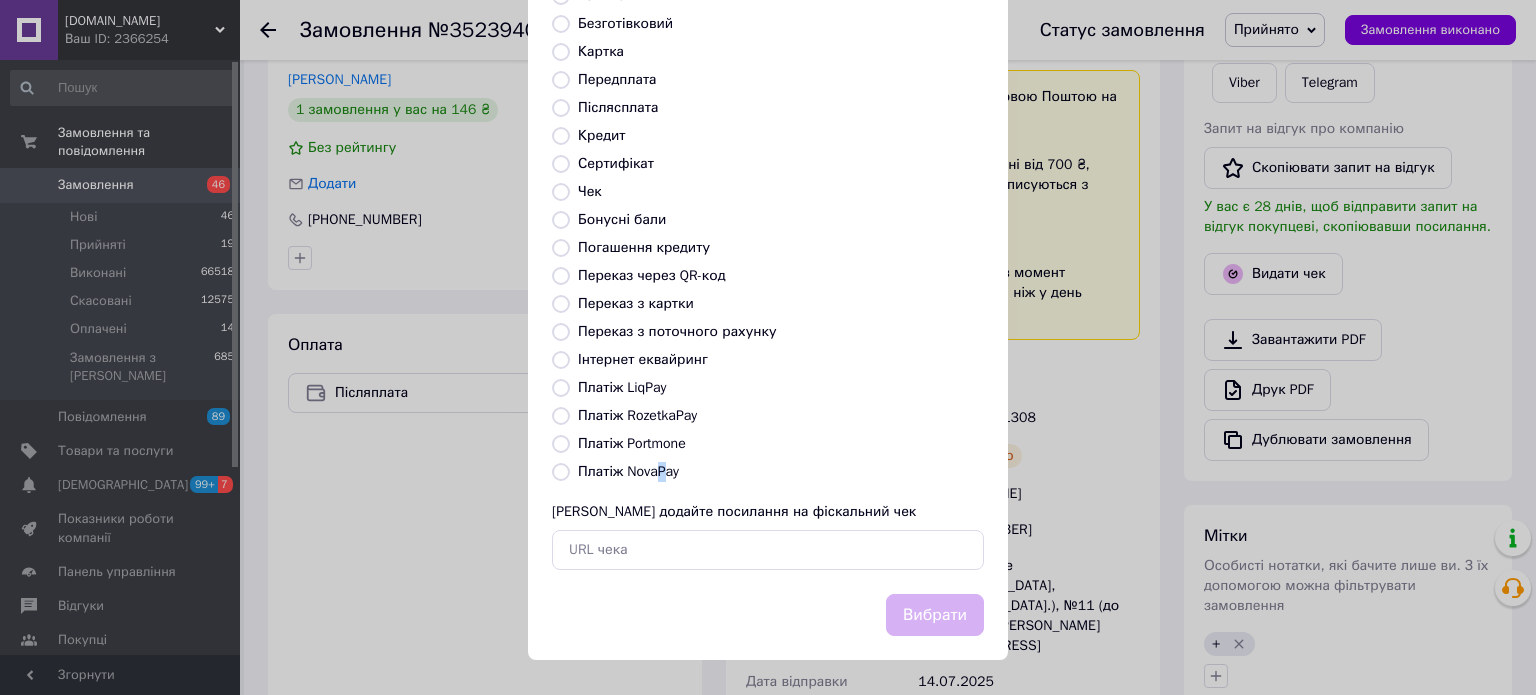 radio on "true" 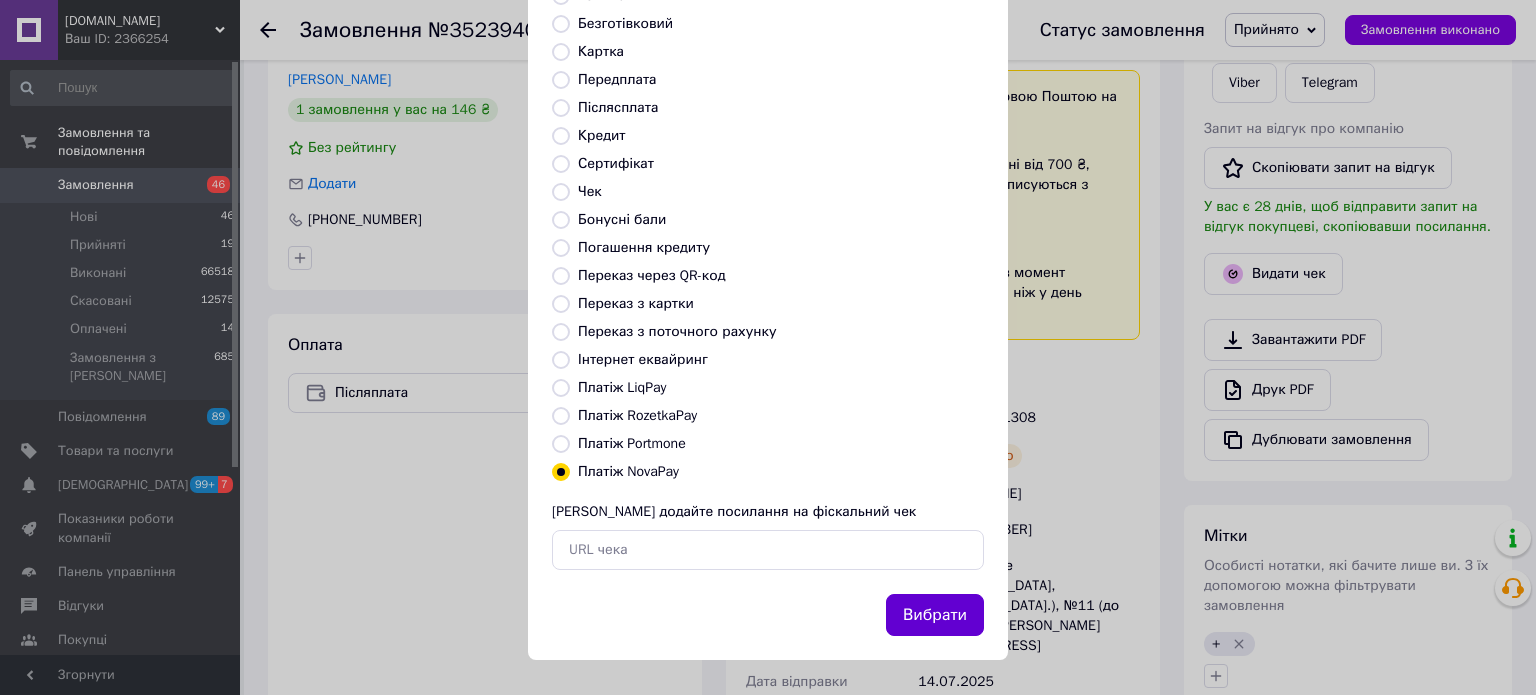 click on "Вибрати" at bounding box center [935, 615] 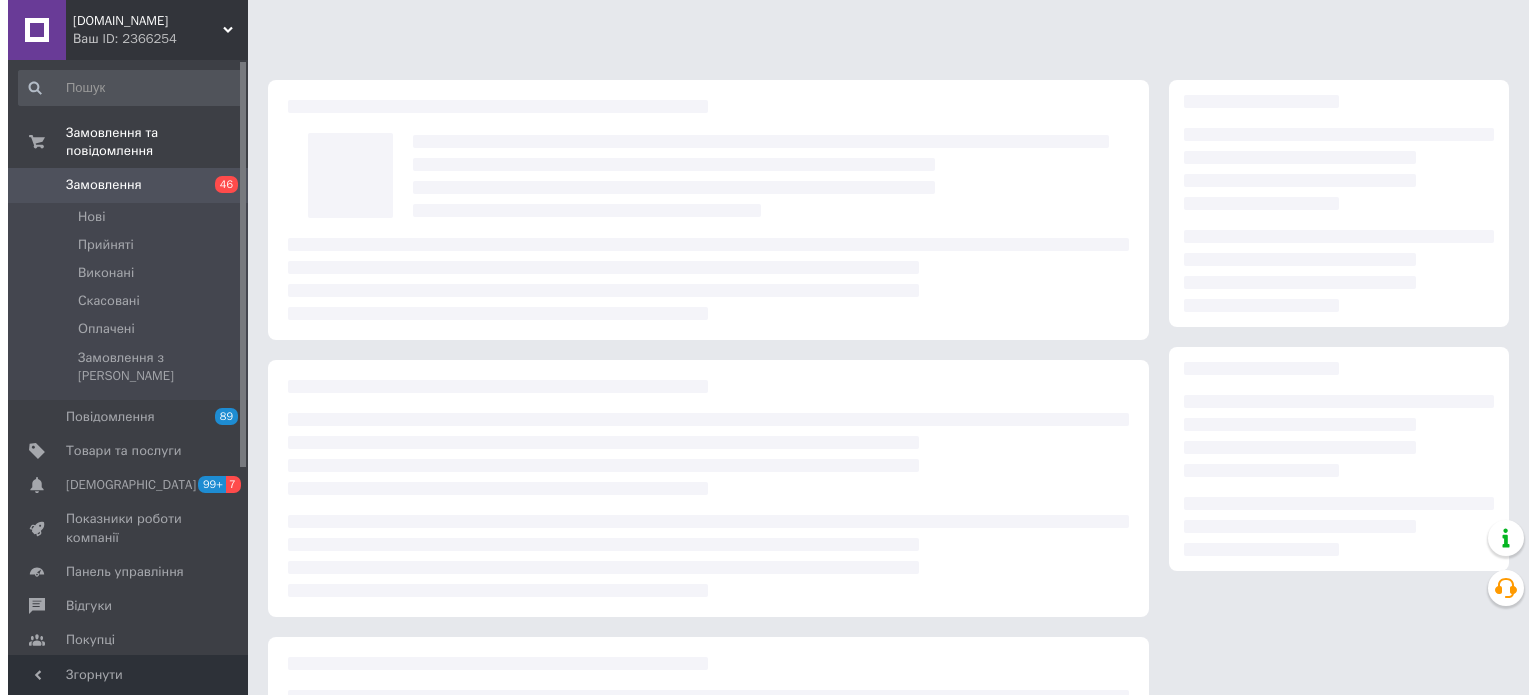 scroll, scrollTop: 0, scrollLeft: 0, axis: both 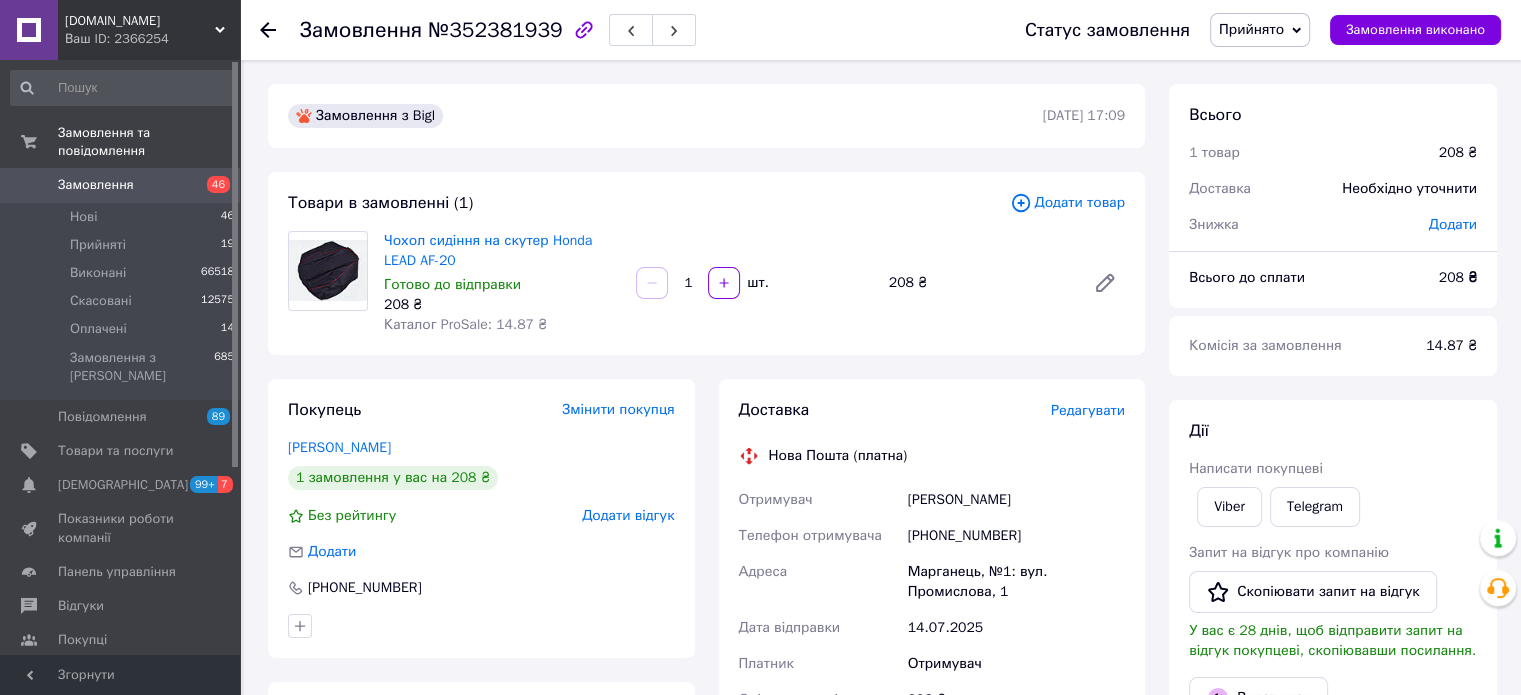 click on "Редагувати" at bounding box center [1088, 410] 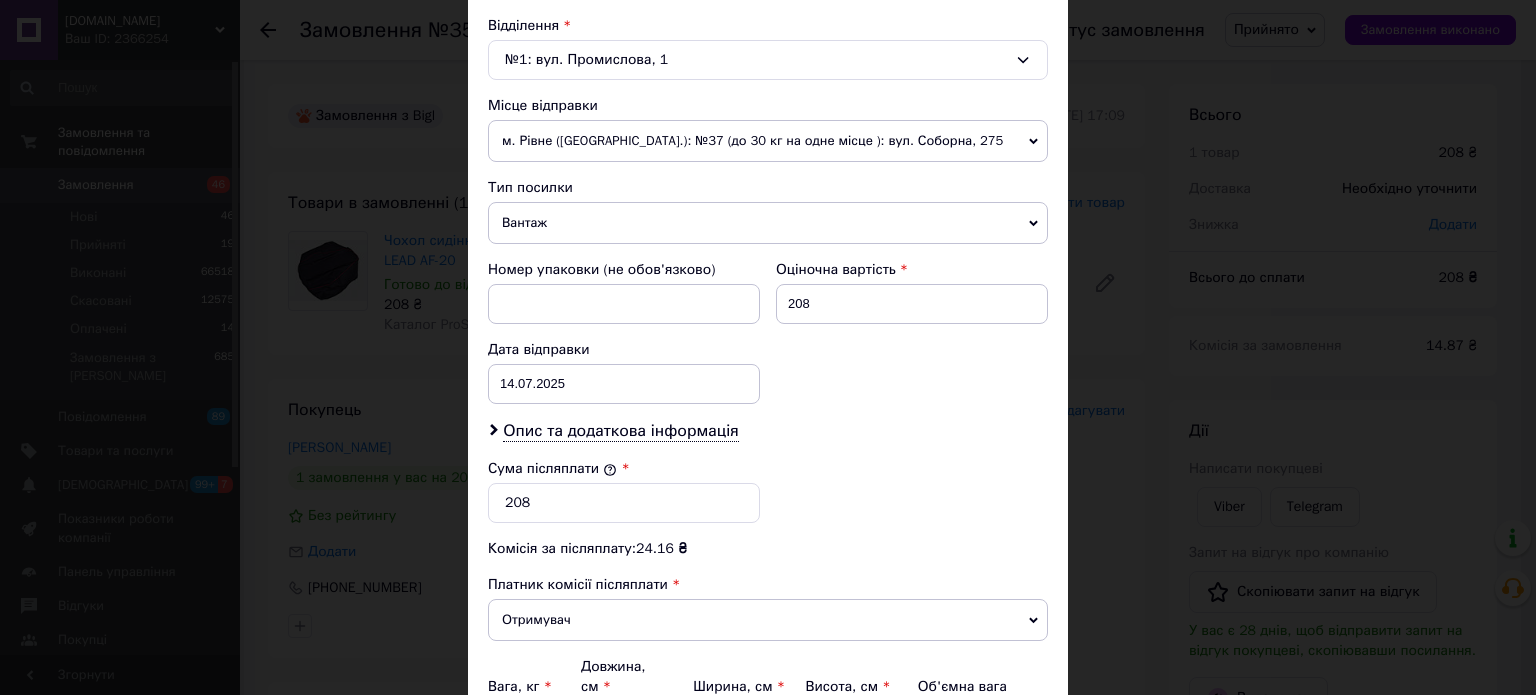 scroll, scrollTop: 824, scrollLeft: 0, axis: vertical 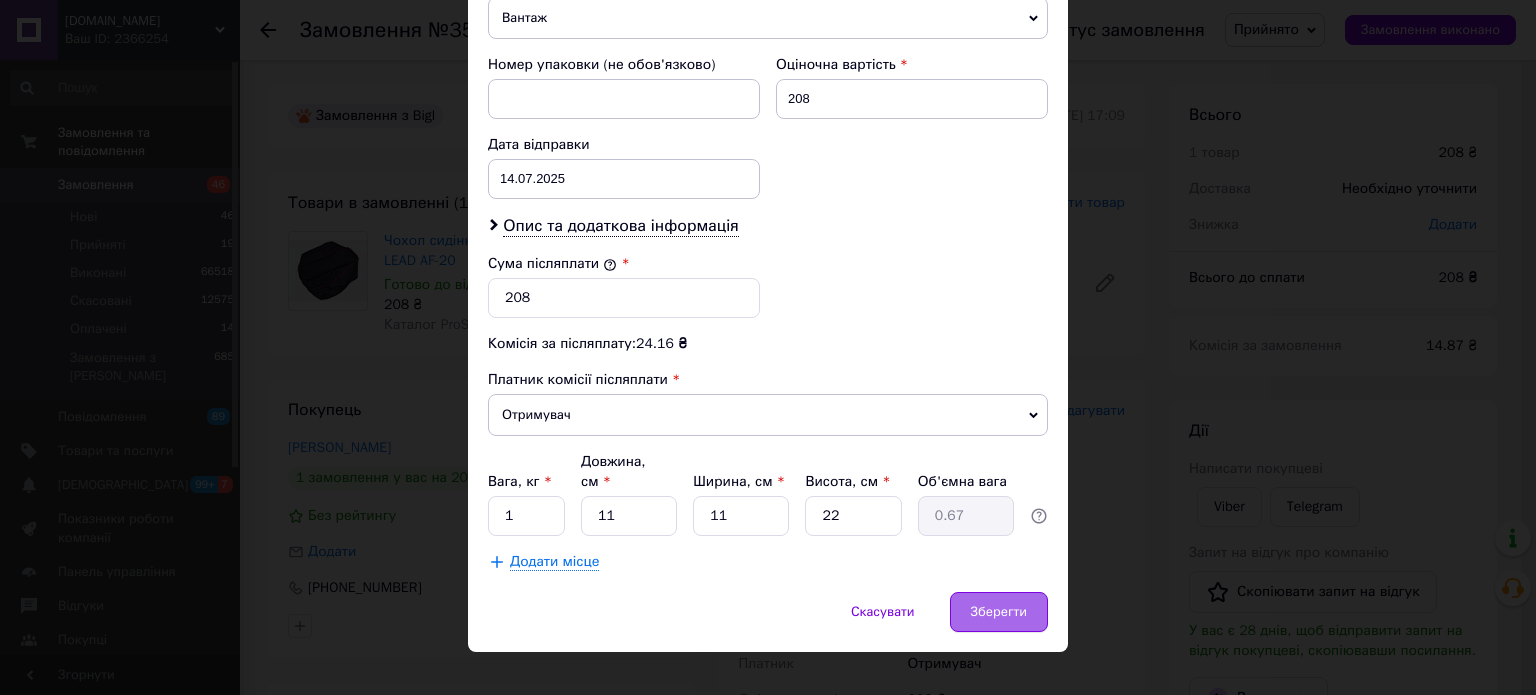 click on "Зберегти" at bounding box center (999, 612) 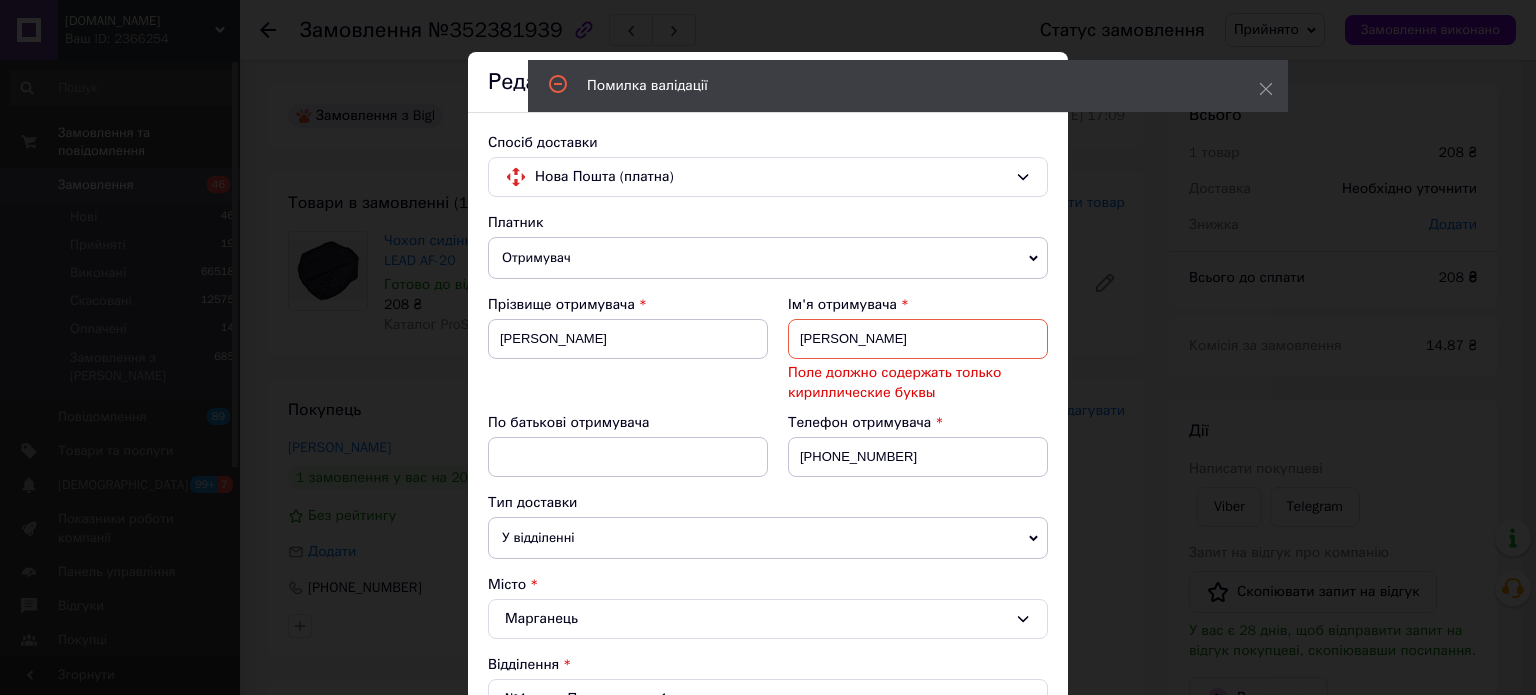 scroll, scrollTop: 218, scrollLeft: 0, axis: vertical 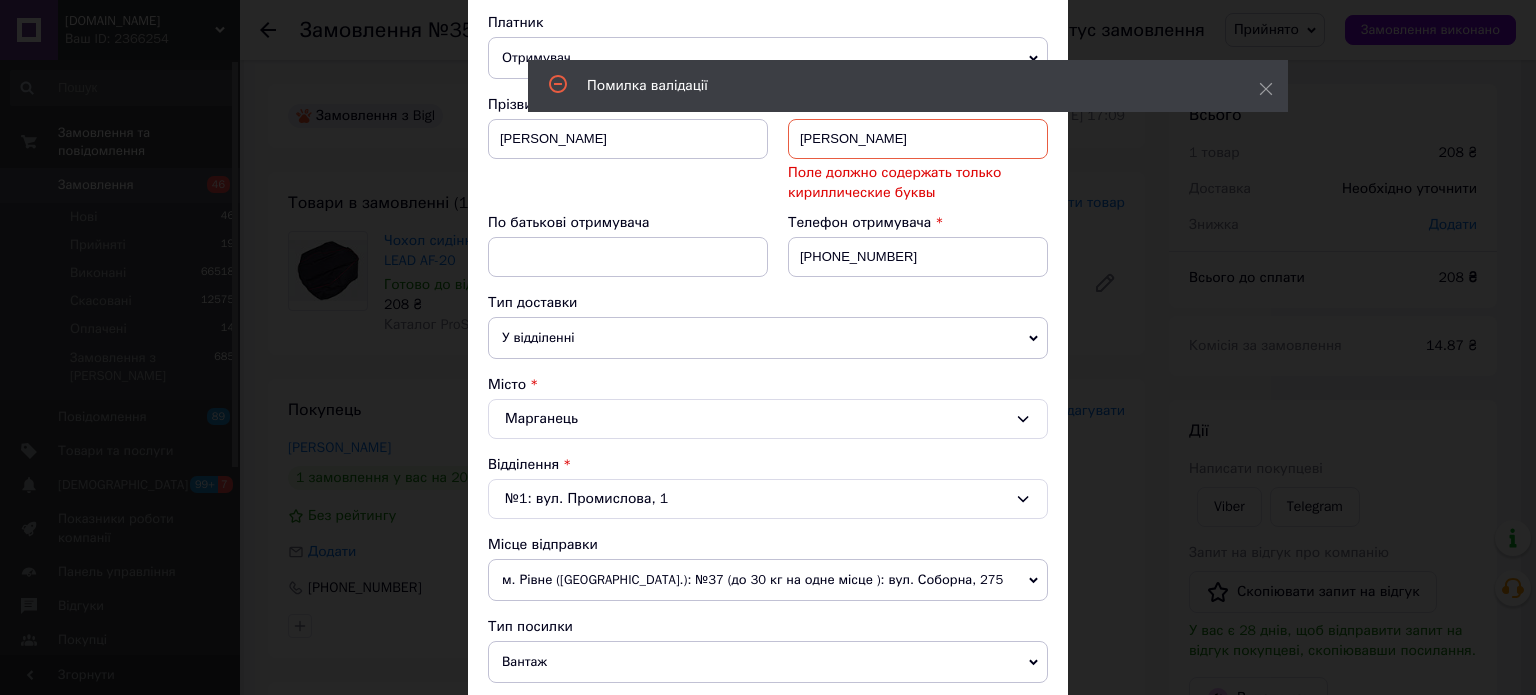 click on "[PERSON_NAME]" at bounding box center [918, 139] 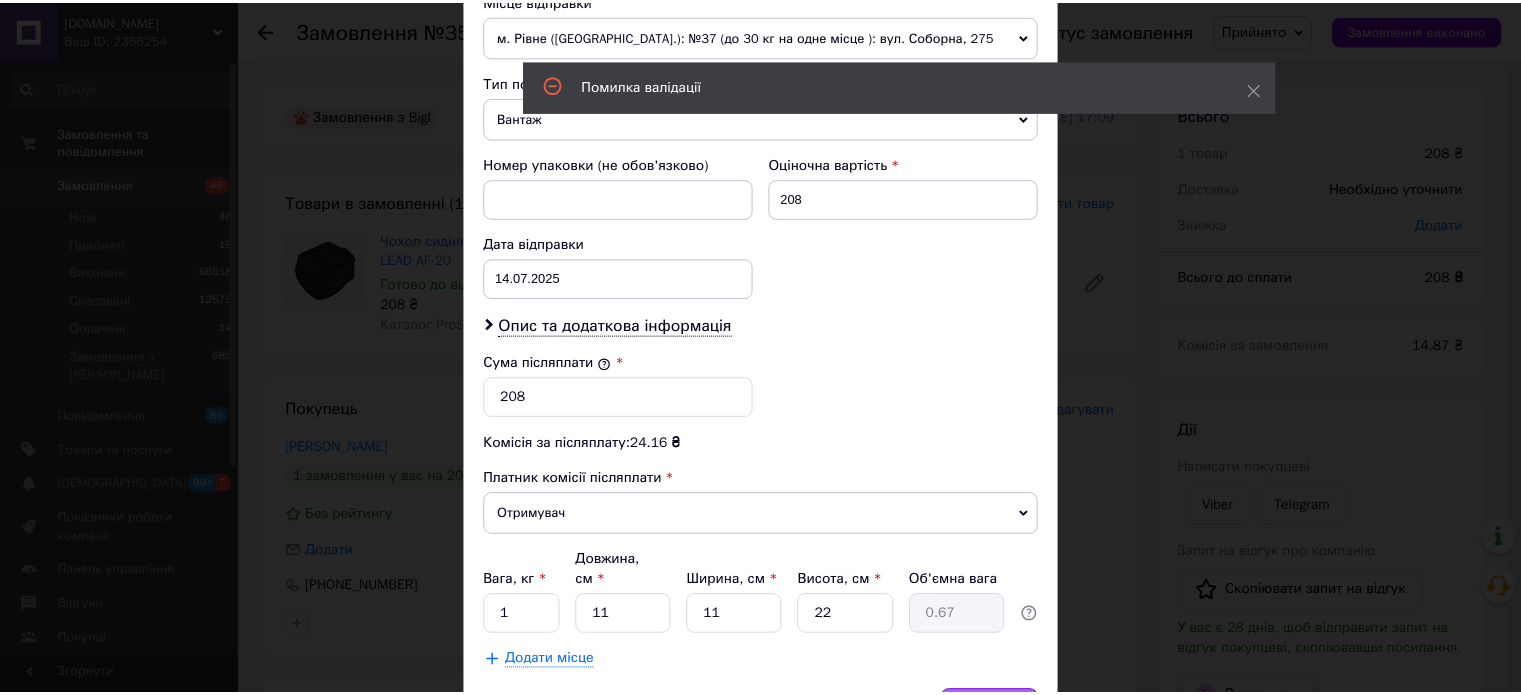 scroll, scrollTop: 824, scrollLeft: 0, axis: vertical 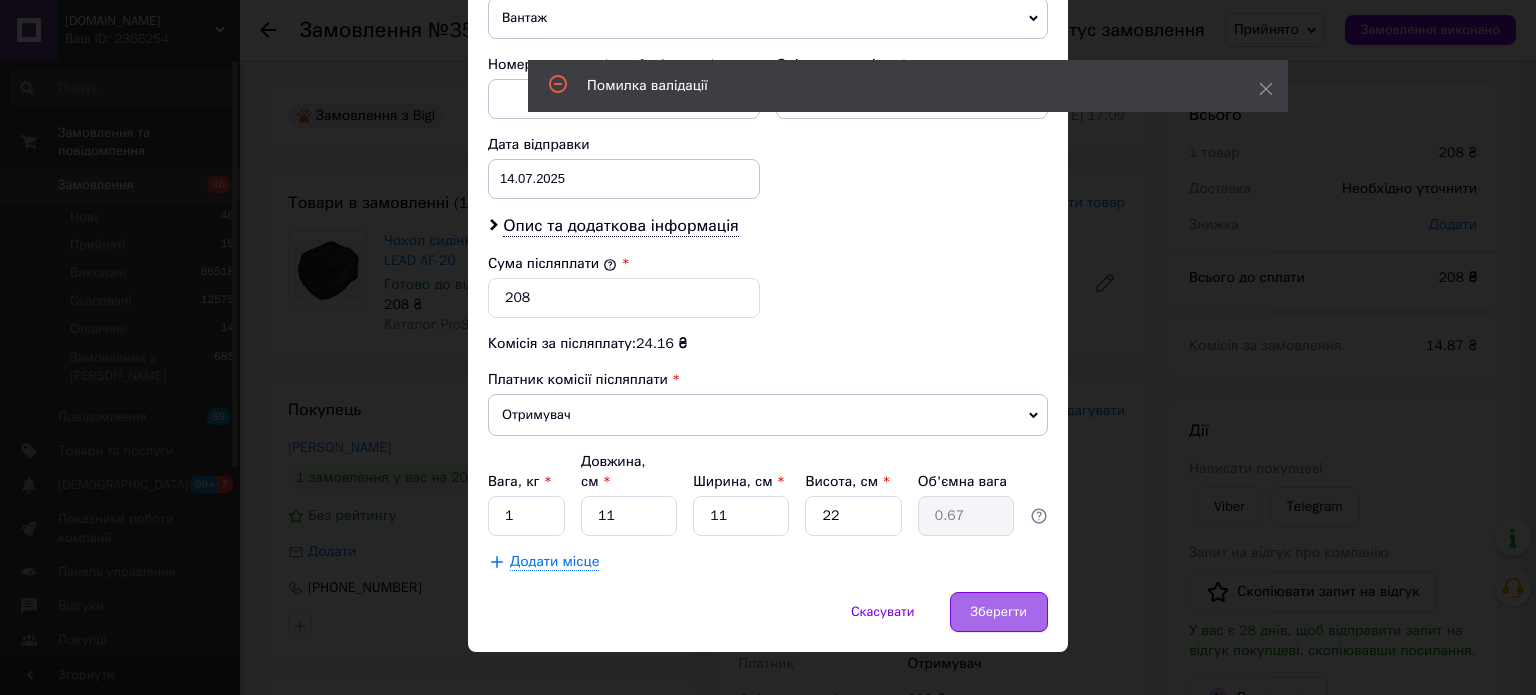 type on "Игорь" 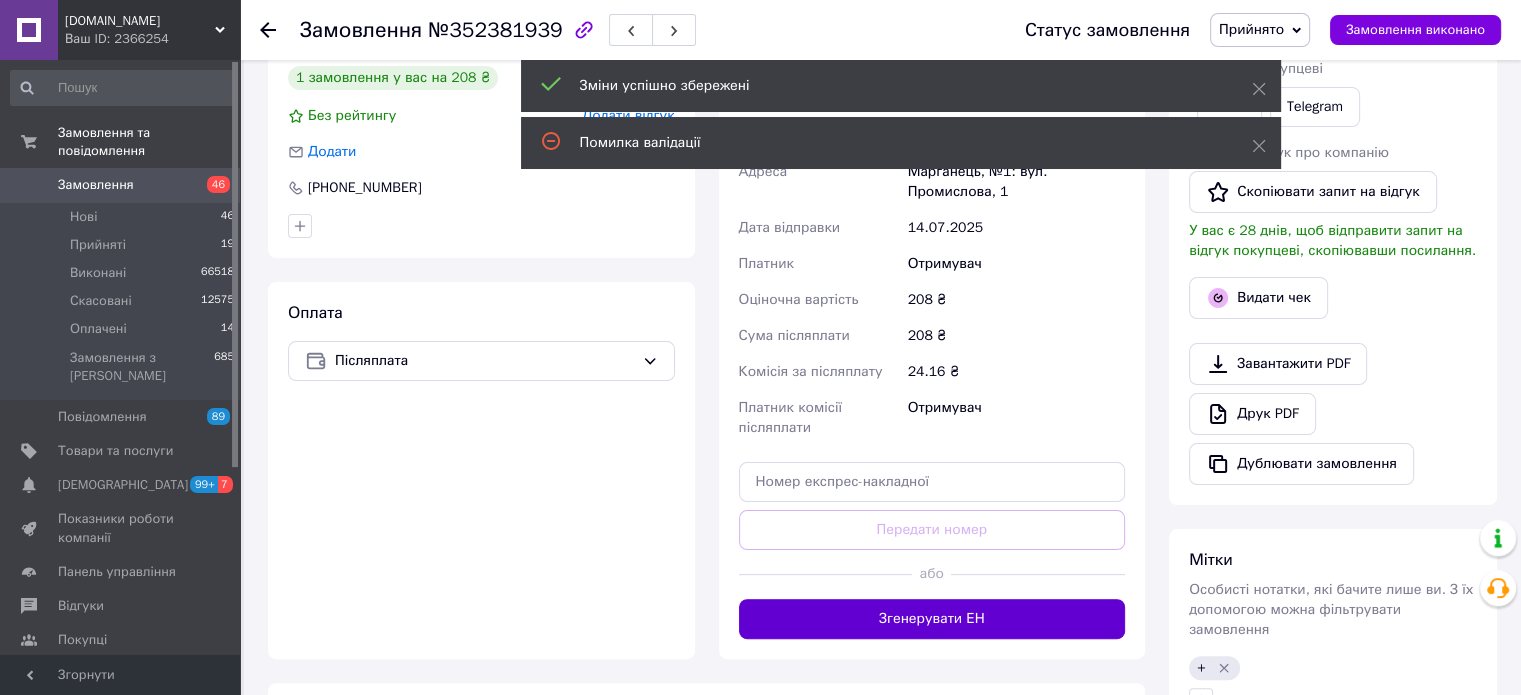 click on "Згенерувати ЕН" at bounding box center (932, 619) 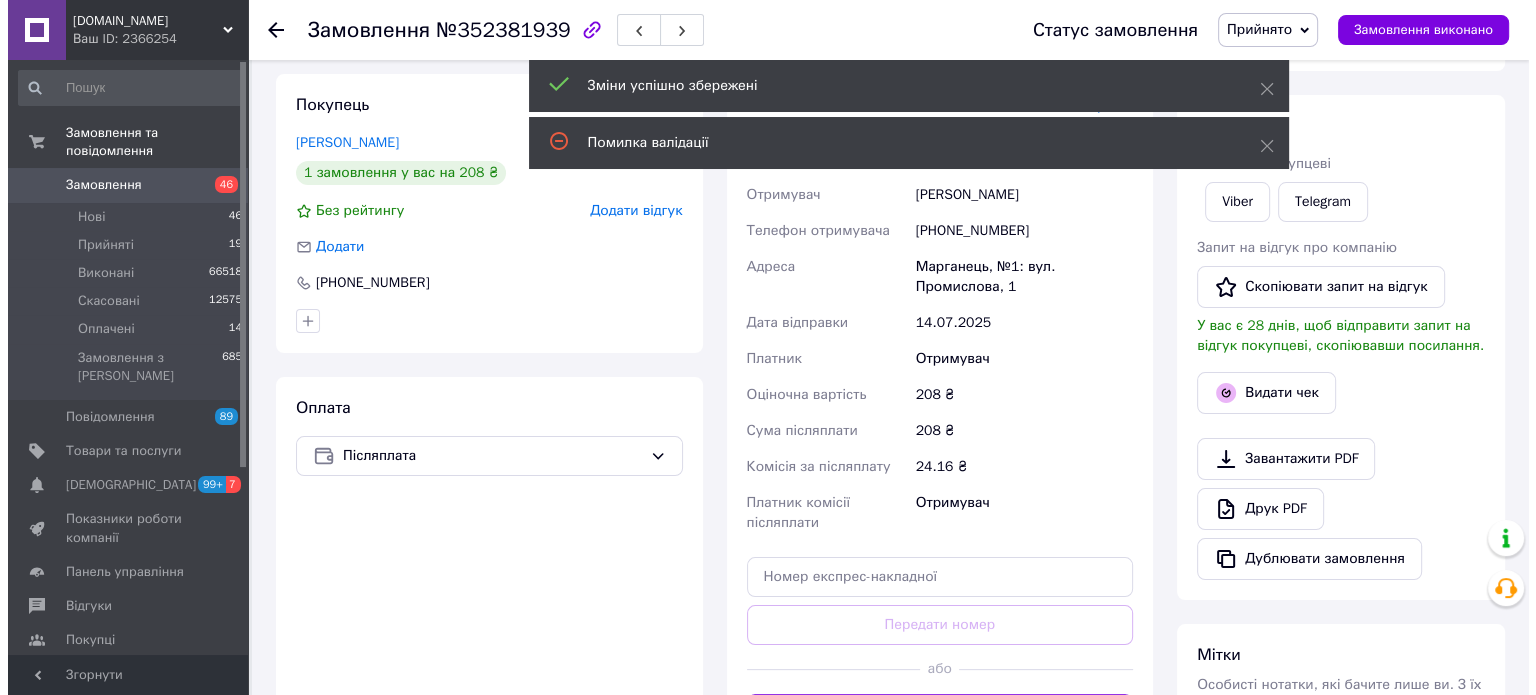 scroll, scrollTop: 200, scrollLeft: 0, axis: vertical 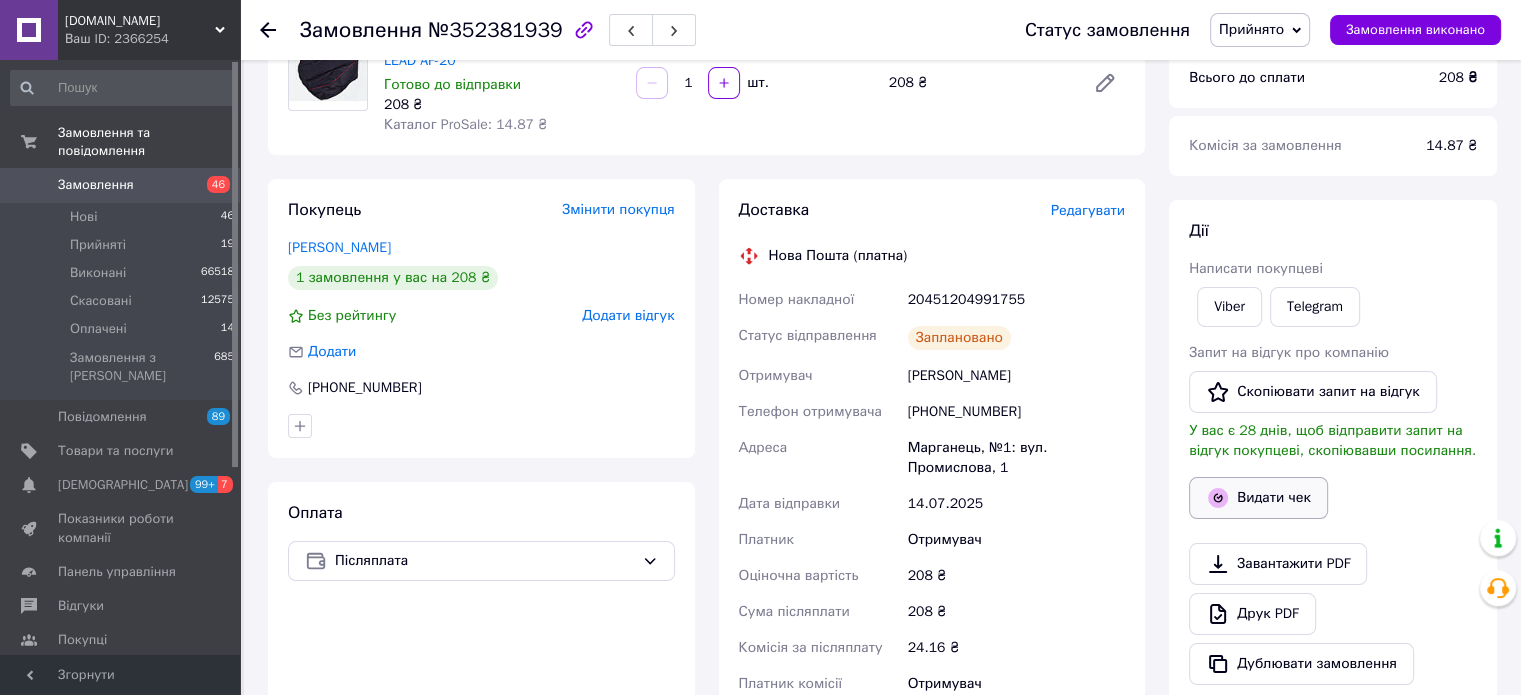 click on "Видати чек" at bounding box center (1258, 498) 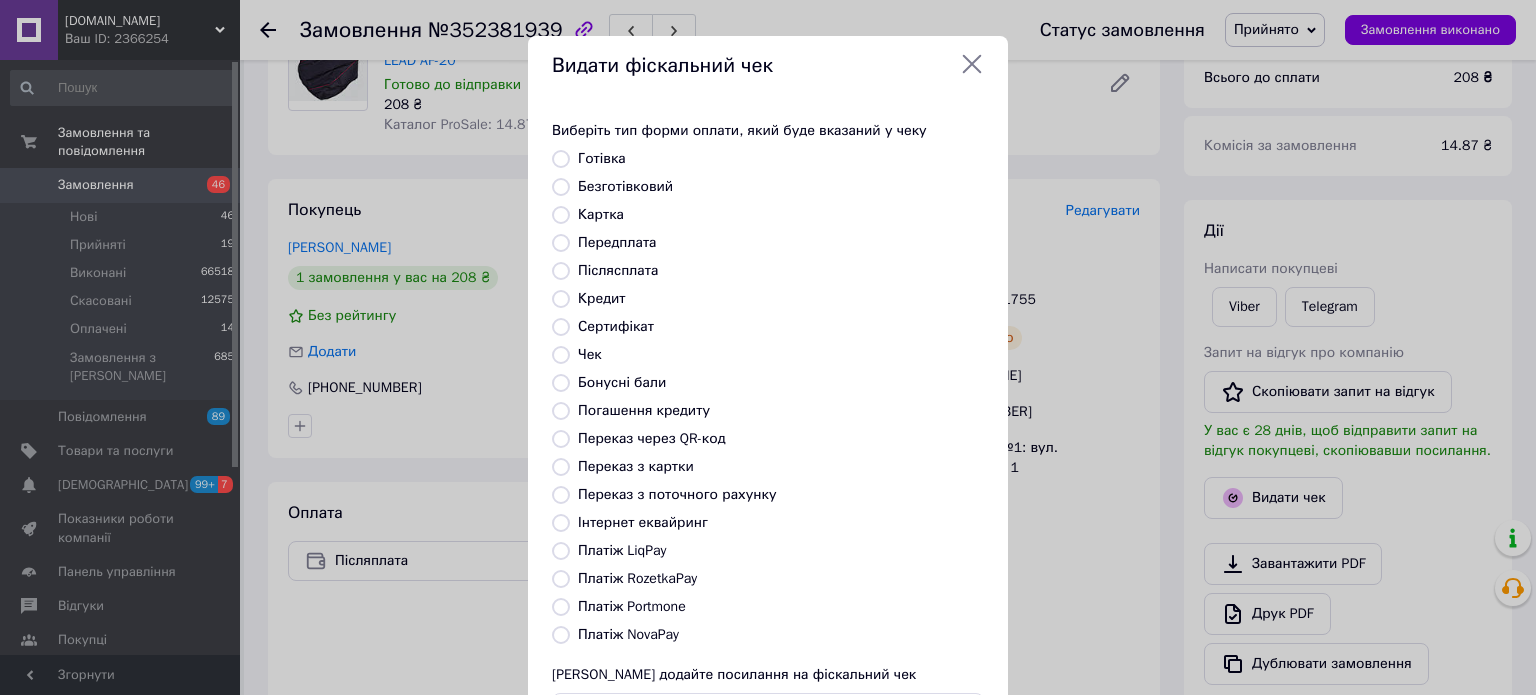 click on "Платіж NovaPay" at bounding box center [628, 634] 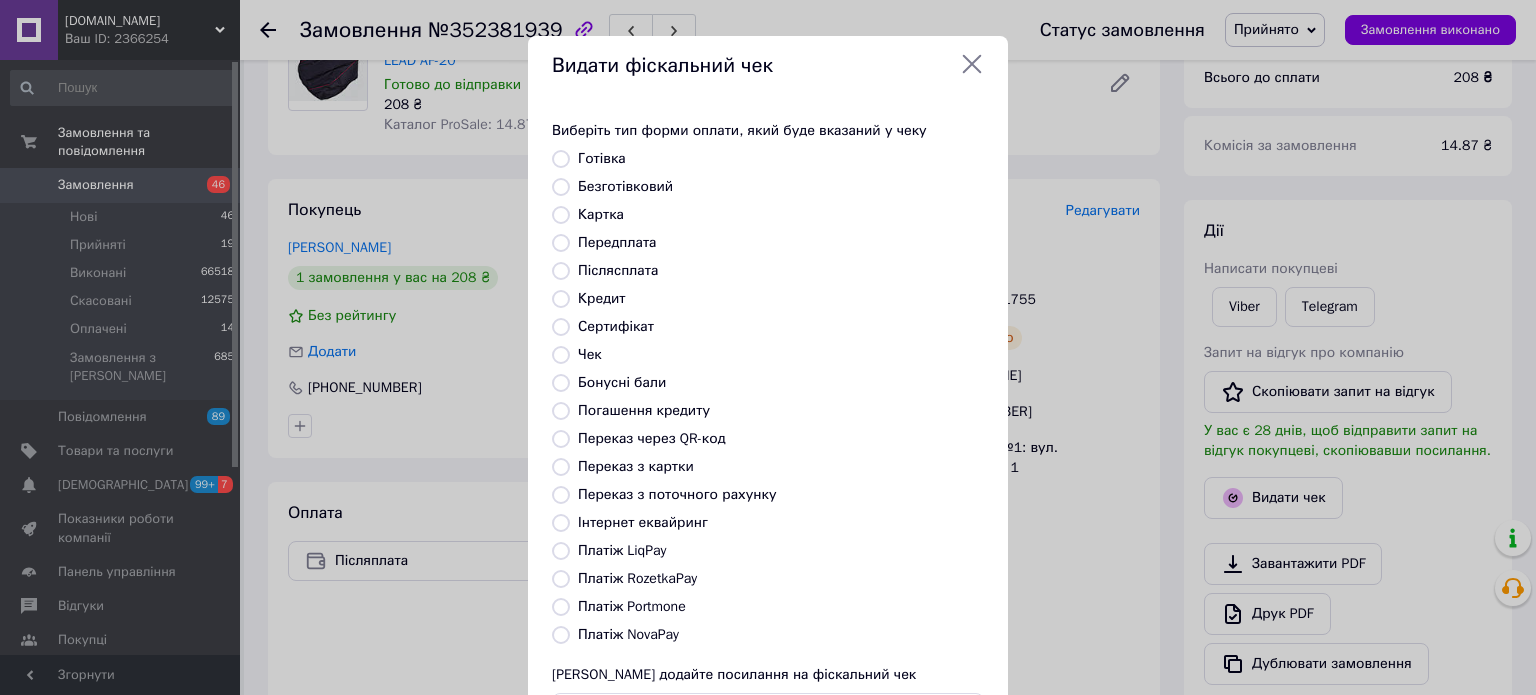 radio on "true" 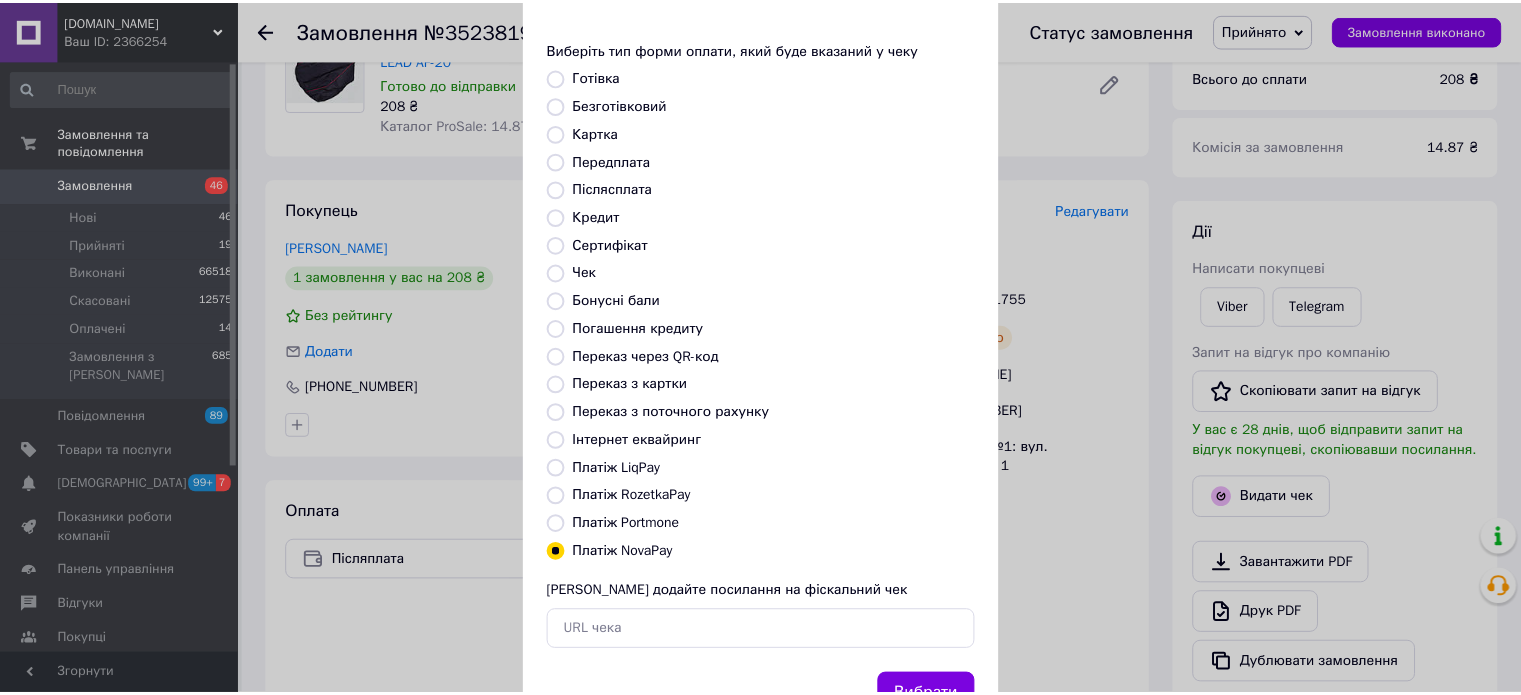 scroll, scrollTop: 163, scrollLeft: 0, axis: vertical 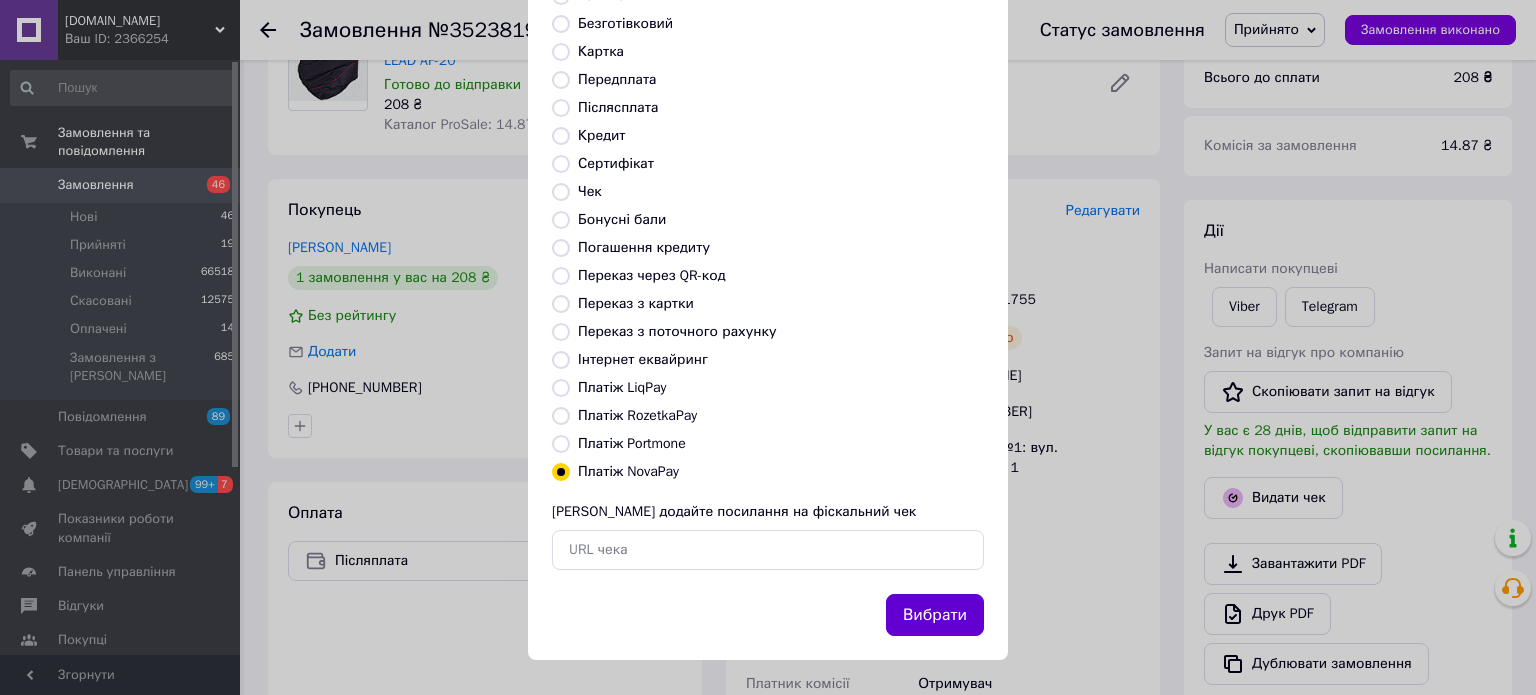 click on "Вибрати" at bounding box center [935, 615] 